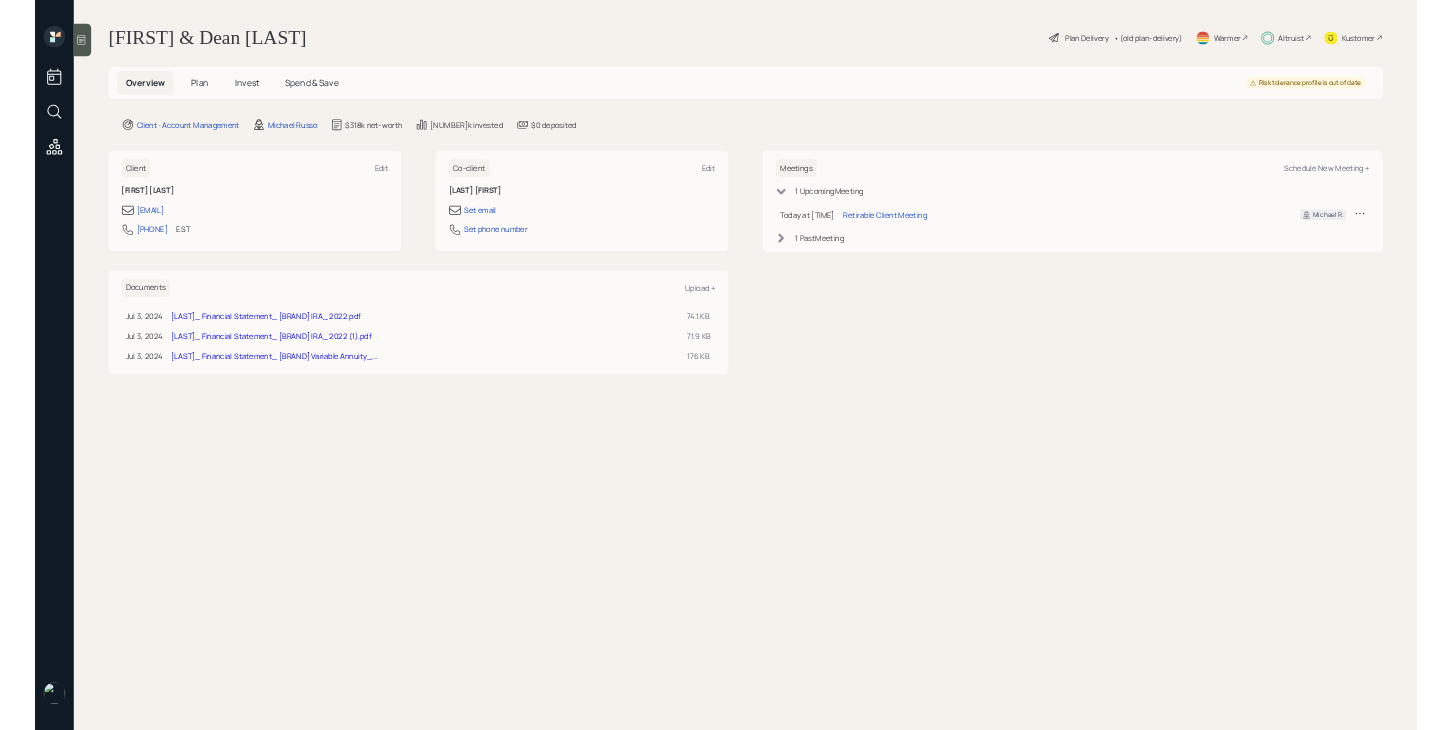 scroll, scrollTop: 0, scrollLeft: 0, axis: both 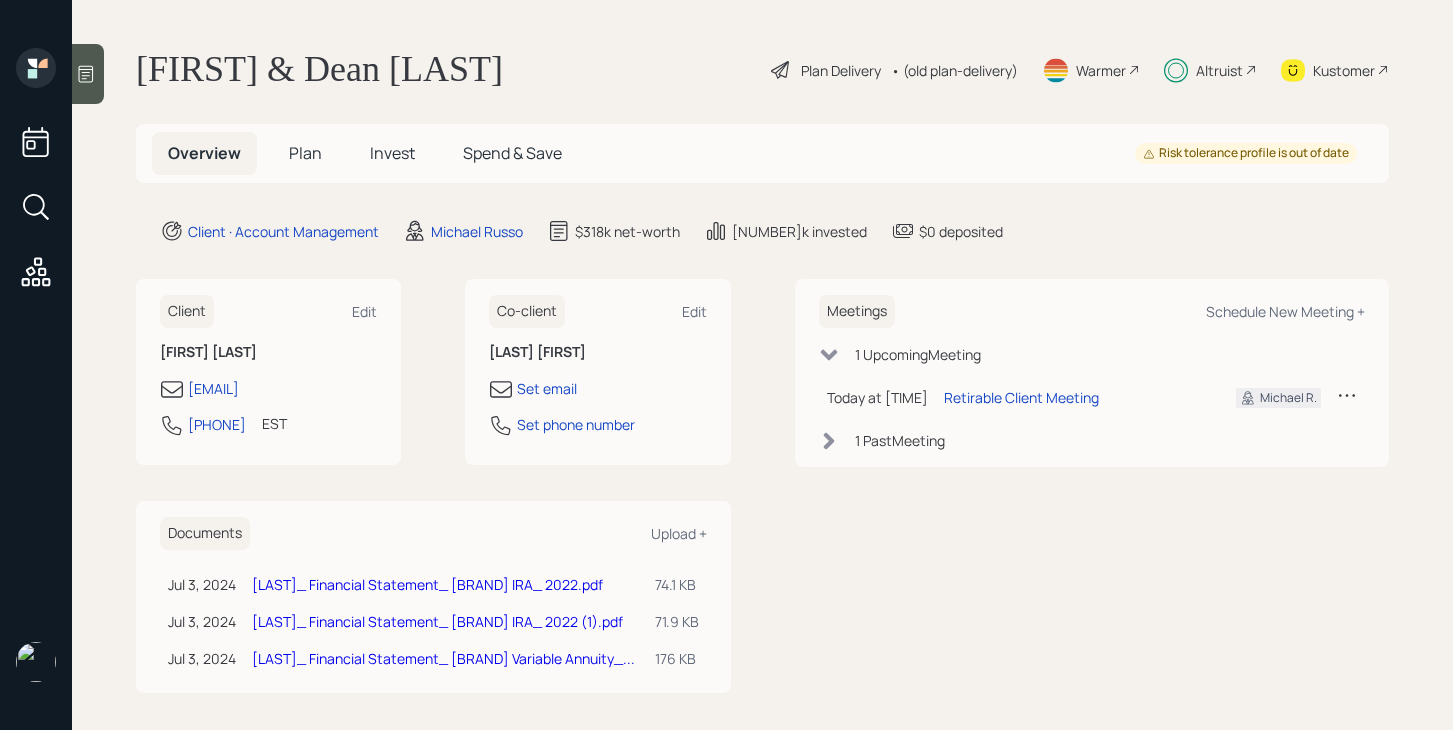 click on "Plan" at bounding box center (305, 153) 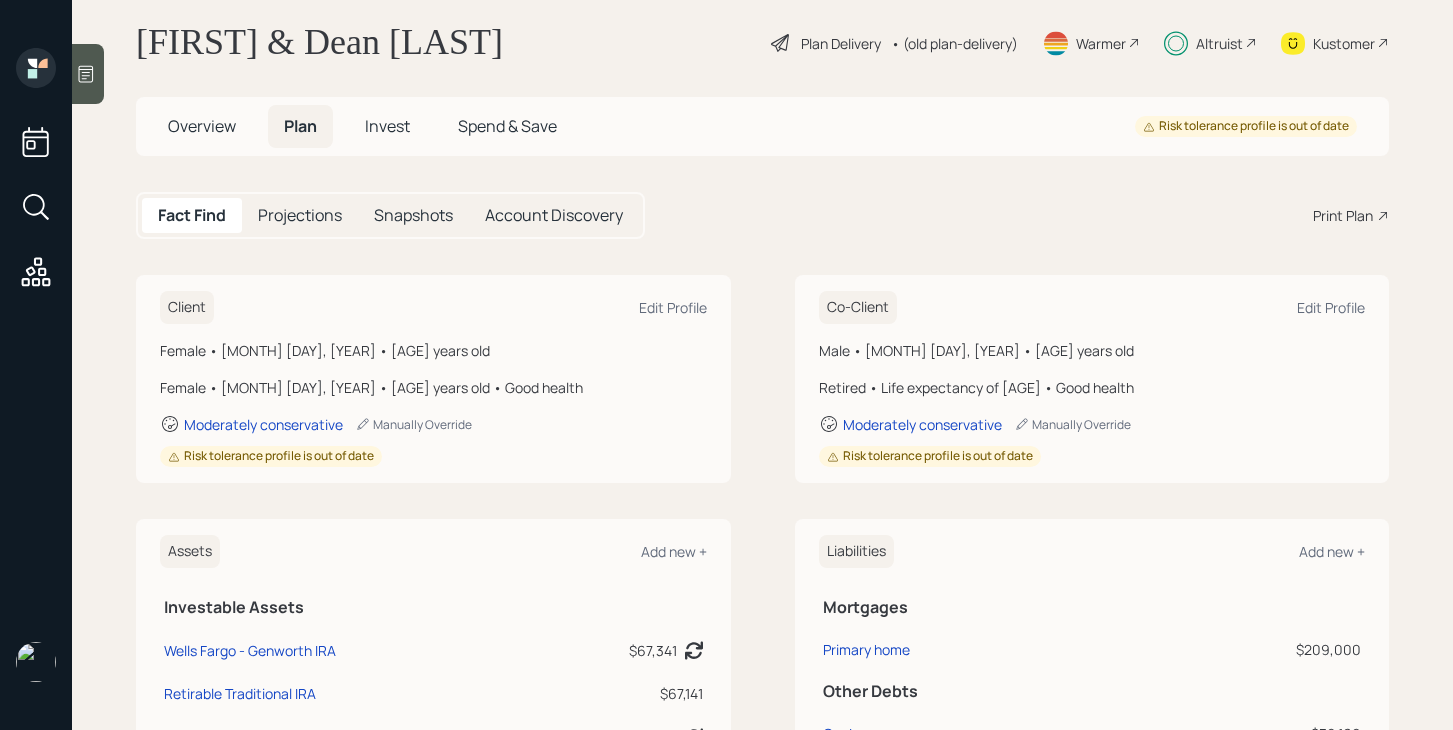 scroll, scrollTop: 0, scrollLeft: 0, axis: both 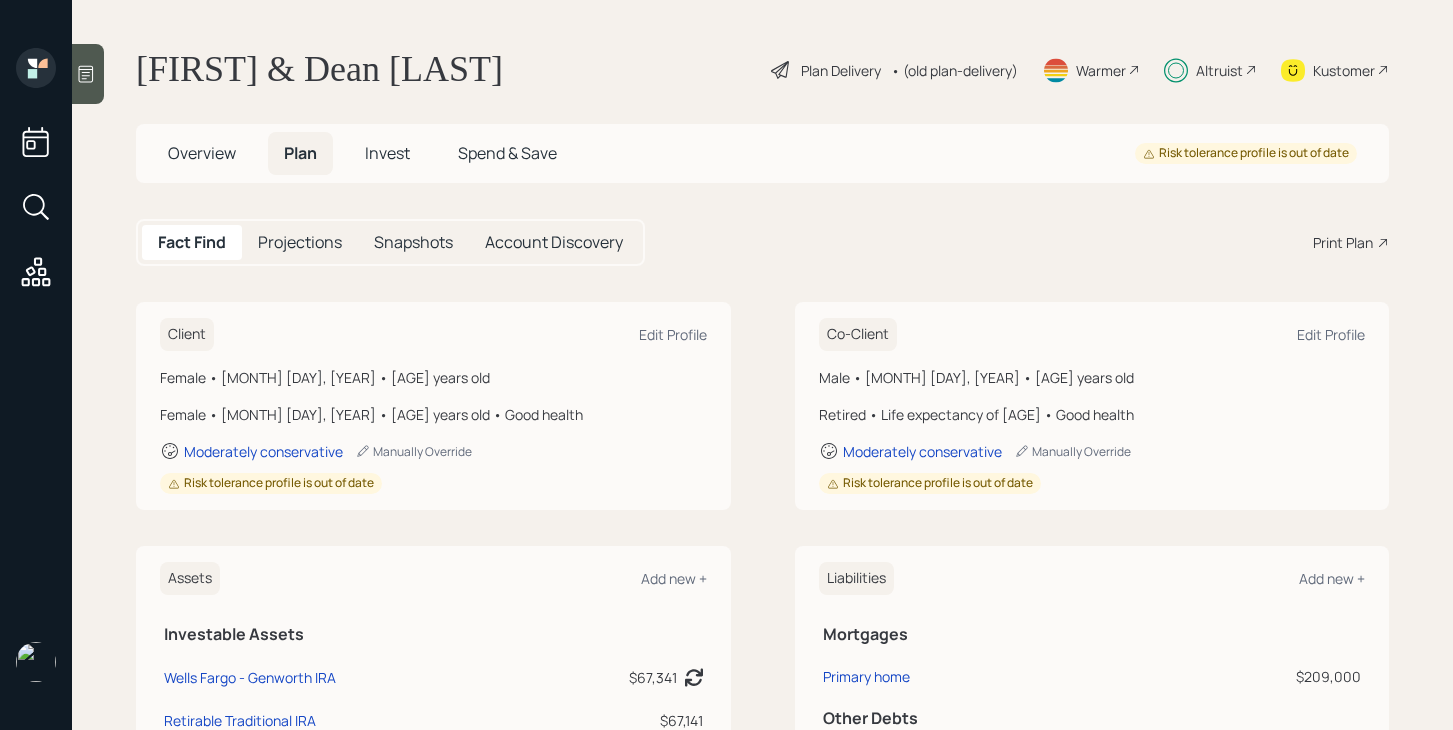 click on "Plan Delivery • (old plan-delivery)" at bounding box center (894, 70) 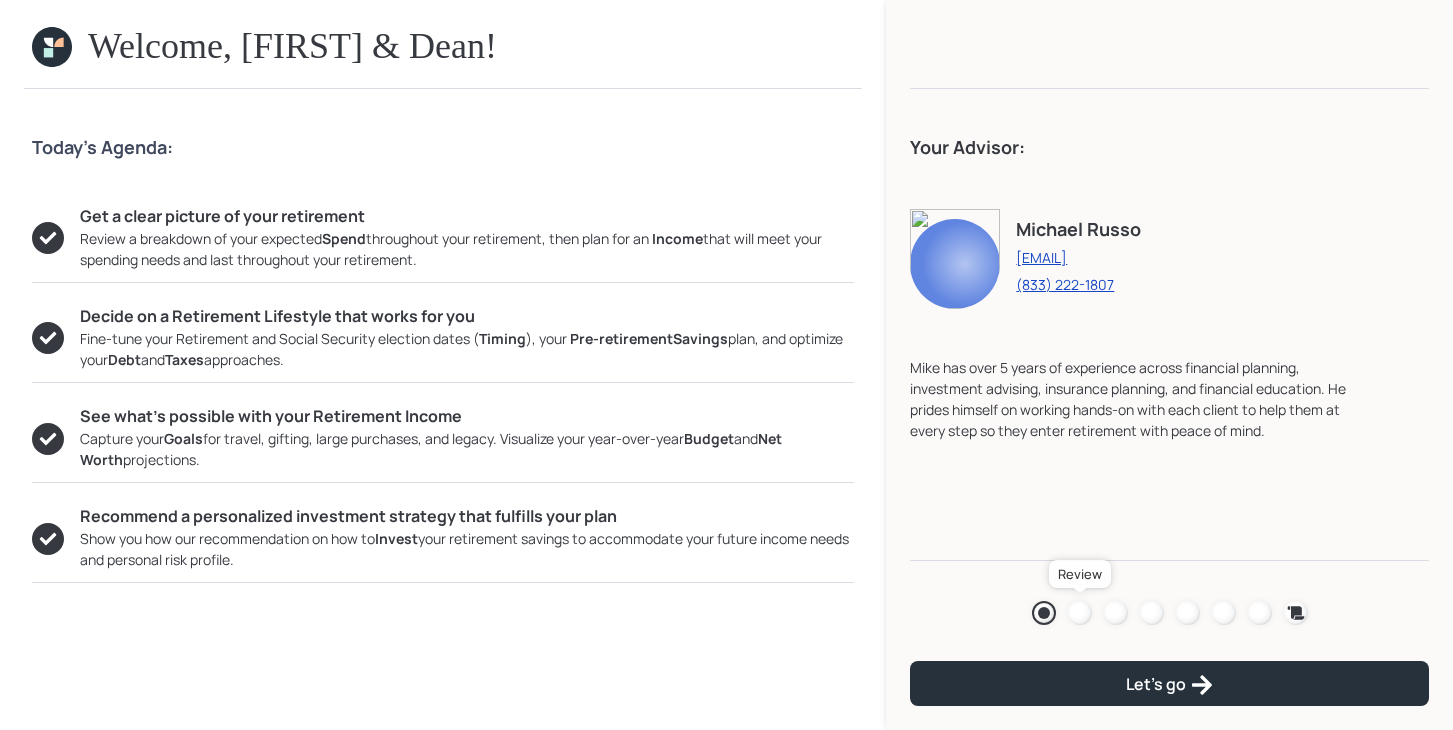 click at bounding box center [1080, 613] 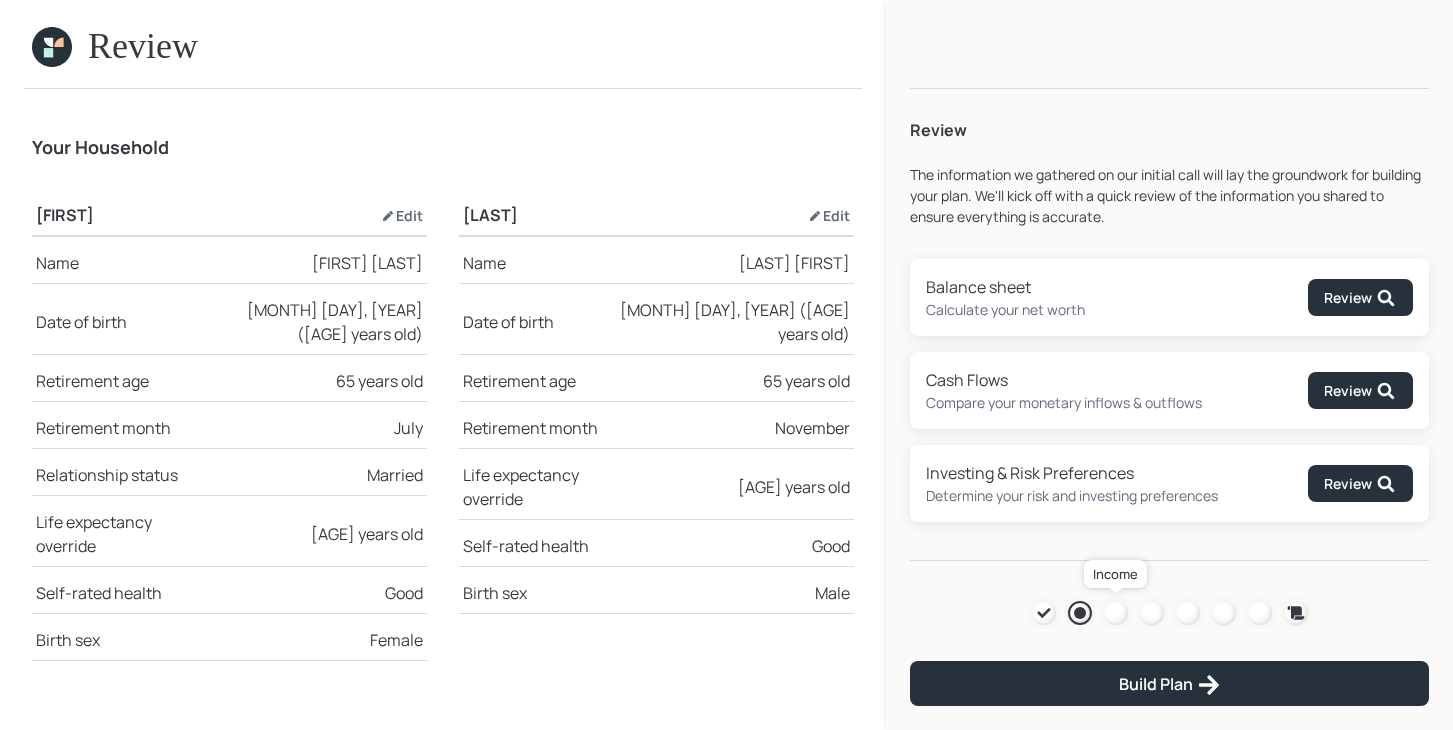 click at bounding box center (1116, 613) 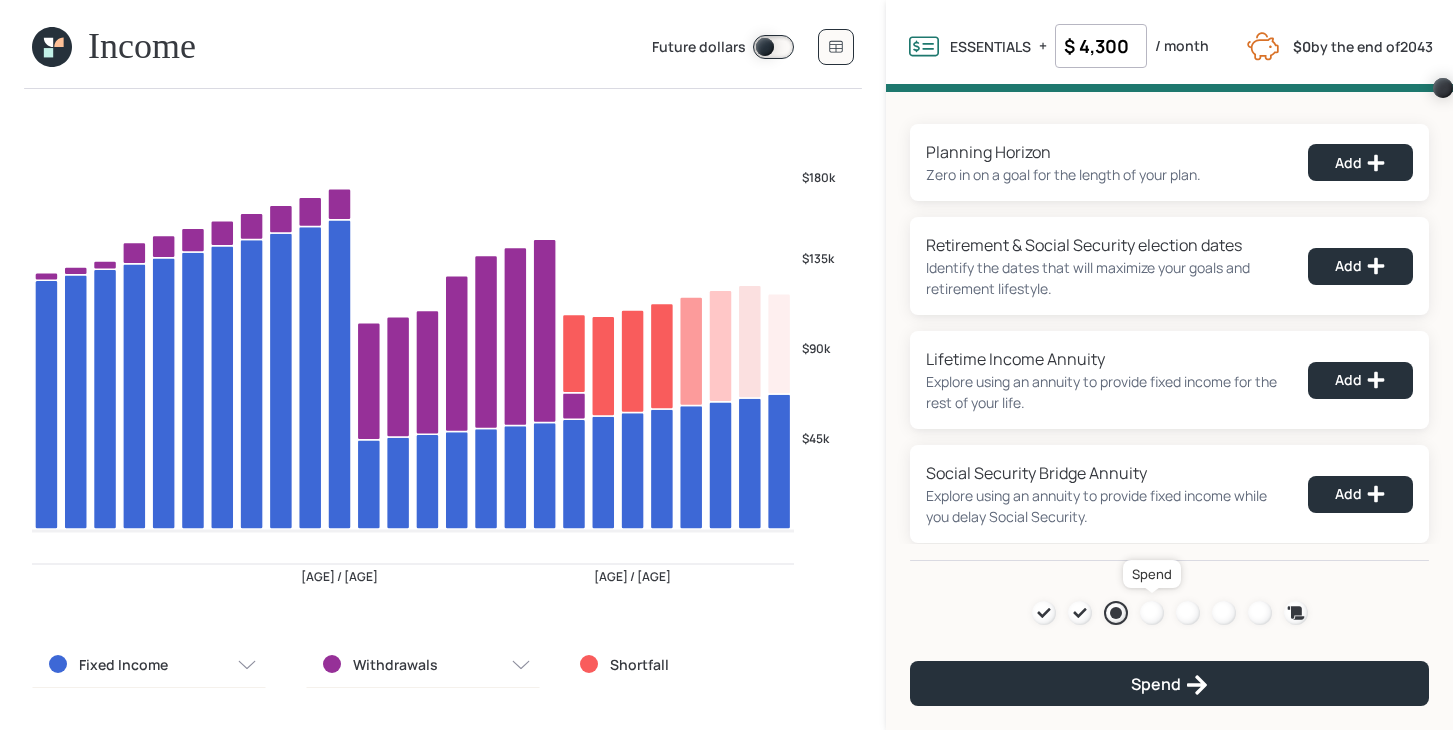 click at bounding box center [1152, 613] 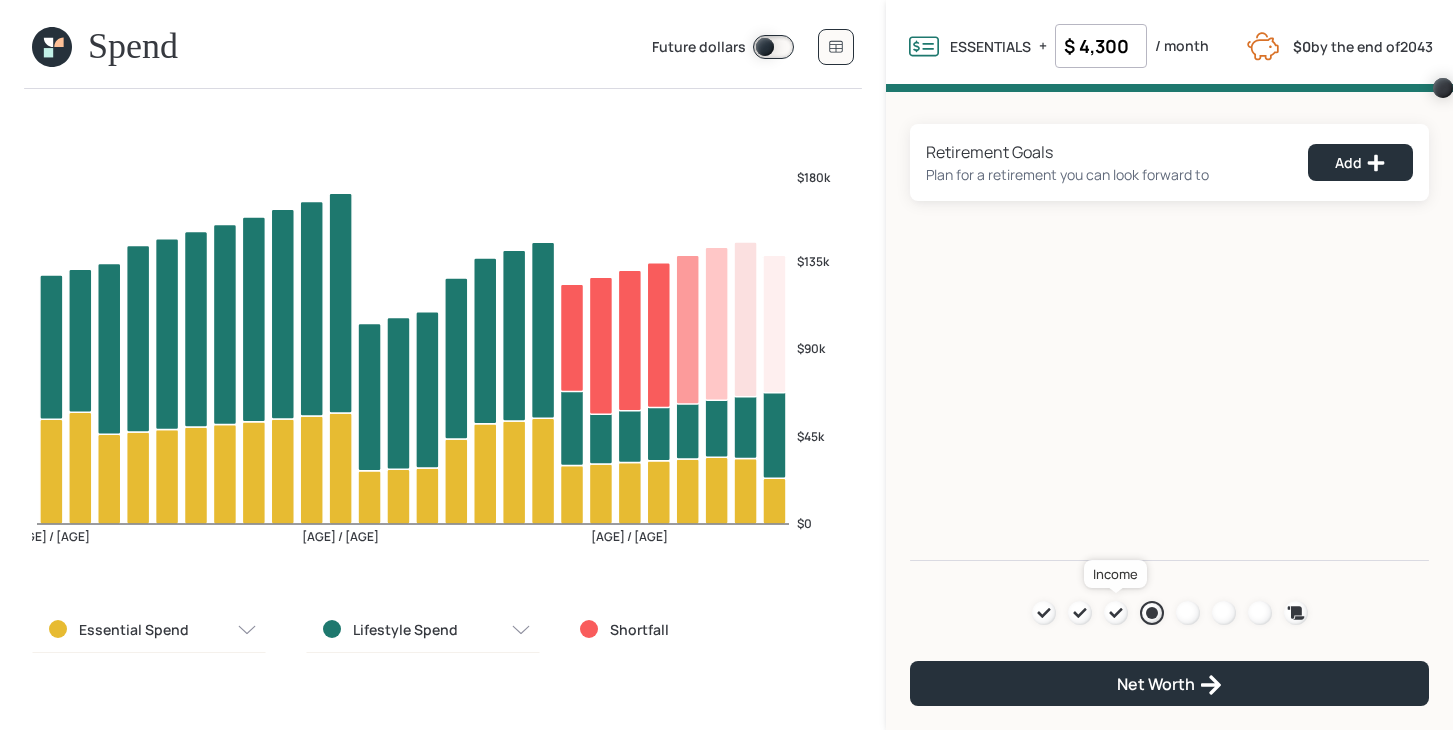 click at bounding box center [1116, 613] 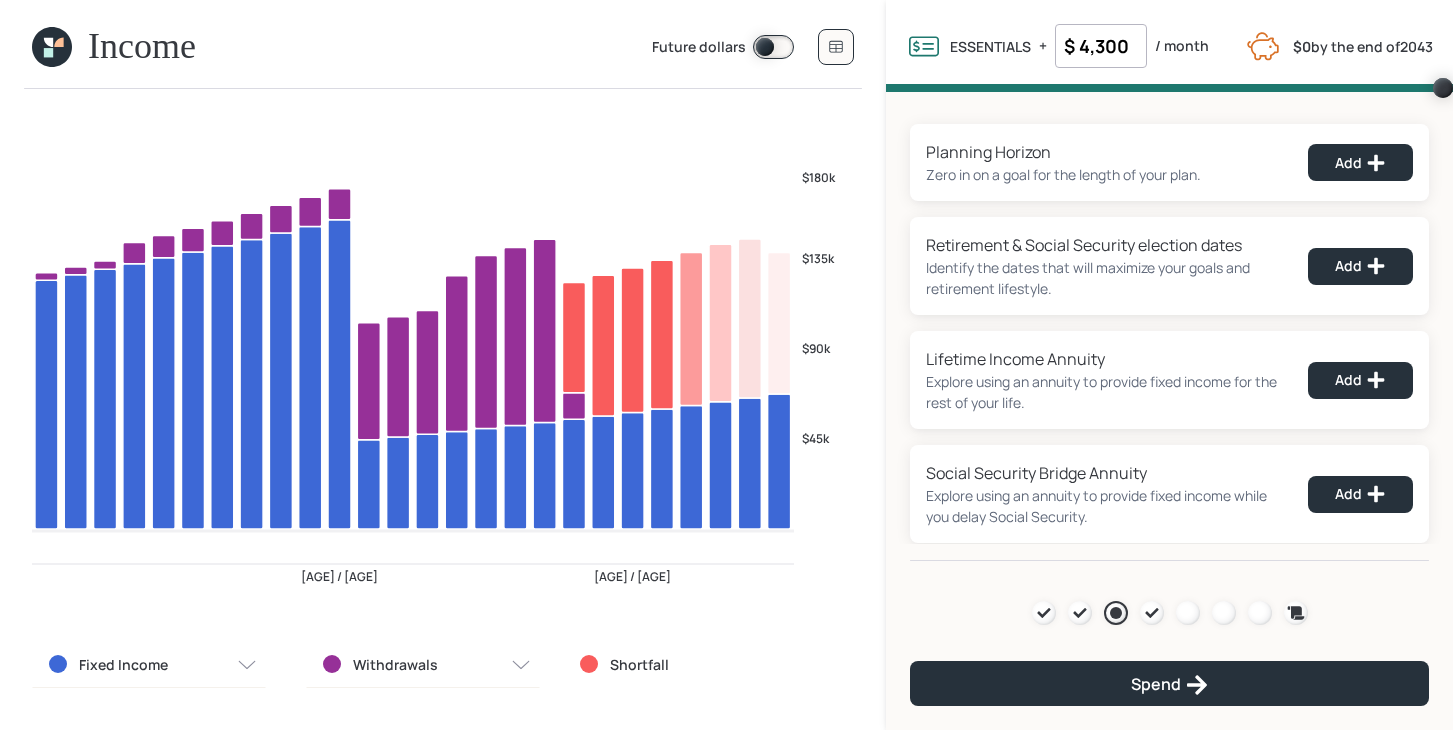 click on "Fixed Income" at bounding box center (149, 665) 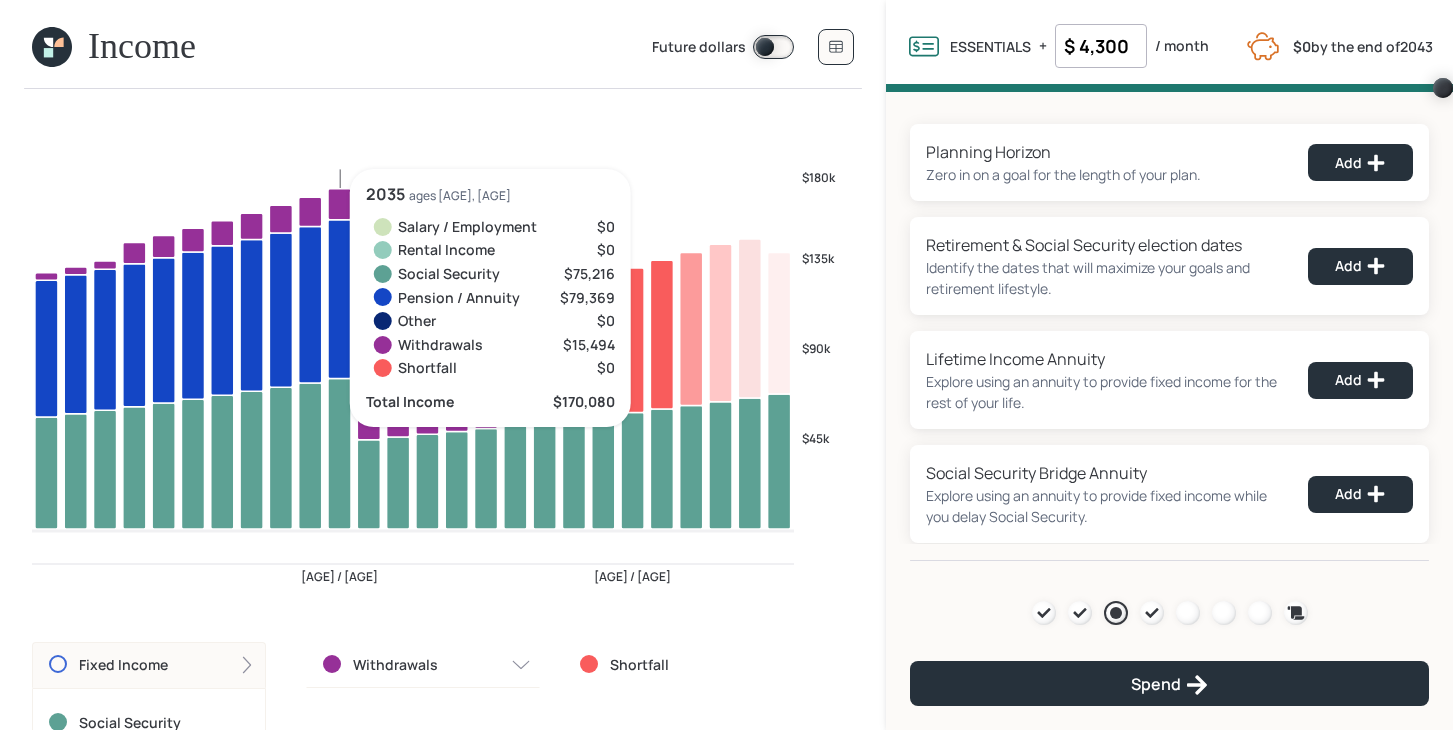 click at bounding box center (339, 454) 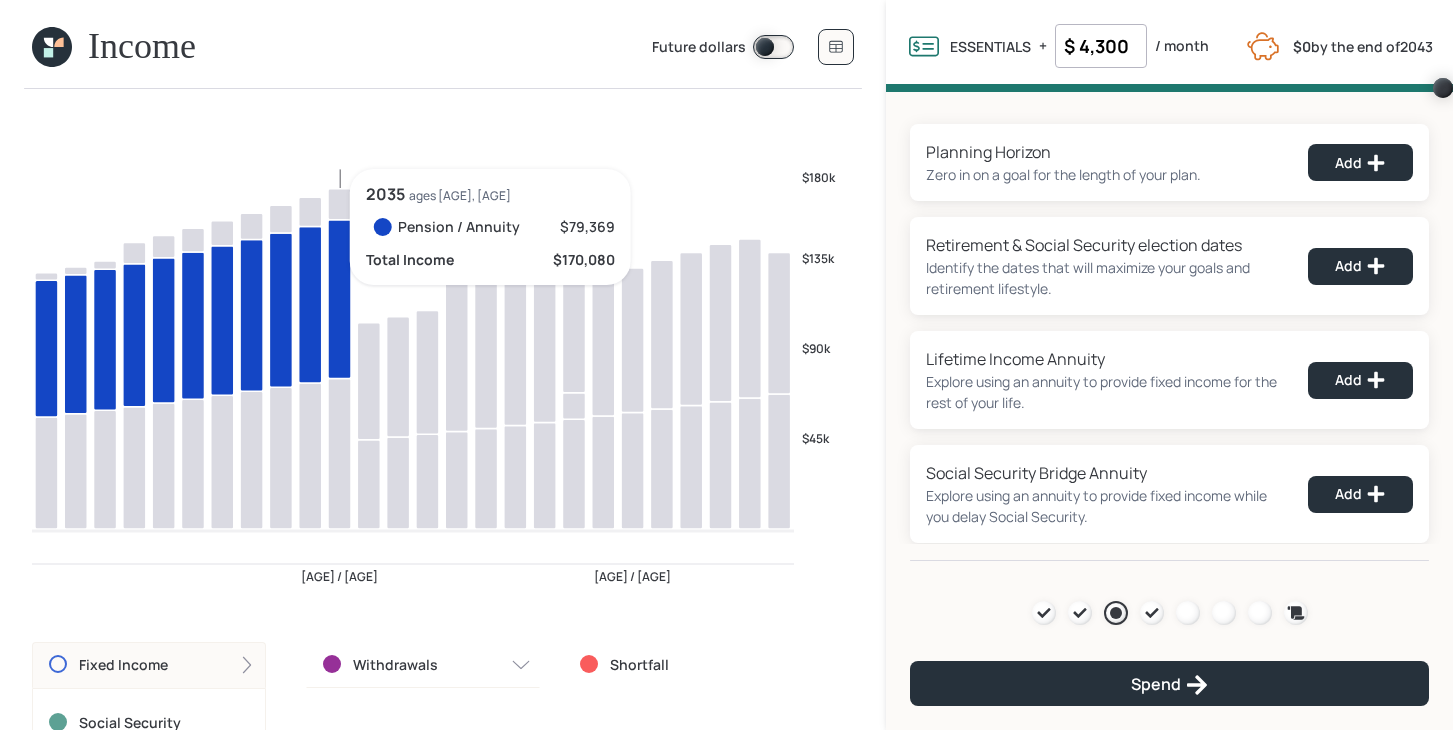 click at bounding box center [339, 454] 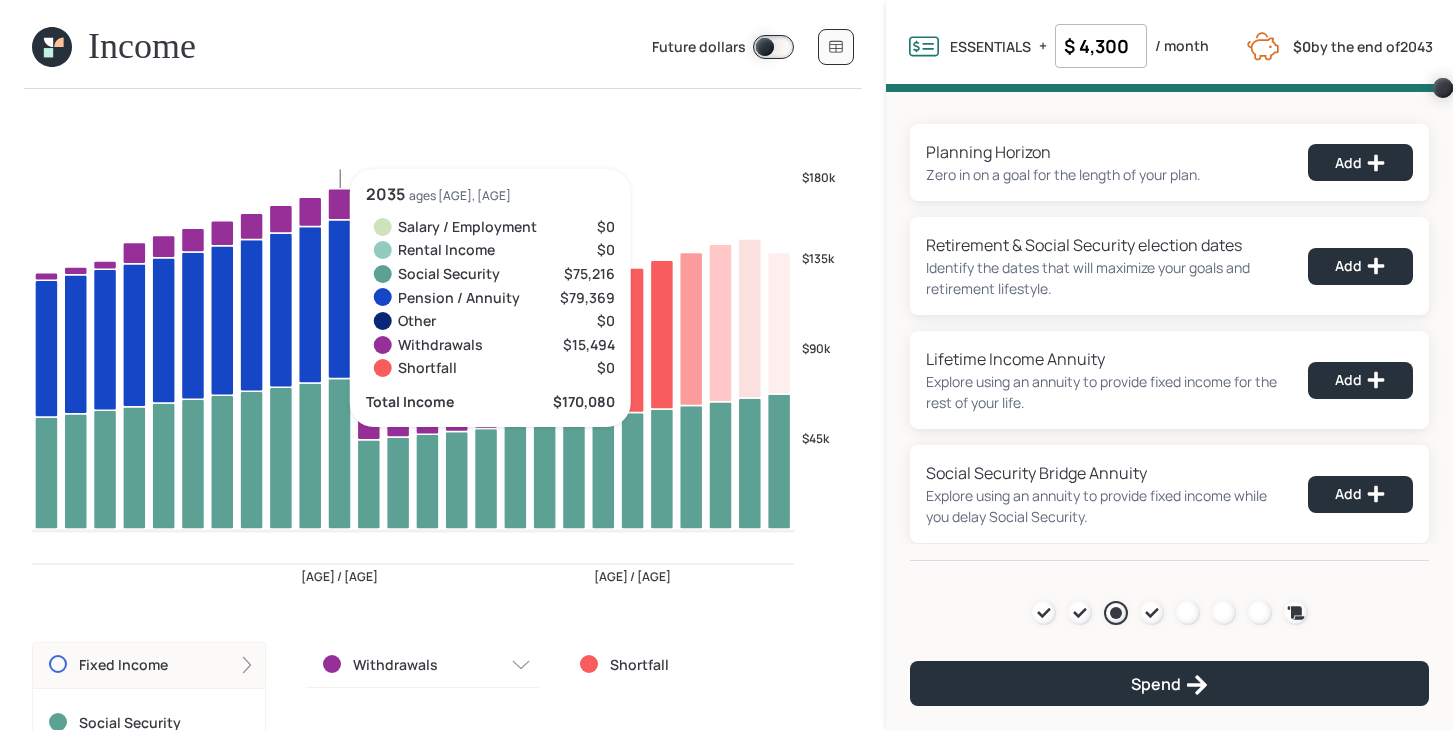 click at bounding box center [339, 454] 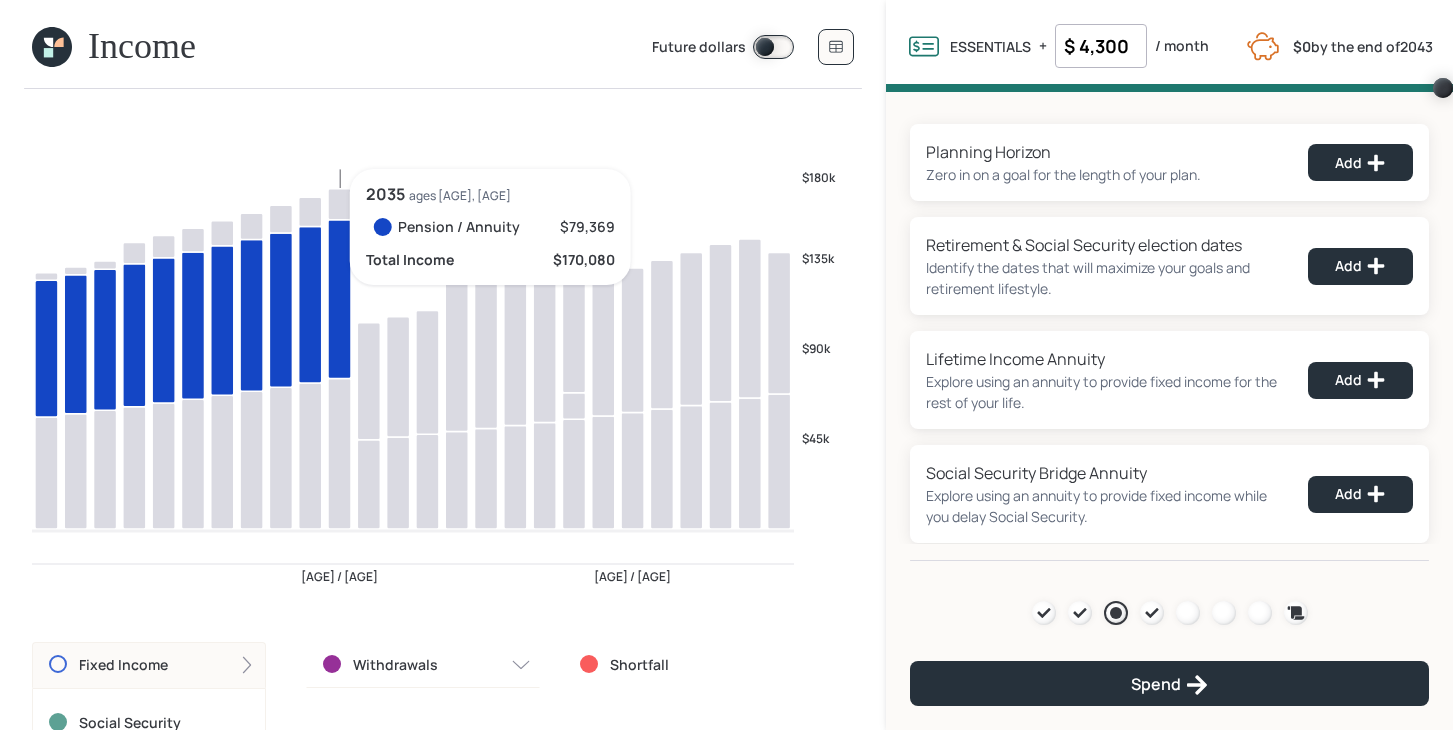 click at bounding box center [339, 454] 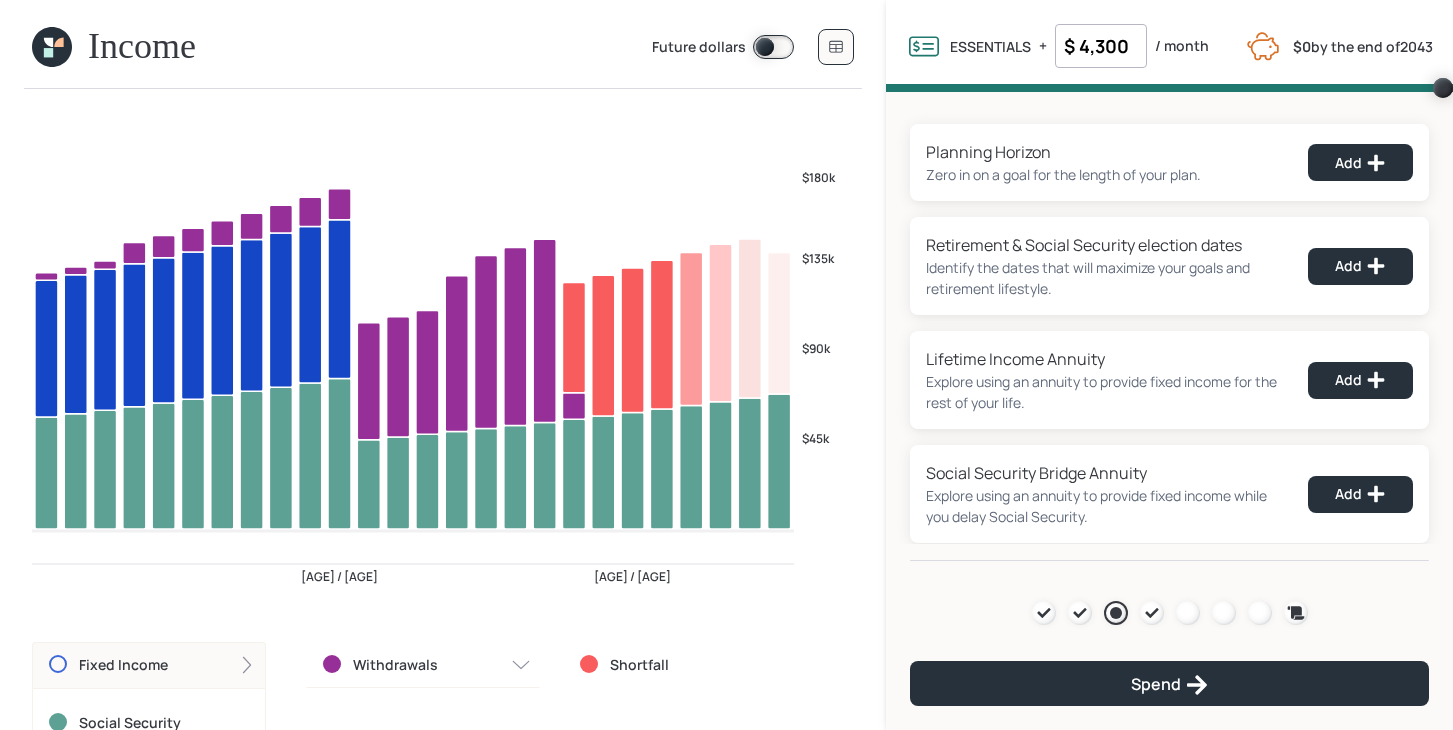 click on "Fixed Income" at bounding box center (149, 665) 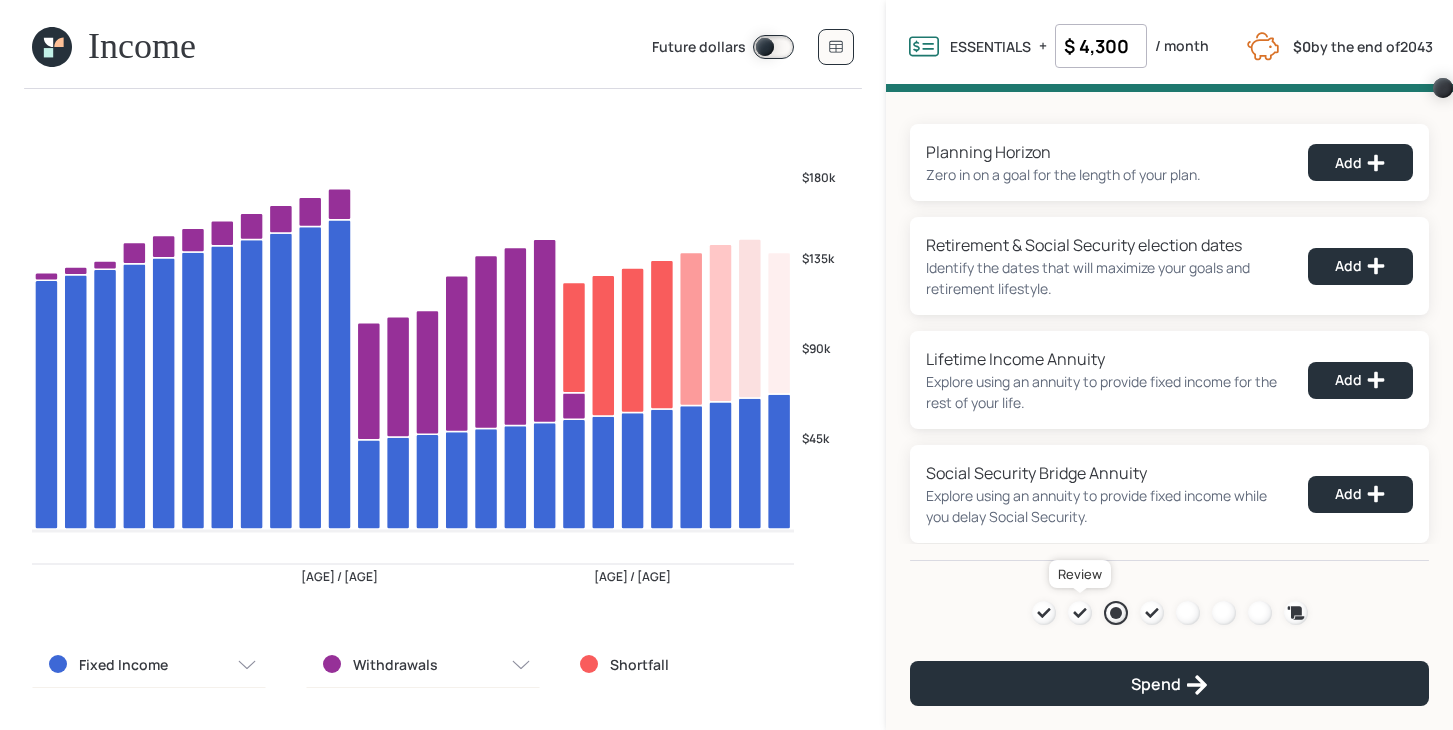 click at bounding box center (1079, 613) 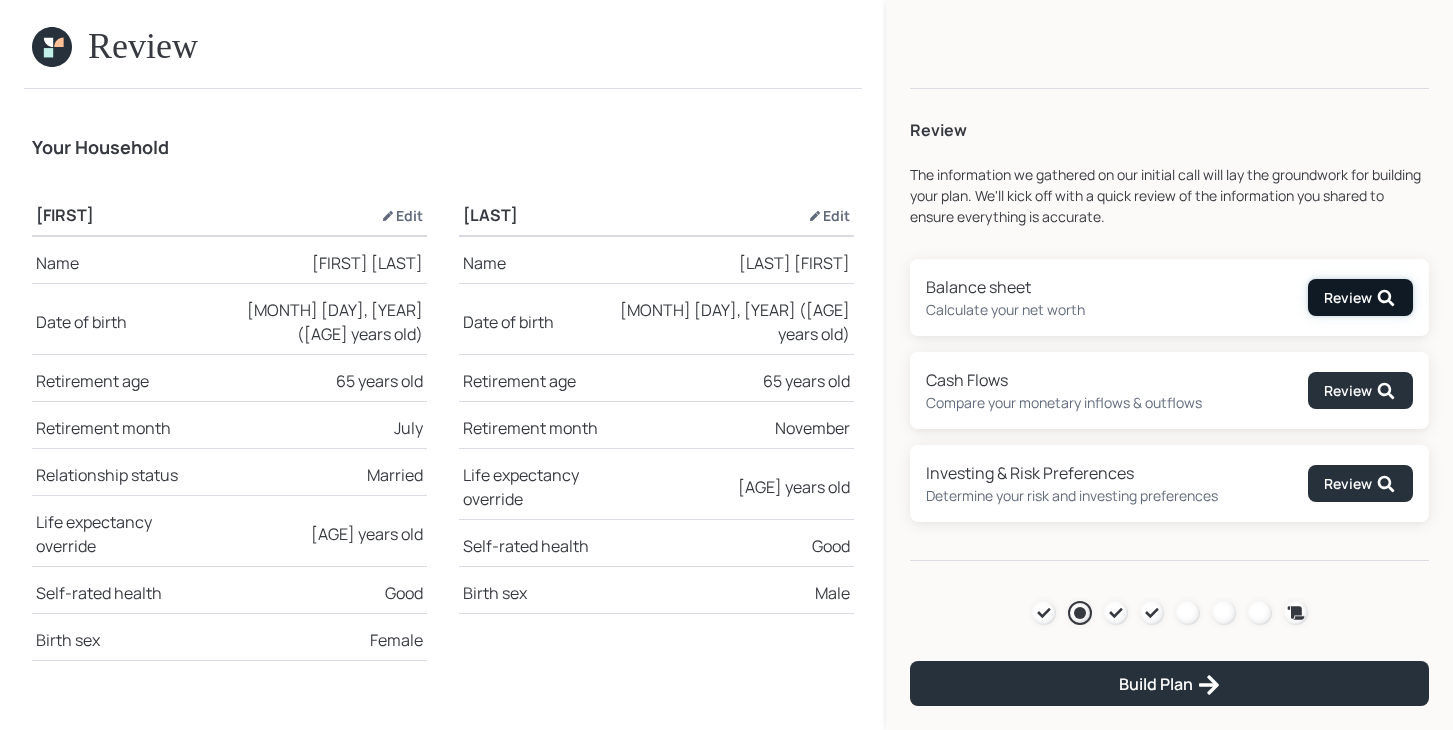 click on "Review" at bounding box center (1360, 298) 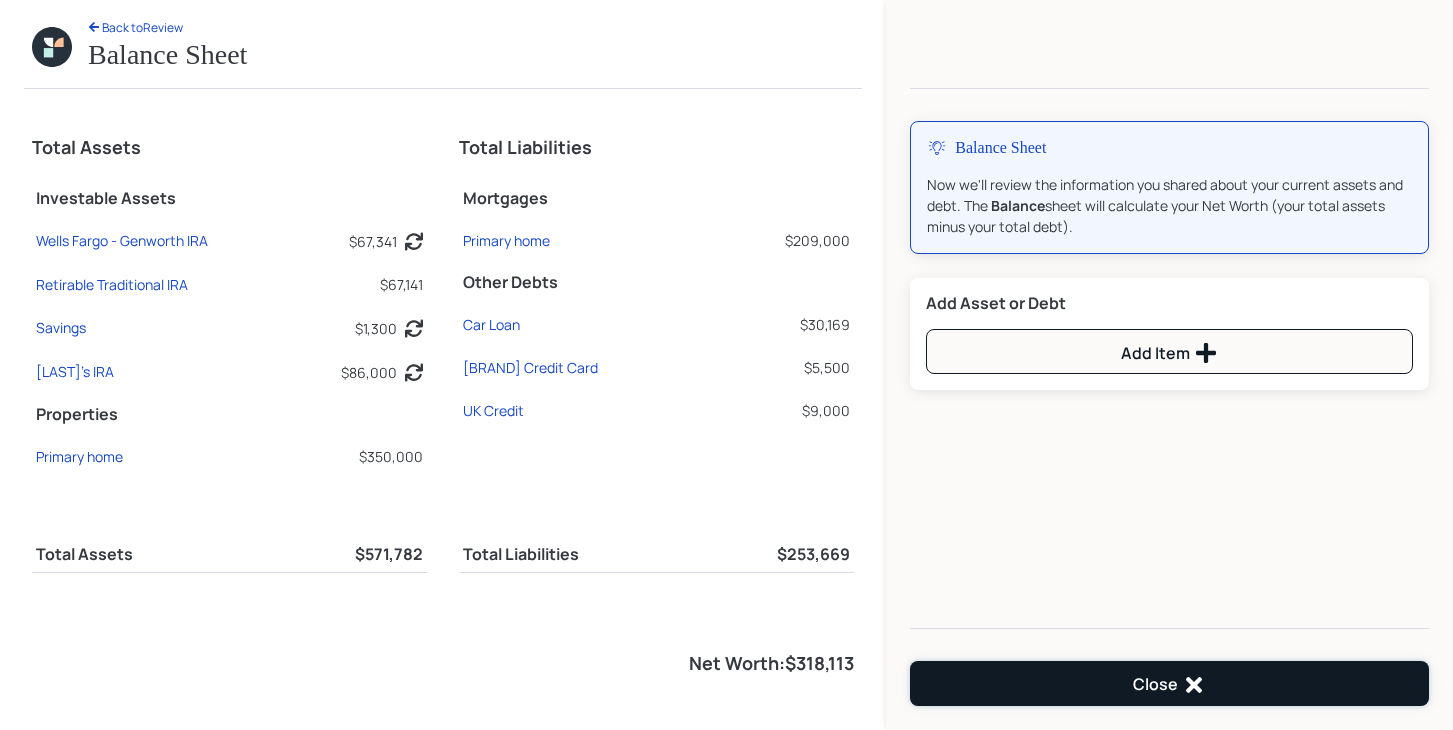 click on "Close" at bounding box center (1169, 685) 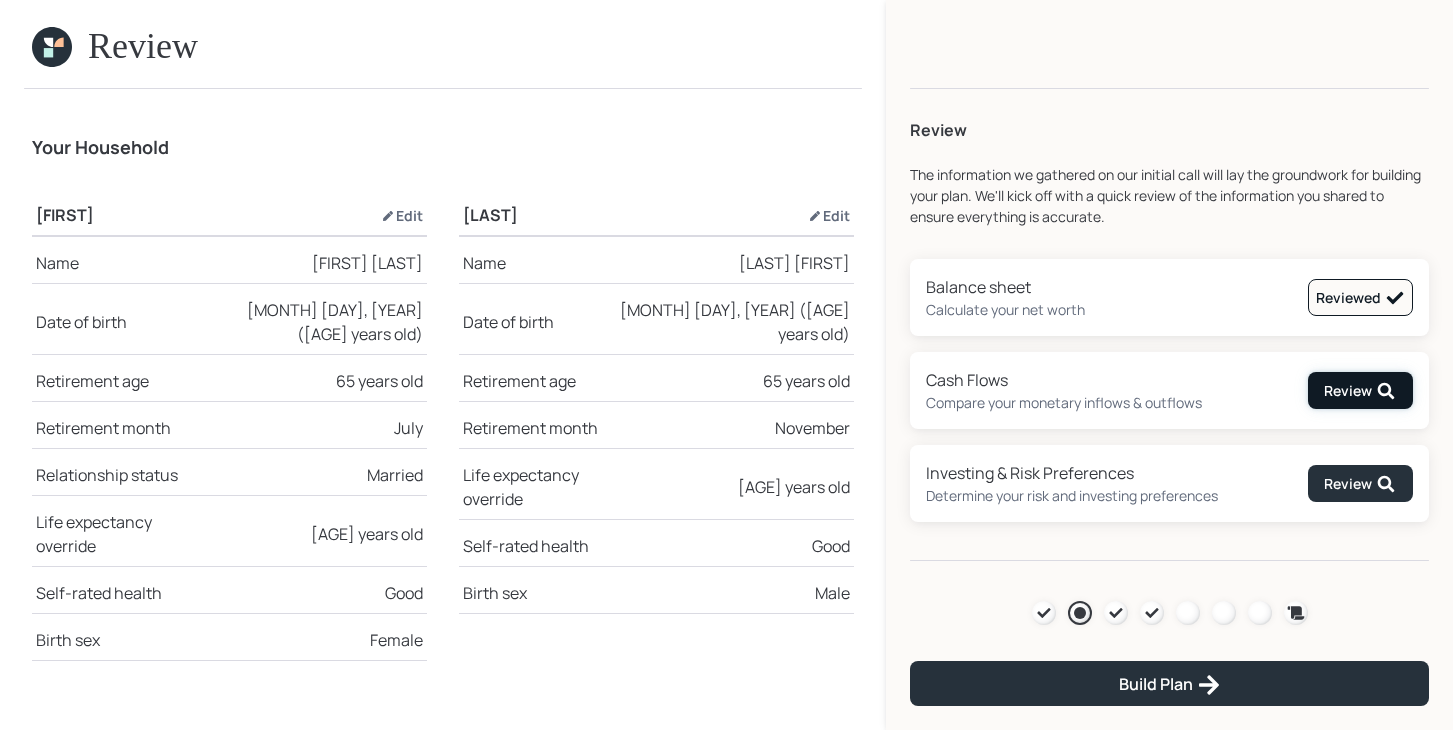 click on "Review" at bounding box center (1360, 391) 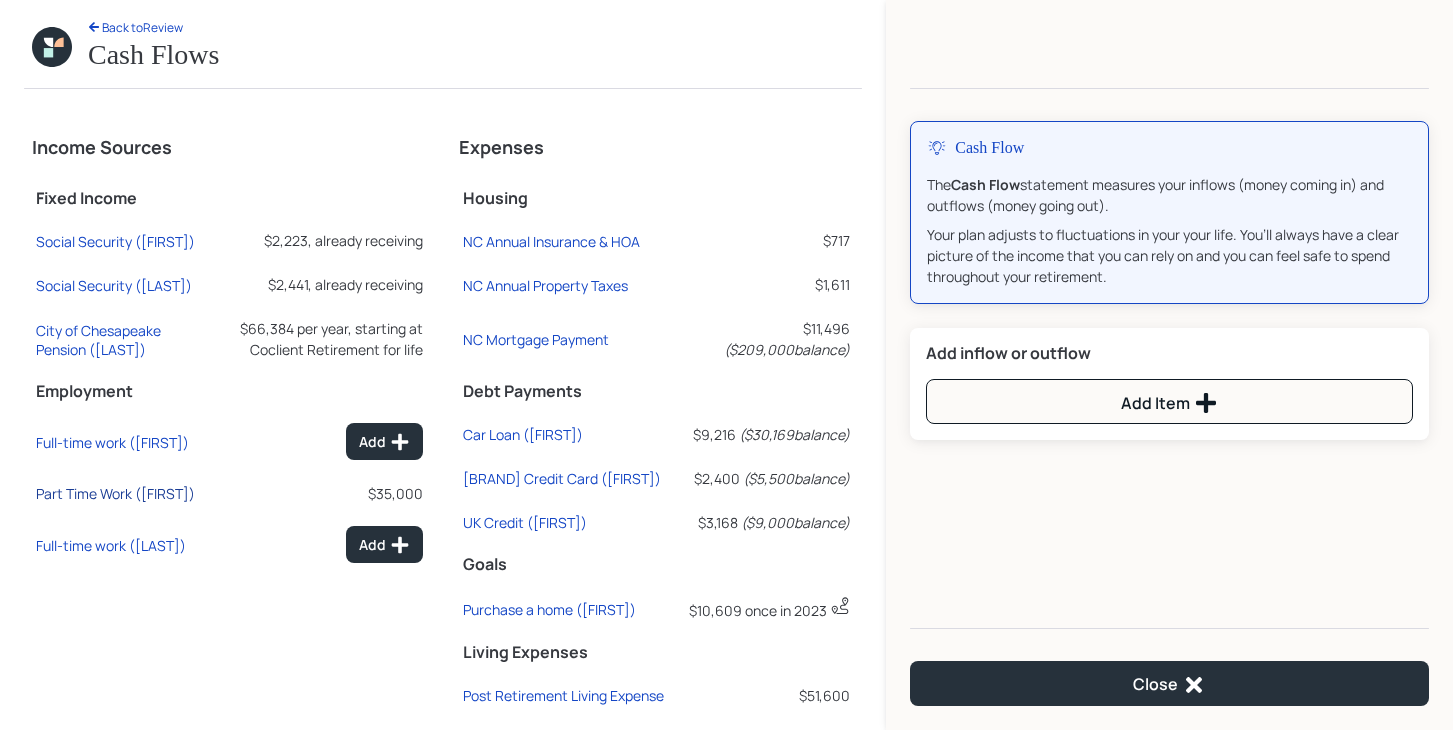 click on "Part Time Work   (Romel)" at bounding box center (115, 241) 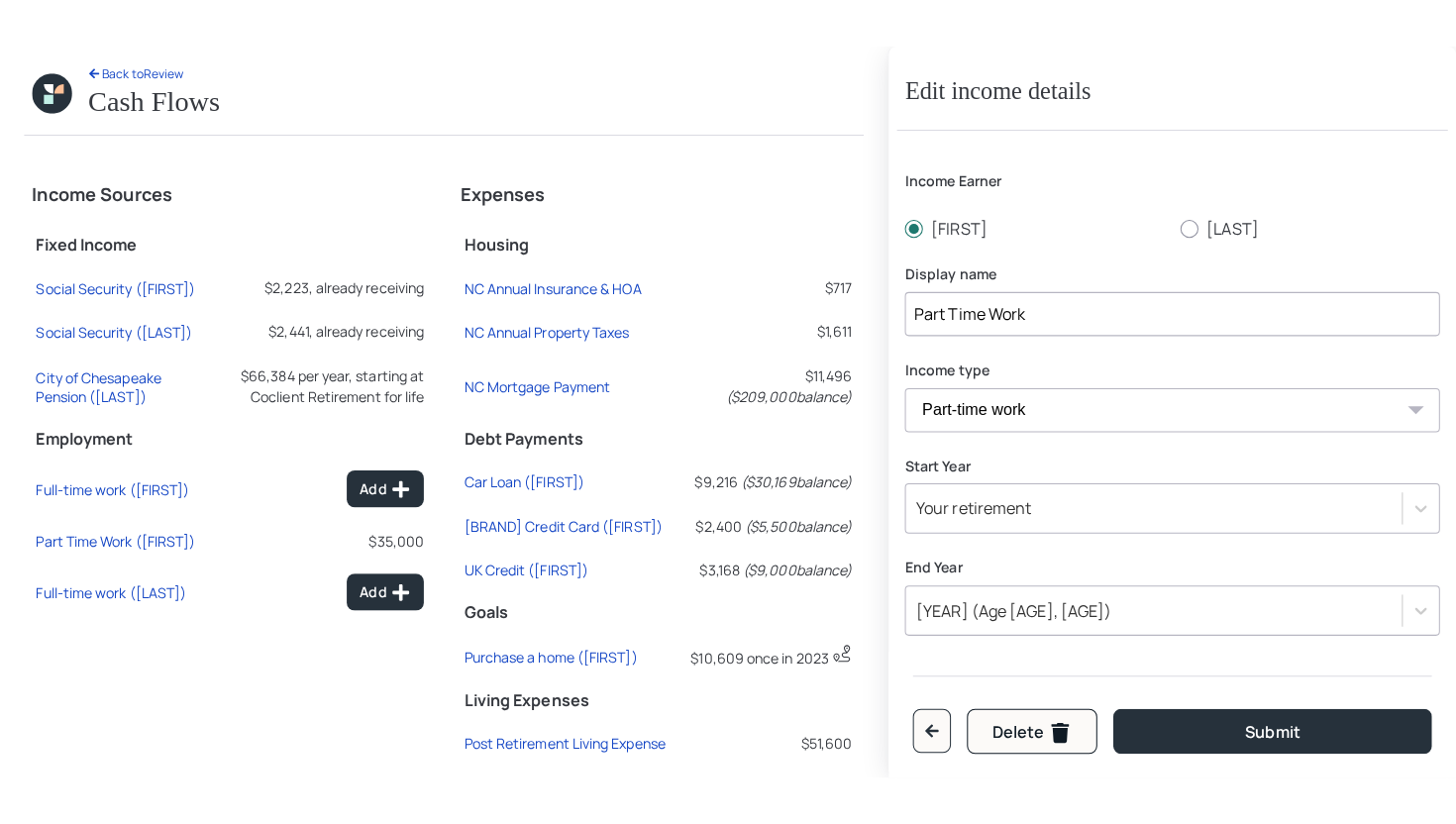 scroll, scrollTop: 205, scrollLeft: 0, axis: vertical 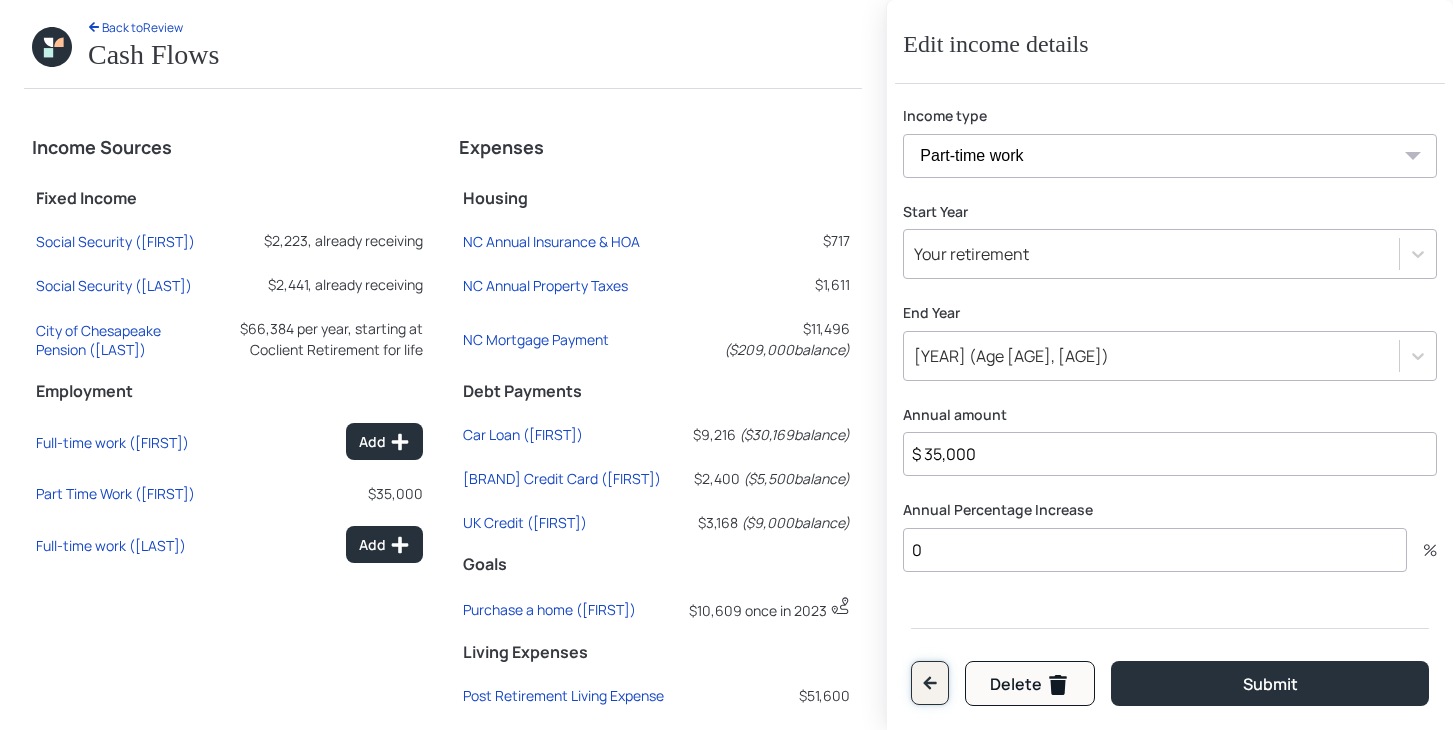 click at bounding box center (930, 683) 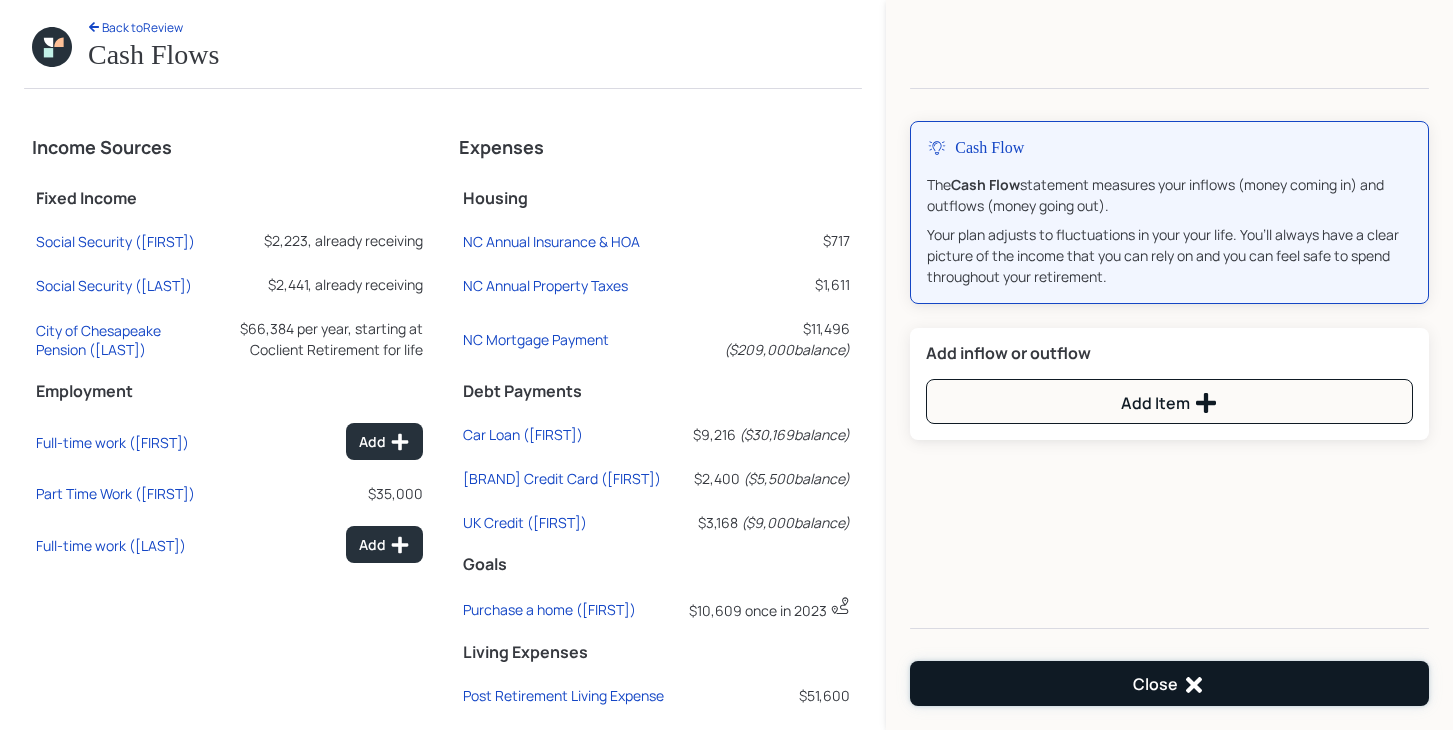 click on "Close" at bounding box center (1169, 683) 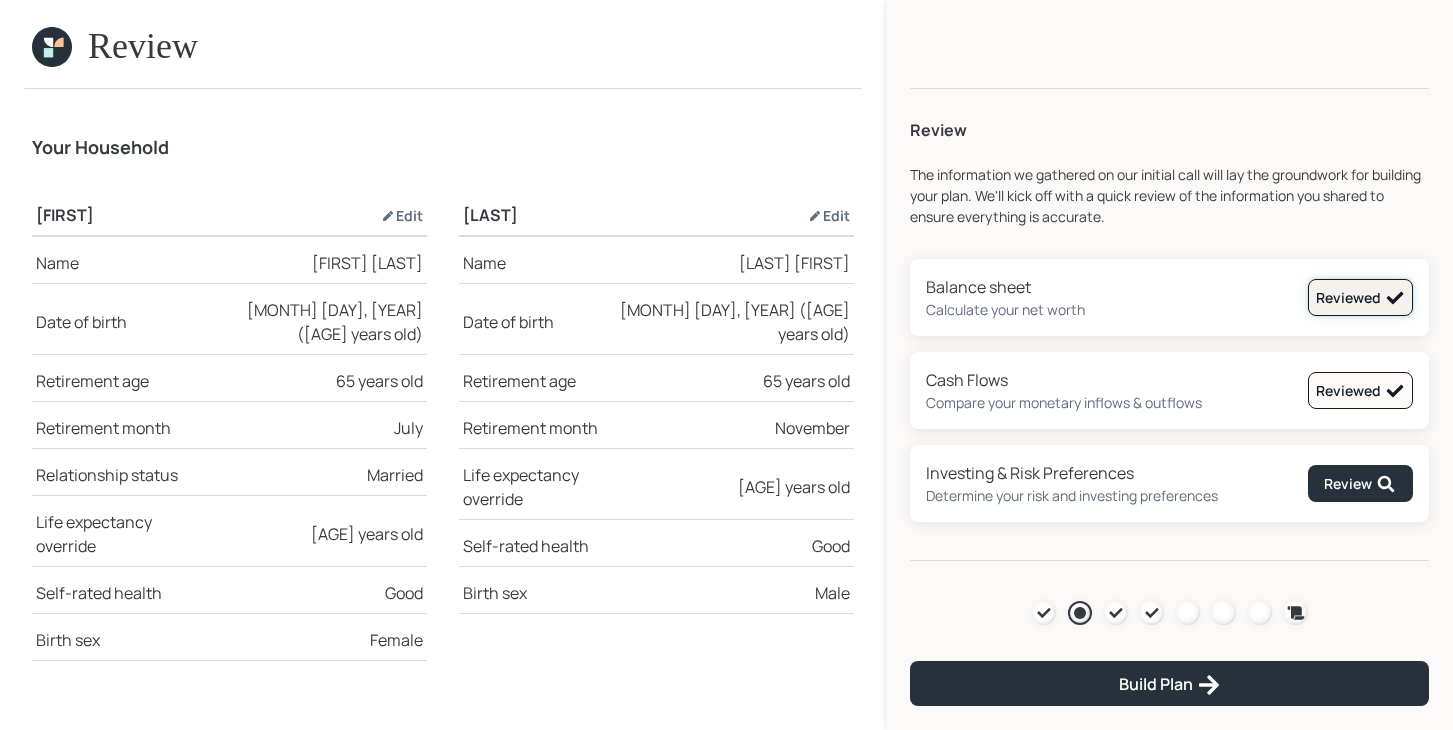 click at bounding box center [1395, 298] 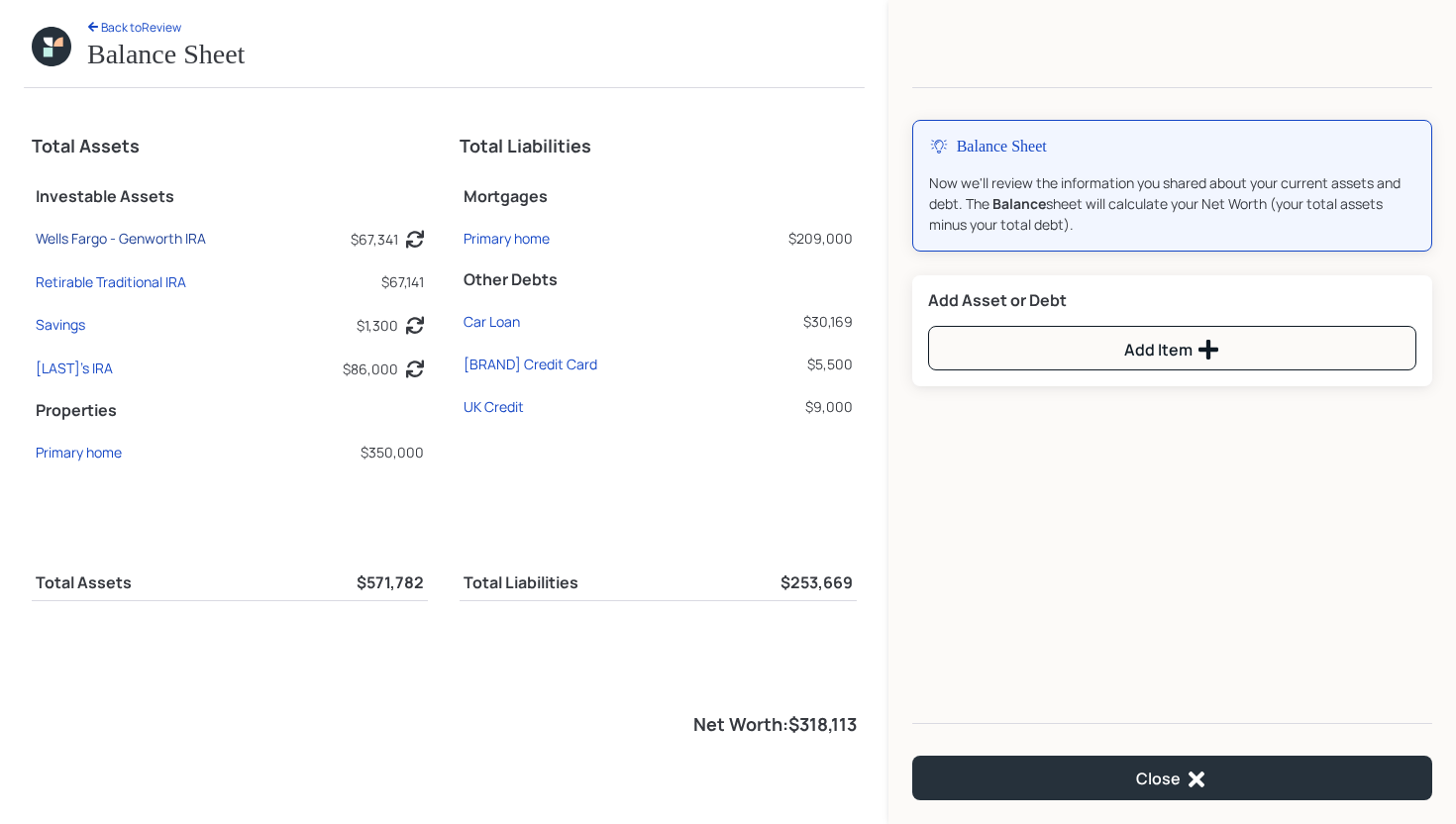 click on "Wells Fargo - Genworth IRA" at bounding box center (121, 238) 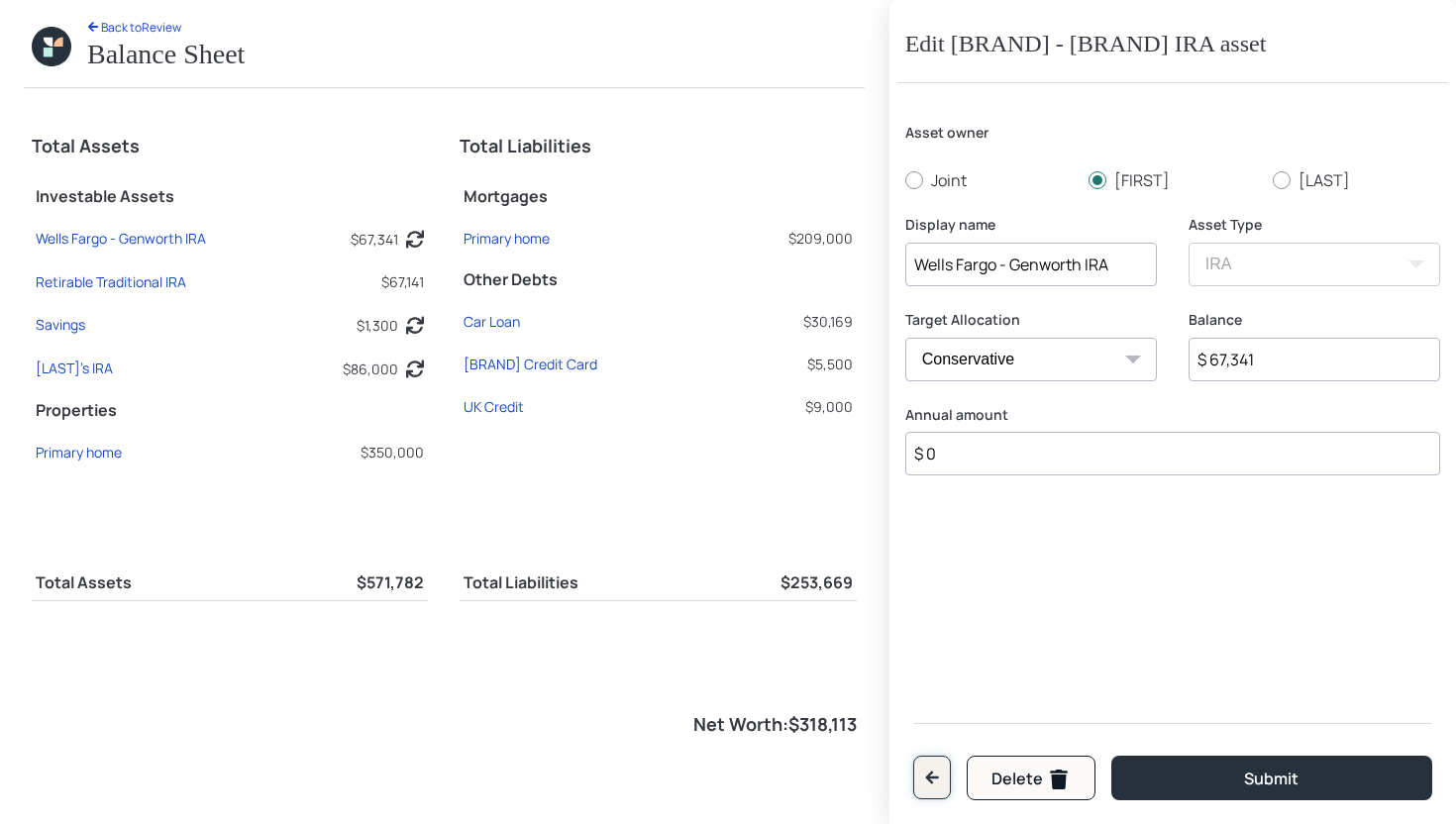 click at bounding box center (932, 777) 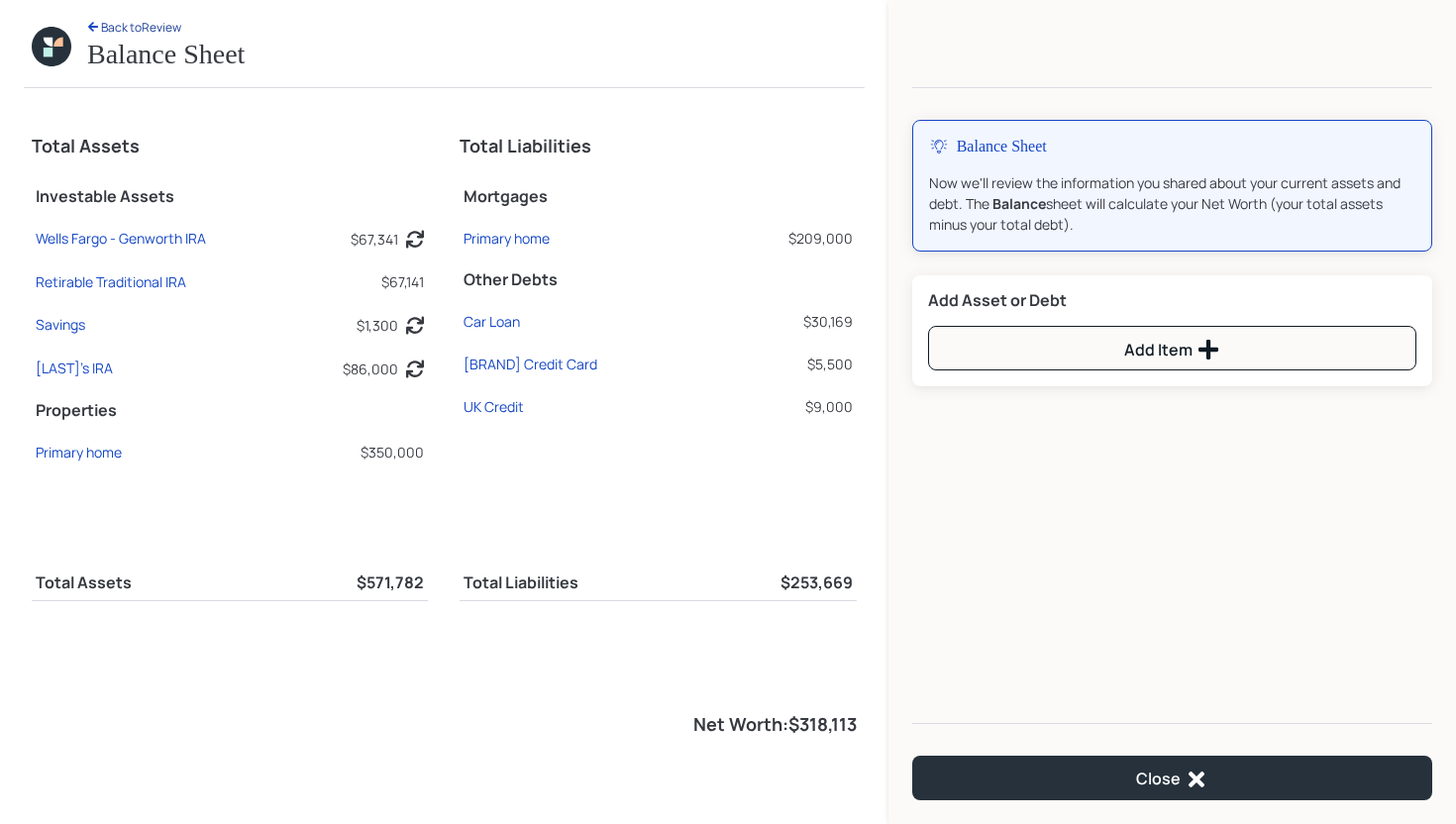 click on "Back to  Review" at bounding box center (134, 27) 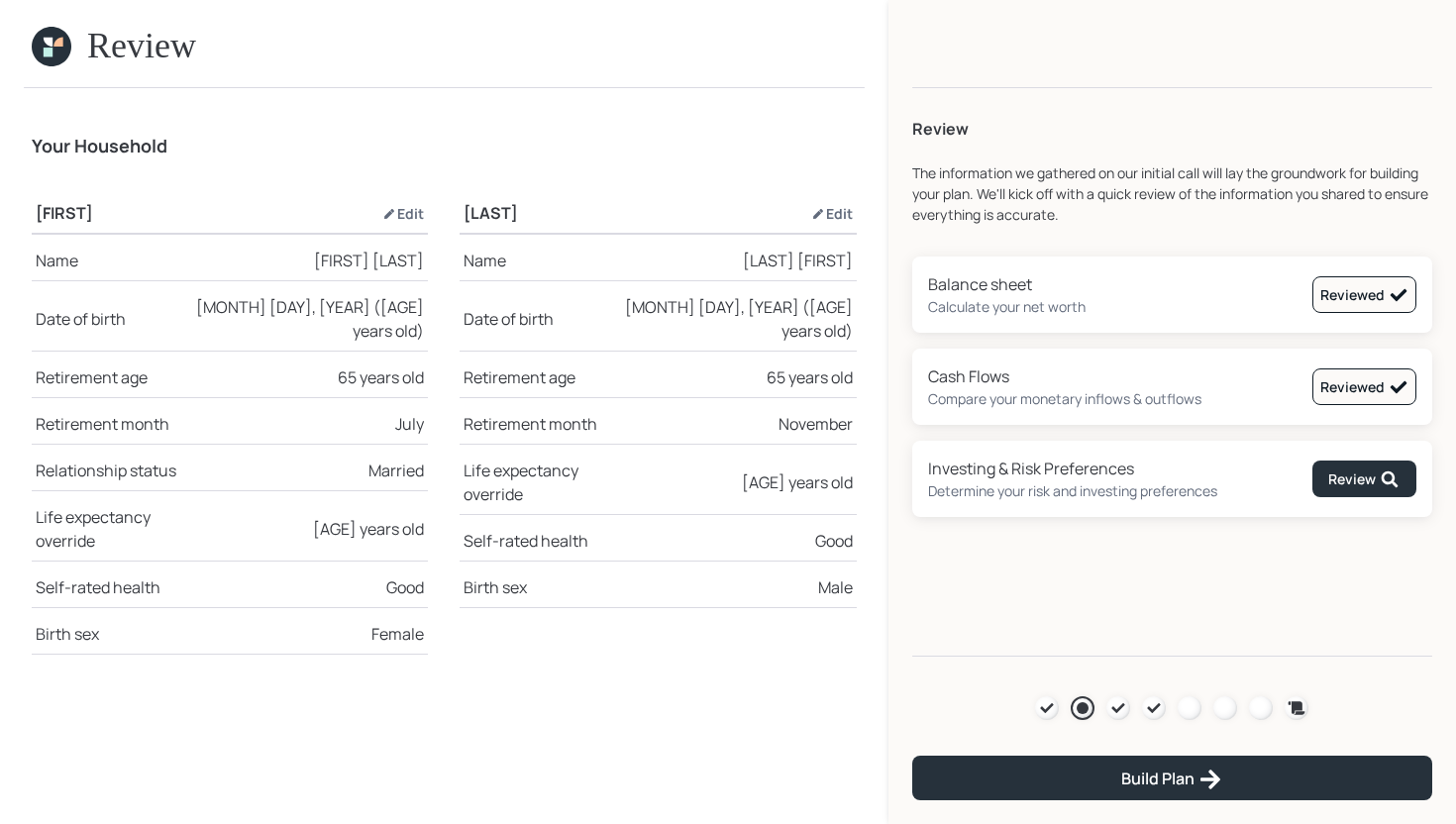 click at bounding box center (48, 52) 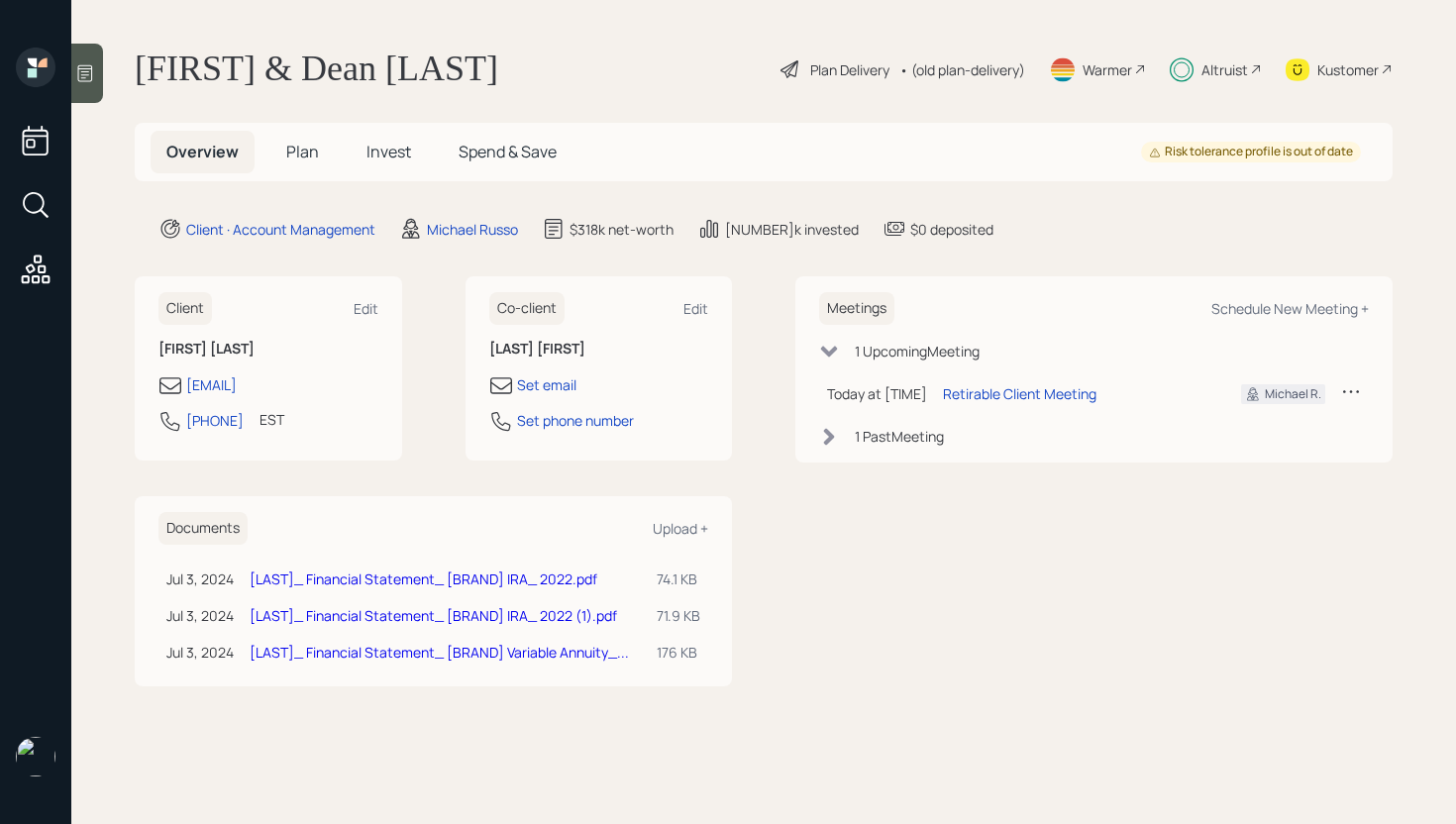 click on "Plan" at bounding box center [302, 152] 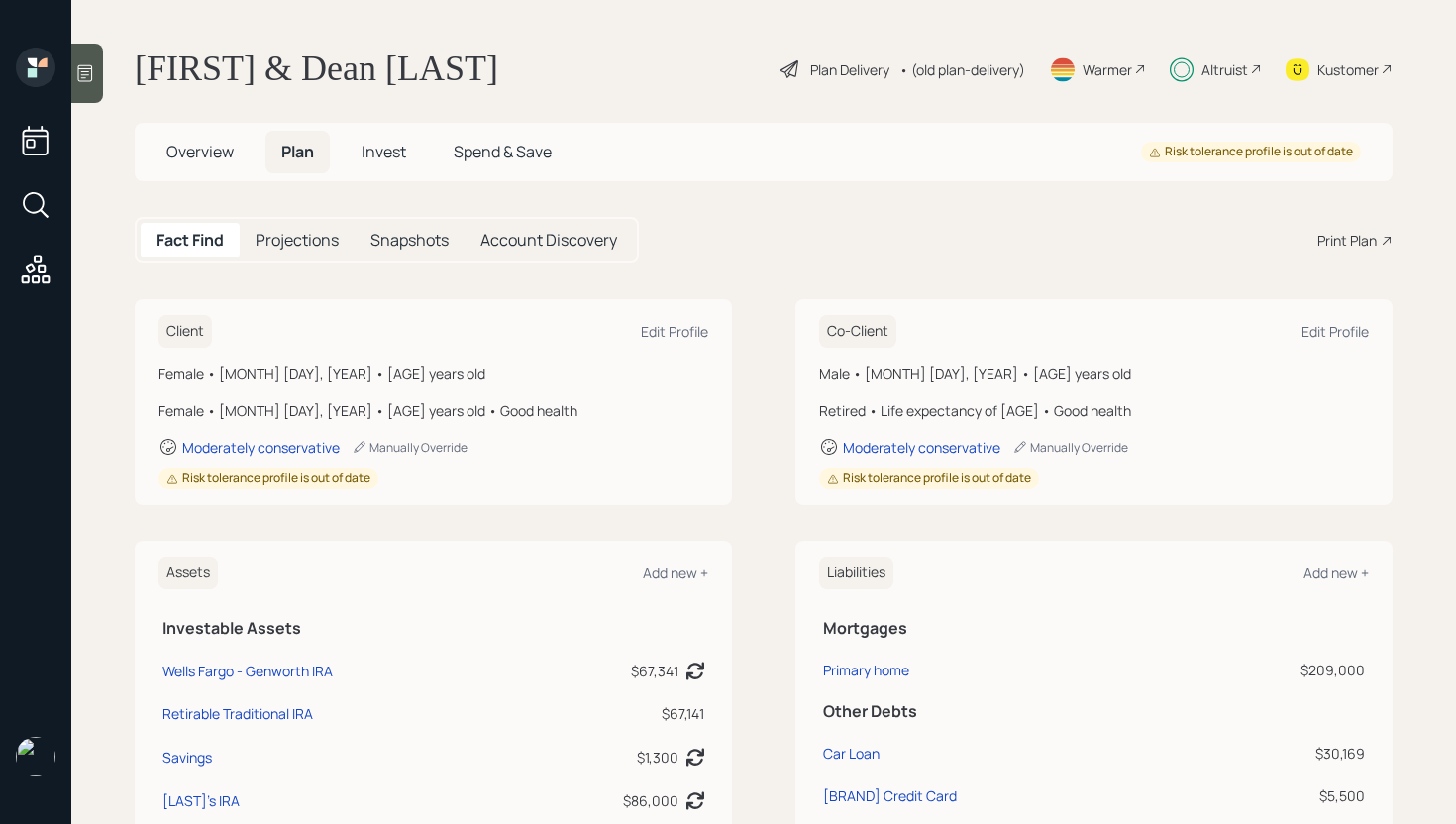 click on "Invest" at bounding box center (383, 152) 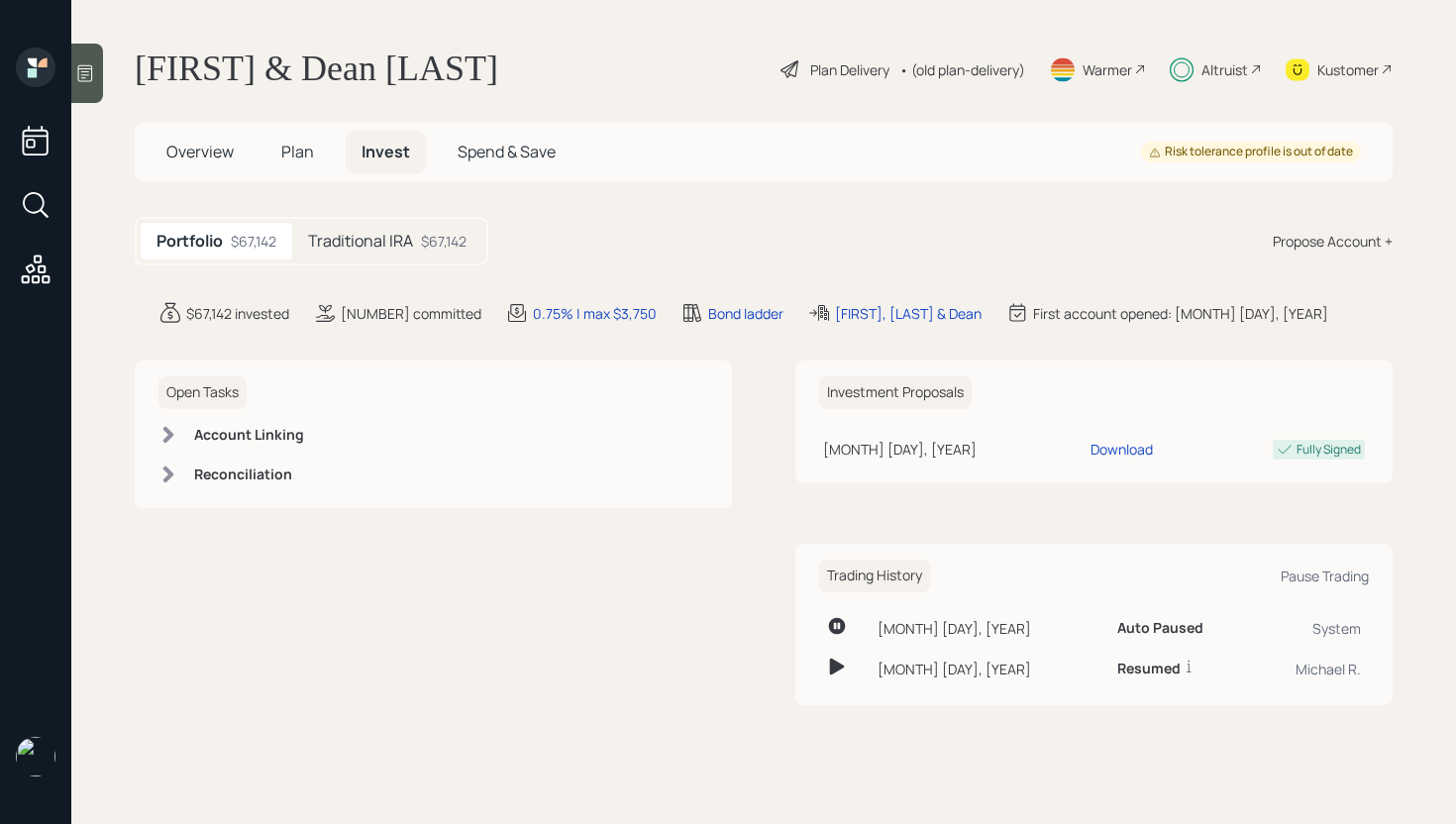 click on "Traditional IRA" at bounding box center [361, 241] 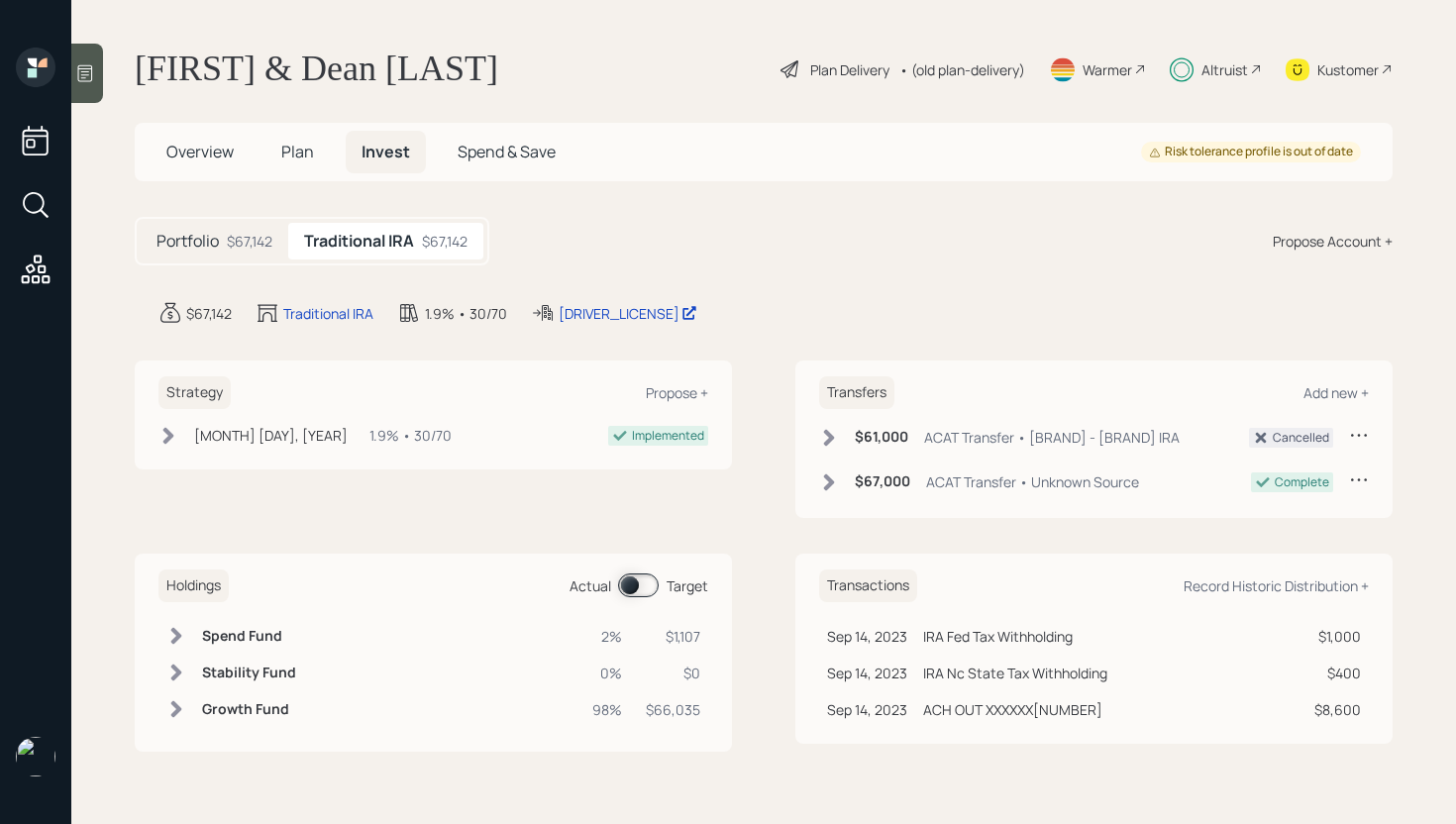 click on "Overview" at bounding box center (200, 152) 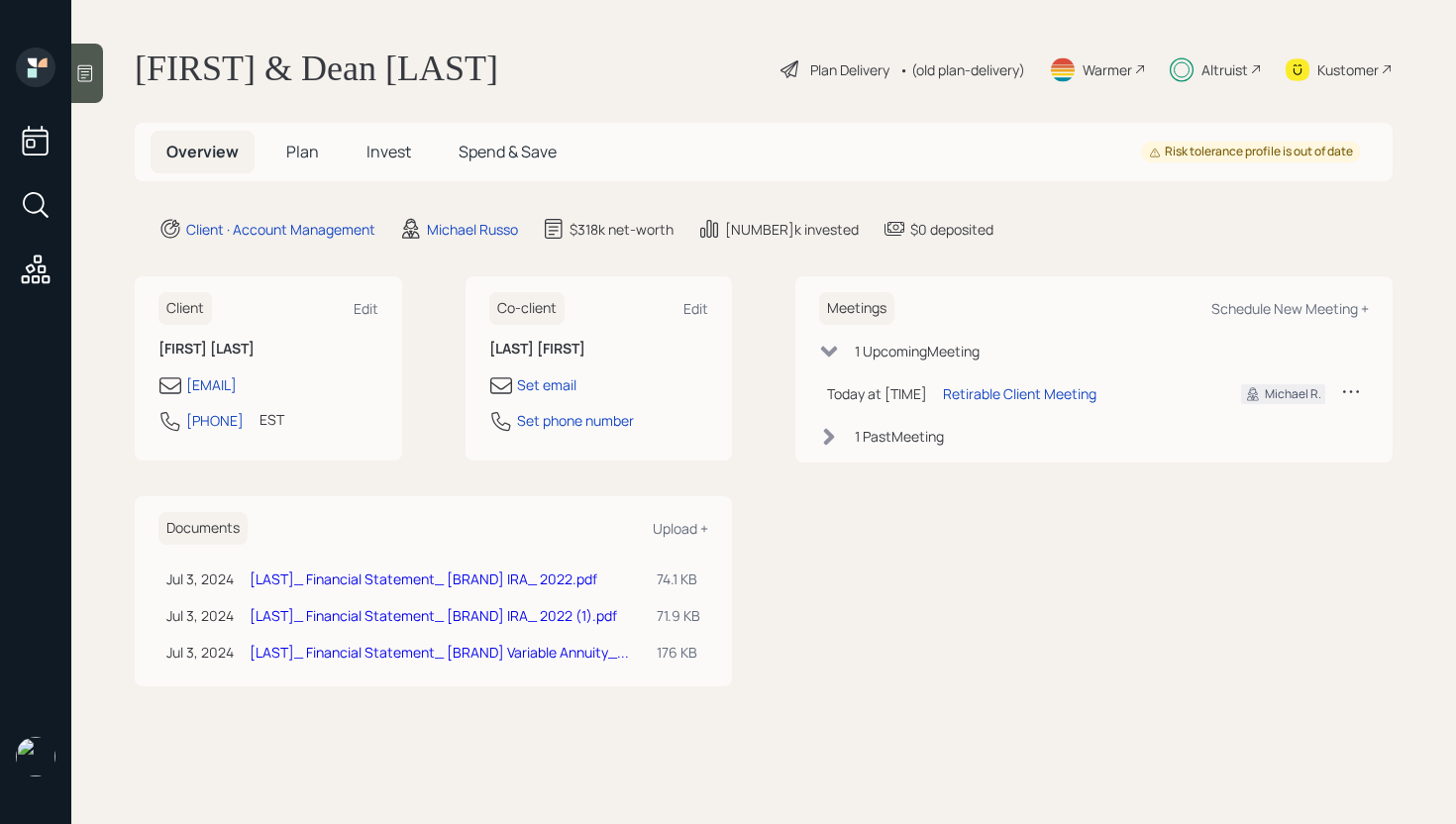 click on "Plan" at bounding box center [302, 152] 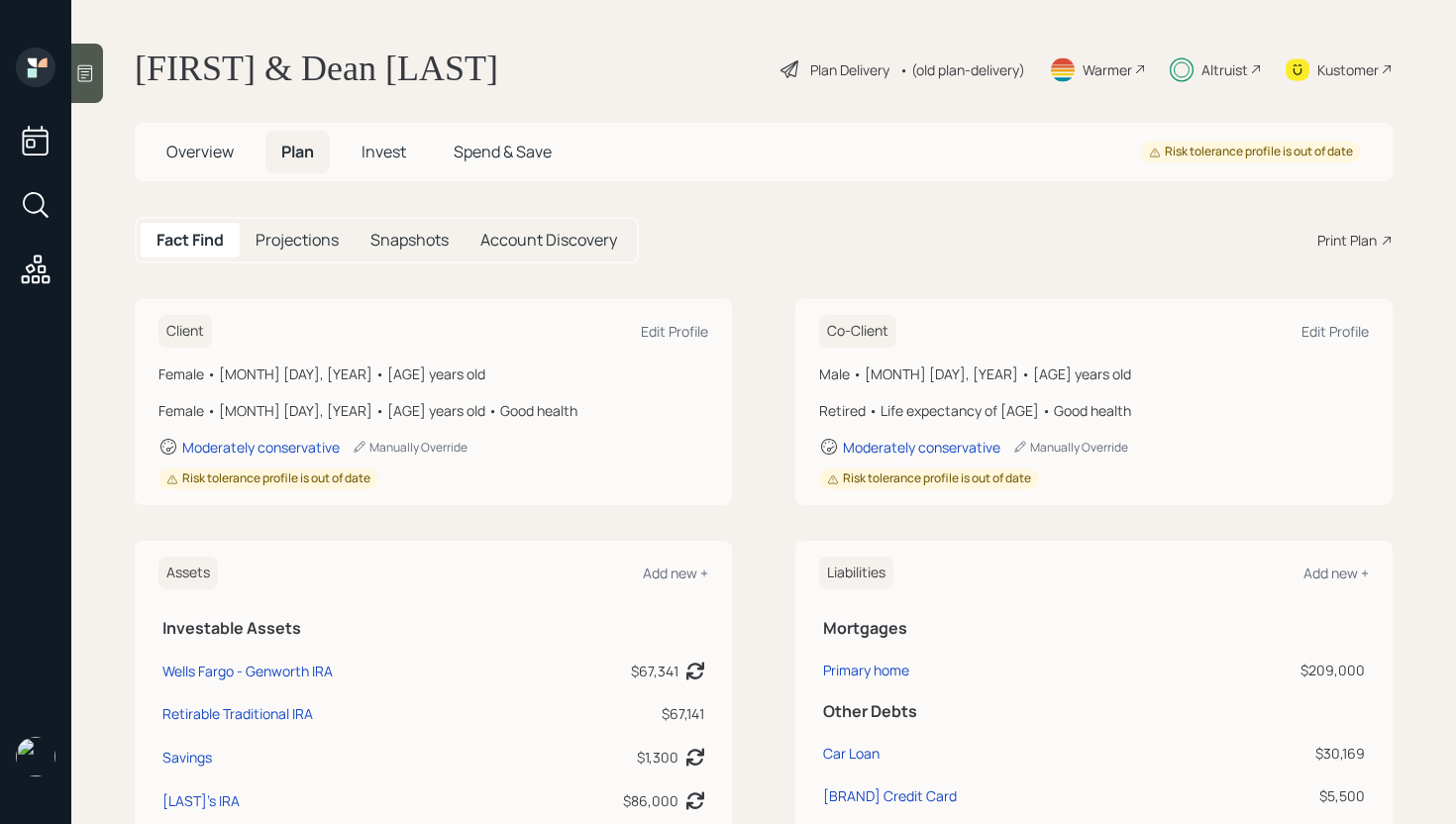 click on "• (old plan-delivery)" at bounding box center [962, 69] 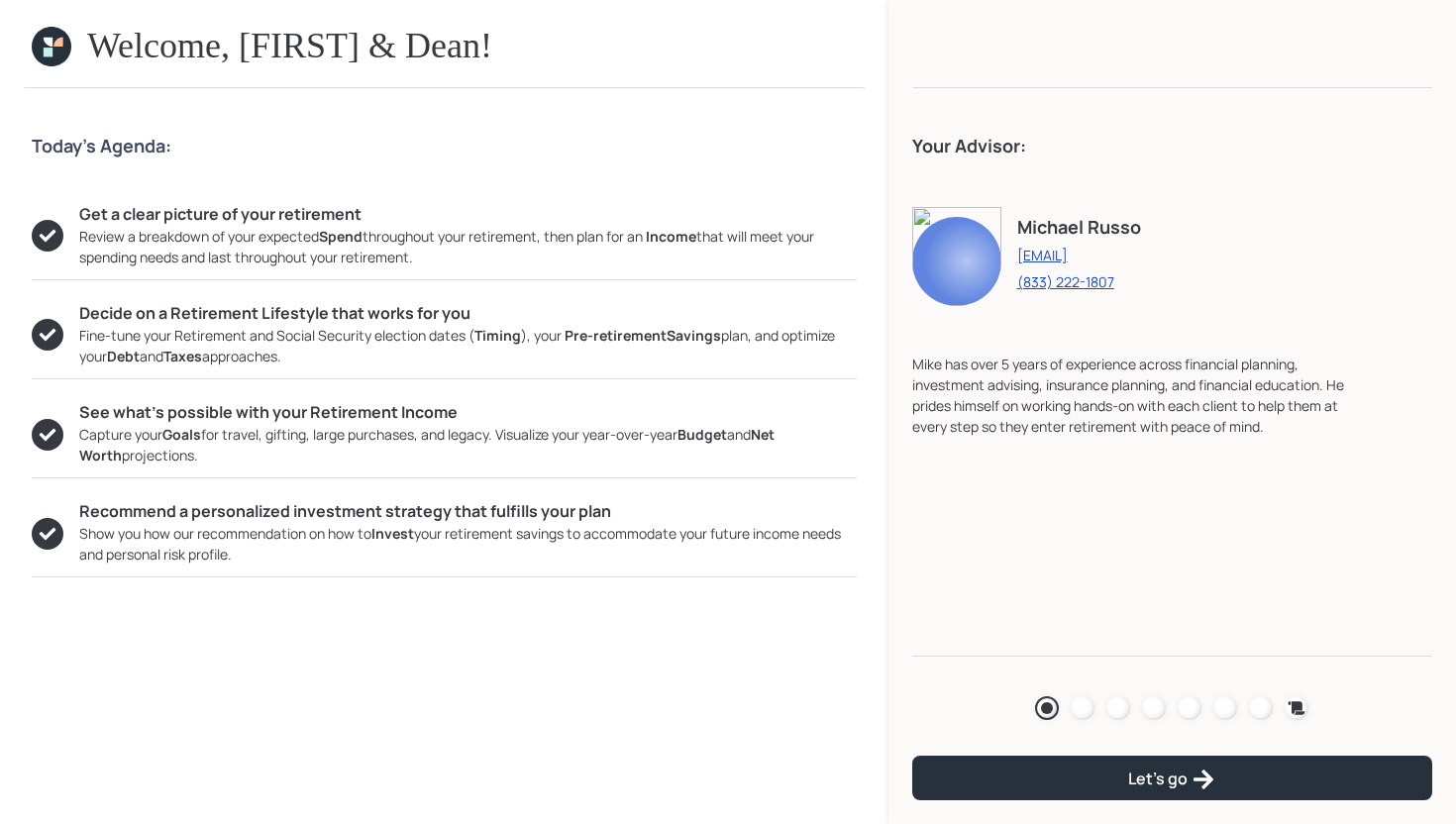 click on "Agenda Review Income Spend Net-worth Budget Taxes Invest" at bounding box center (1172, 708) 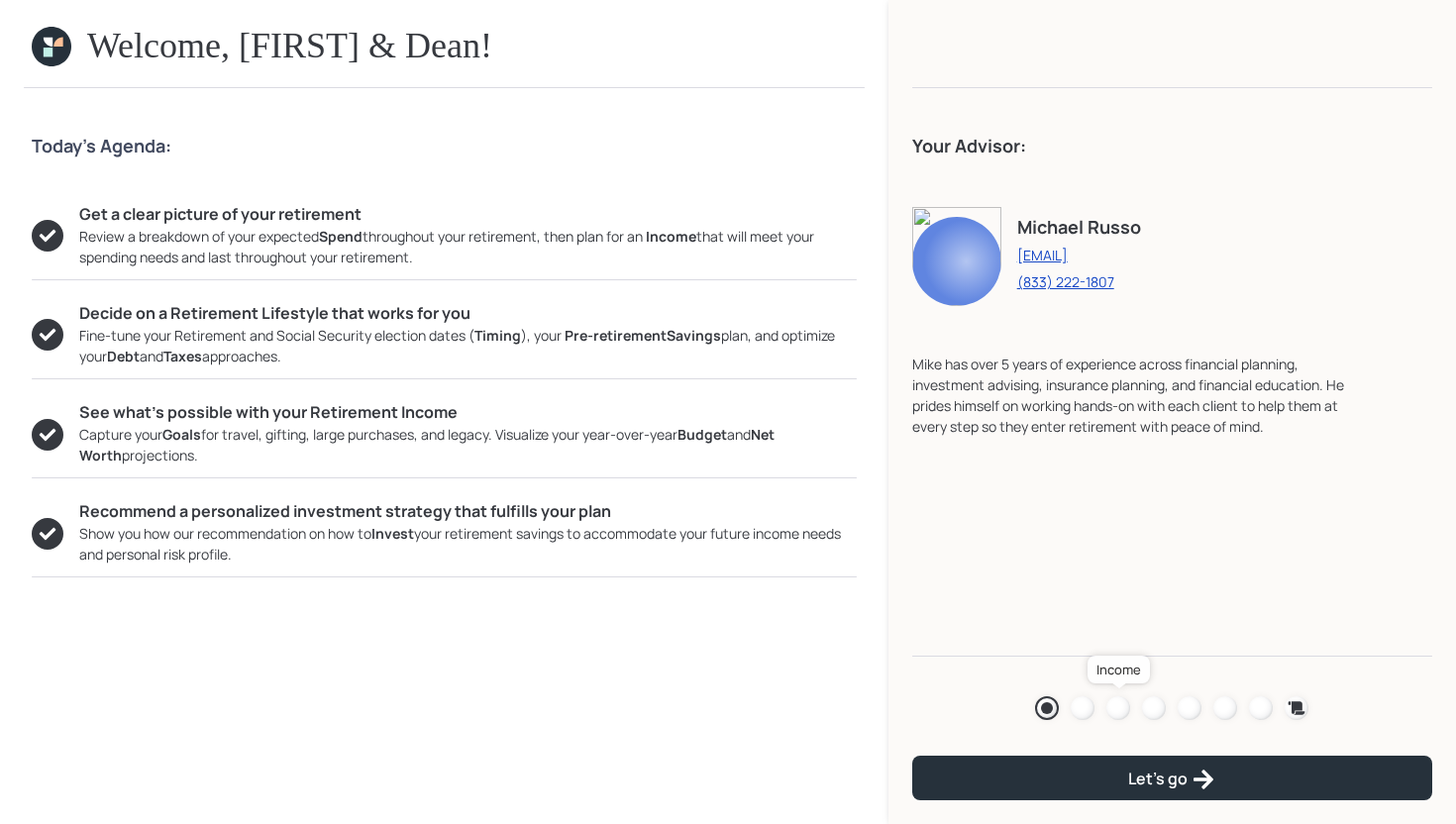 click at bounding box center [1118, 708] 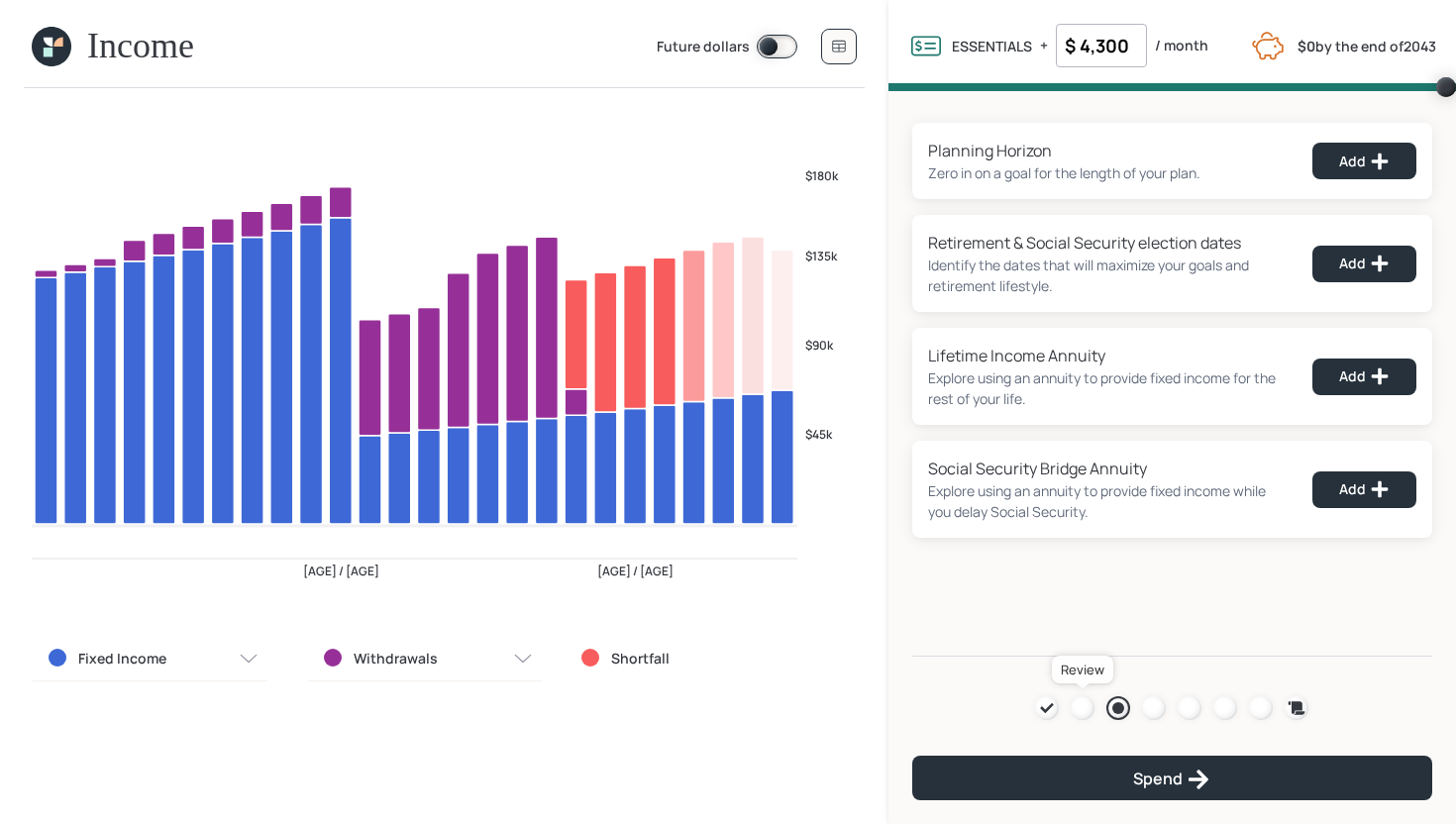 click at bounding box center (1083, 708) 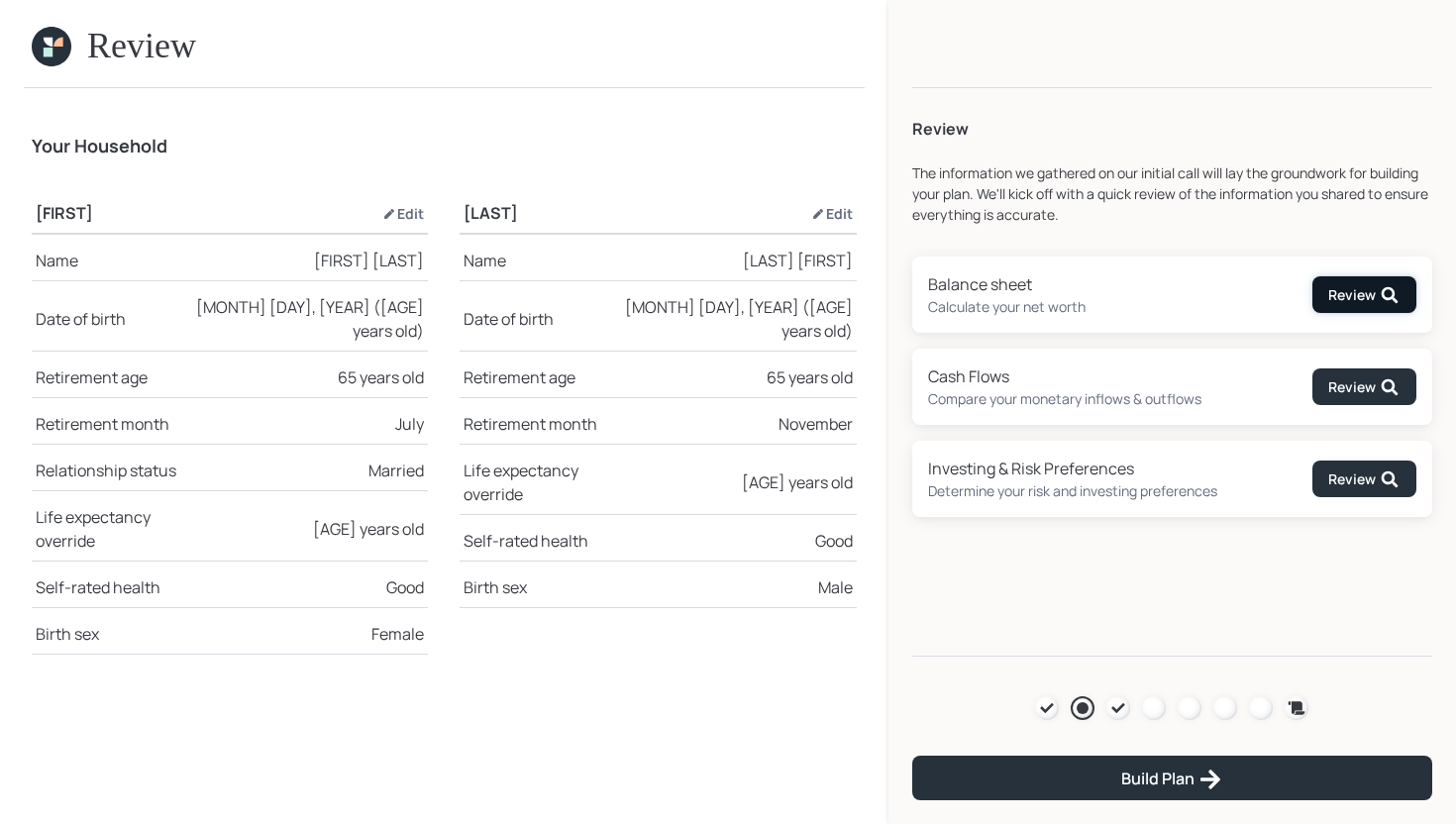 click on "Review" at bounding box center (1364, 295) 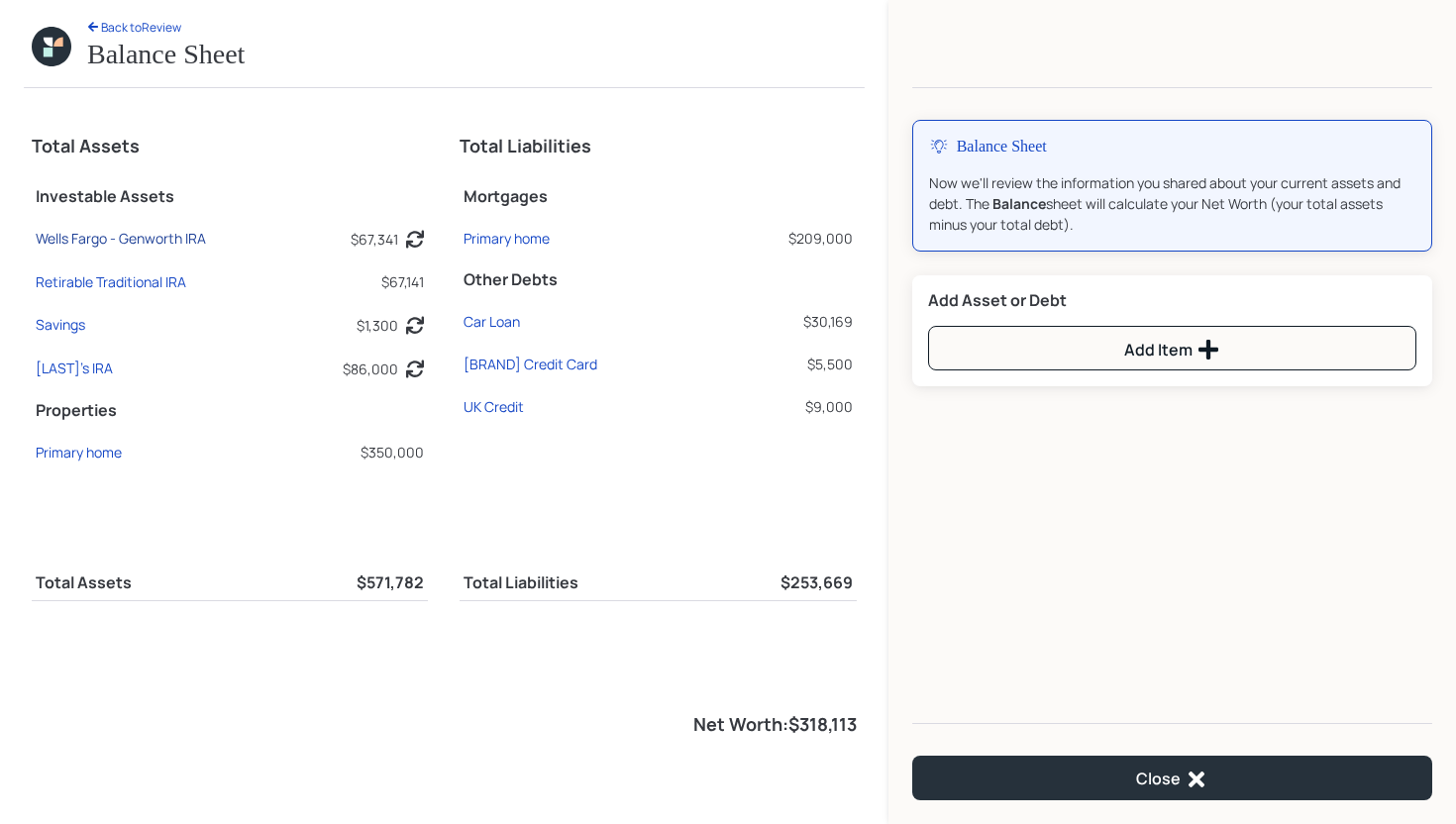 click on "Wells Fargo - Genworth IRA" at bounding box center [121, 238] 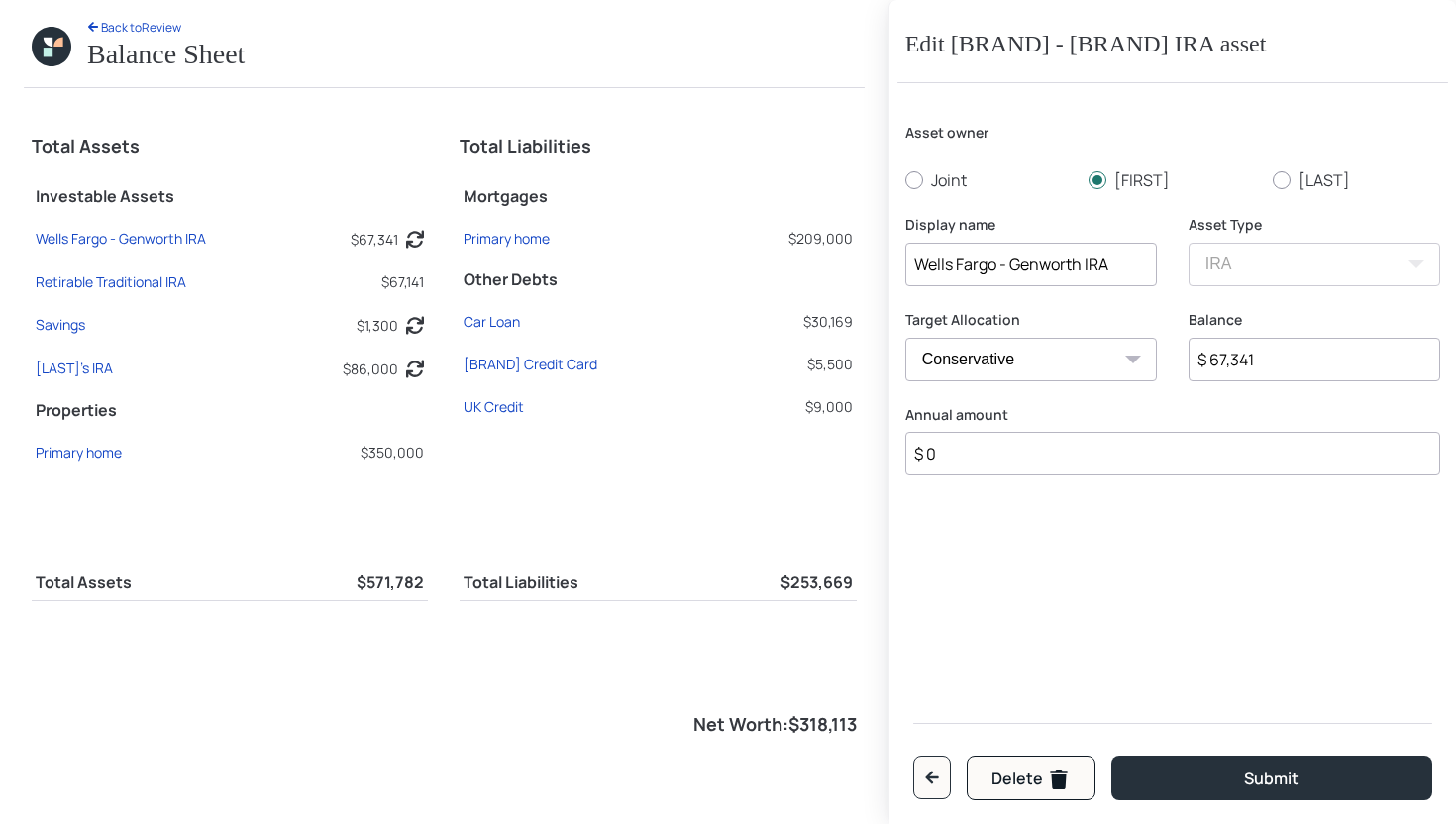 click on "$ 67,341" at bounding box center [1314, 360] 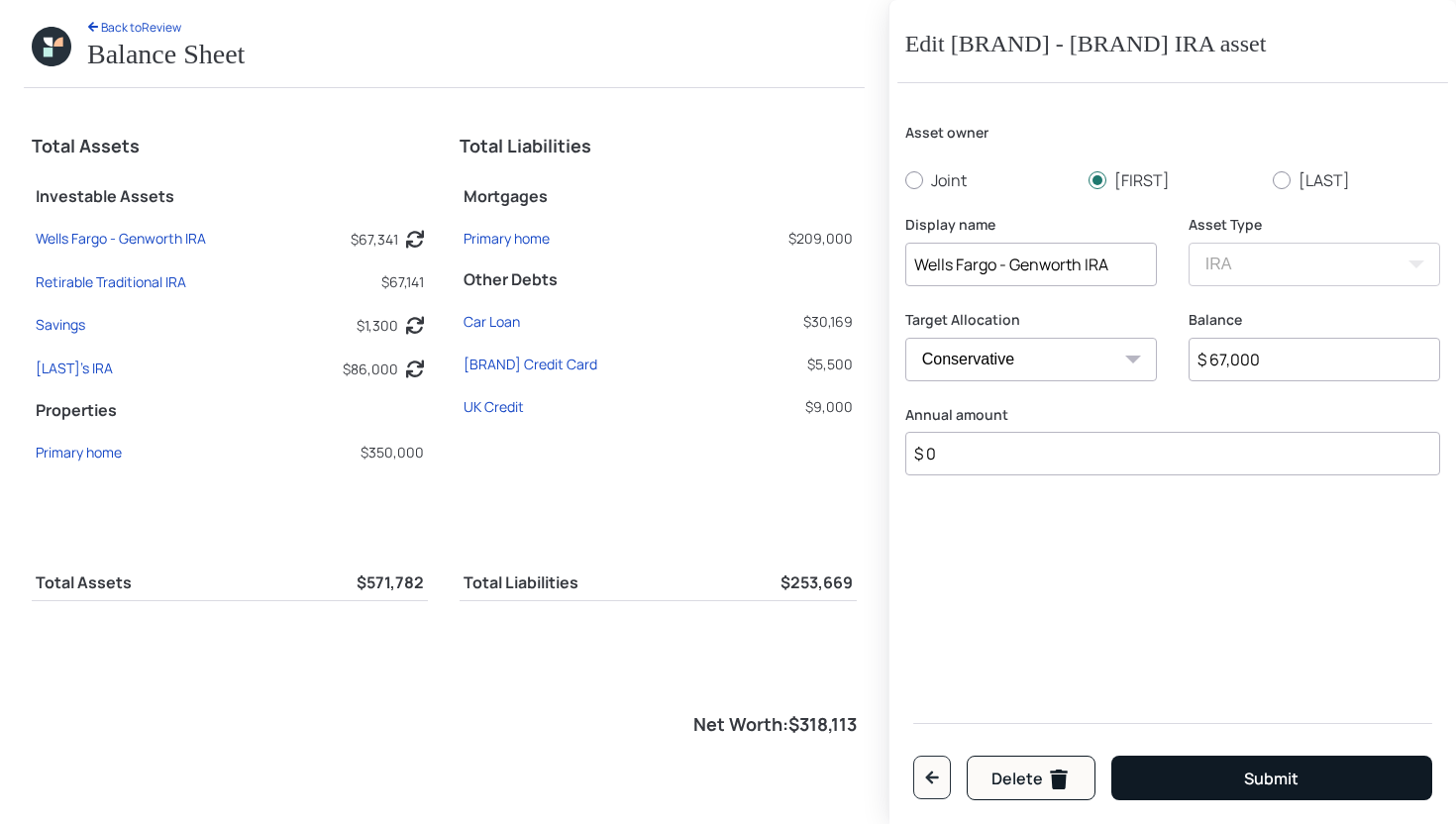 type on "$ 67,000" 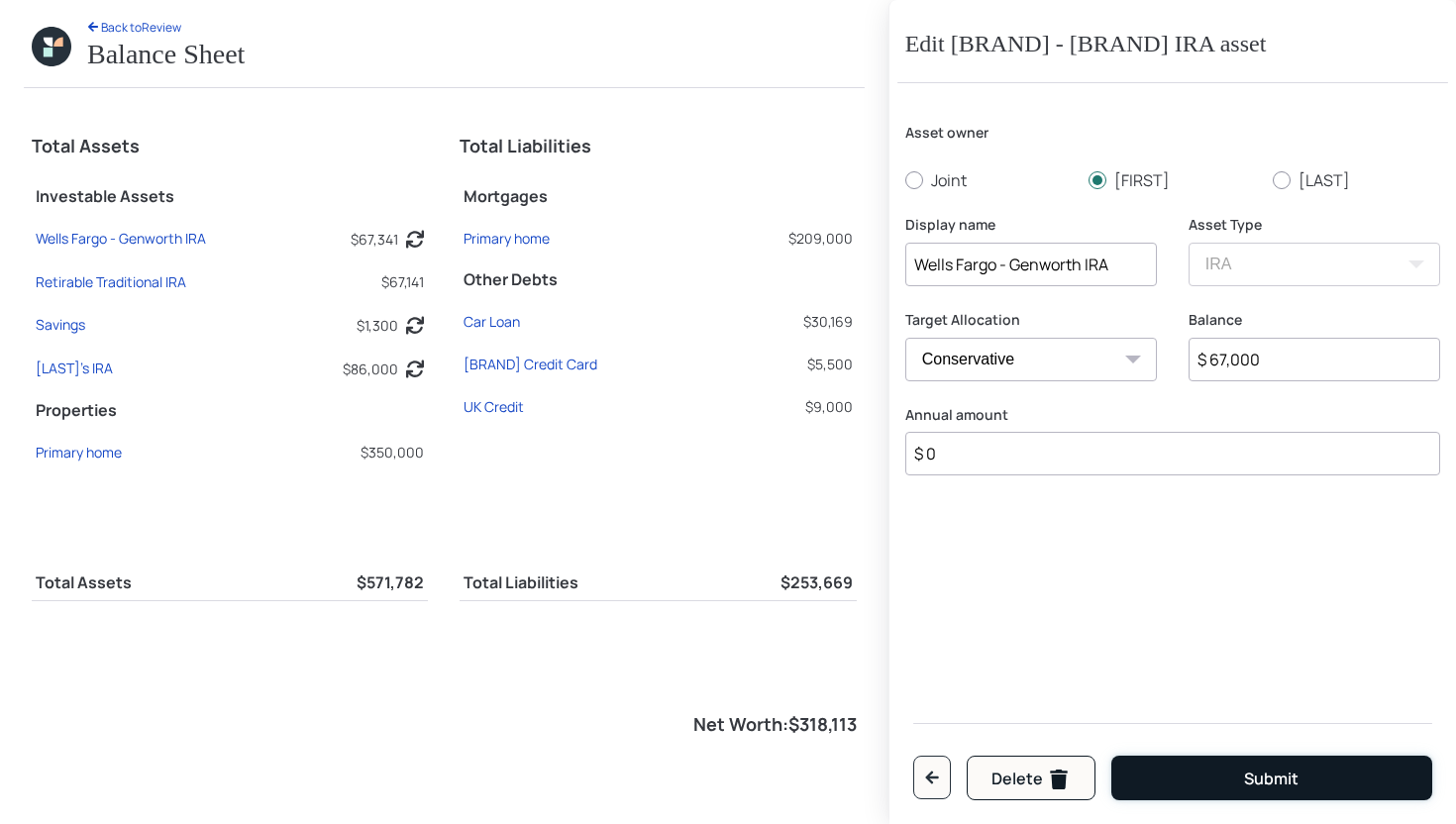 click on "Submit" at bounding box center (1271, 779) 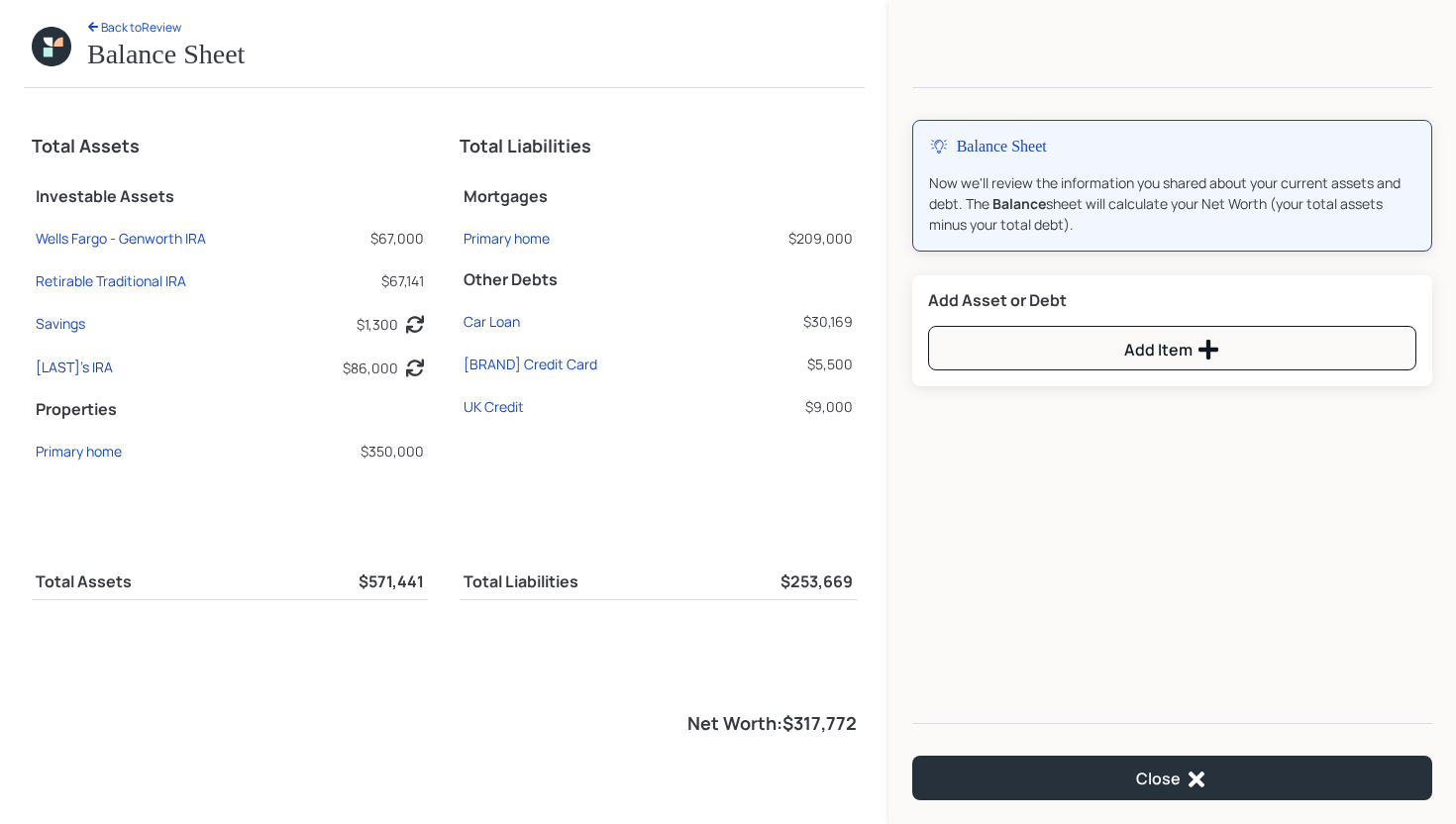 click on "[NAME]'s IRA" at bounding box center (121, 238) 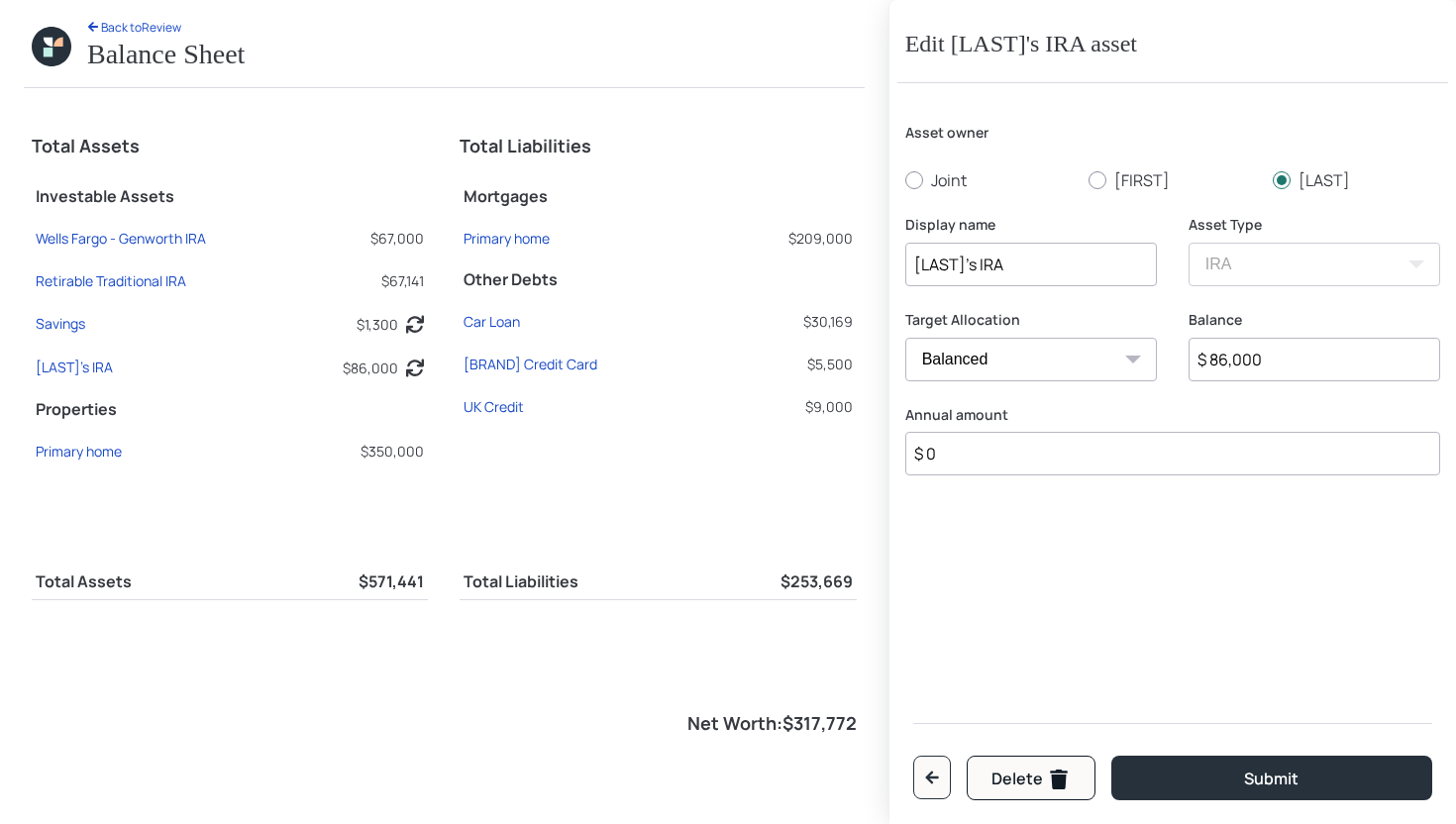 click on "$ 86,000" at bounding box center (1314, 360) 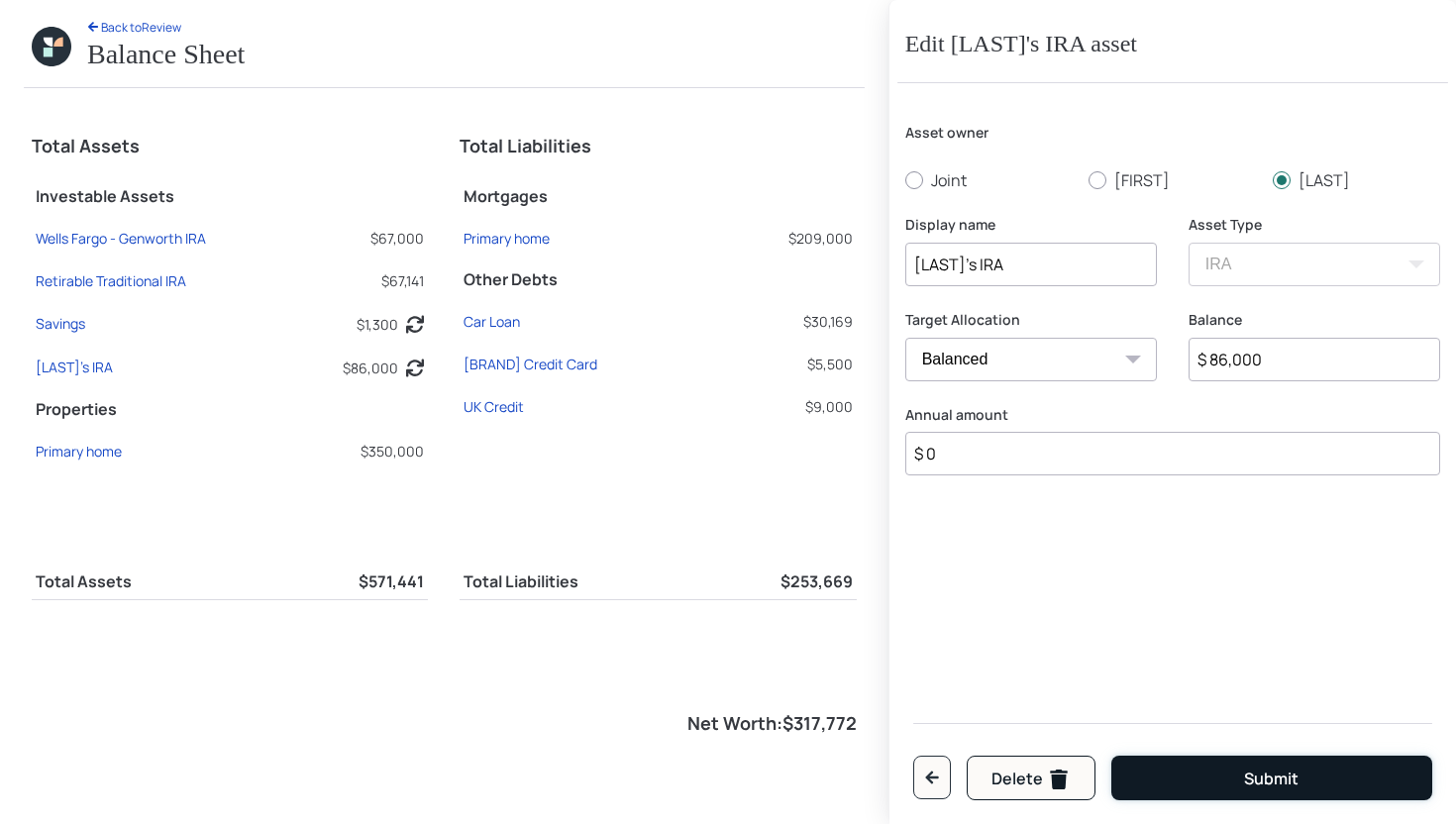 click on "Submit" at bounding box center [1271, 779] 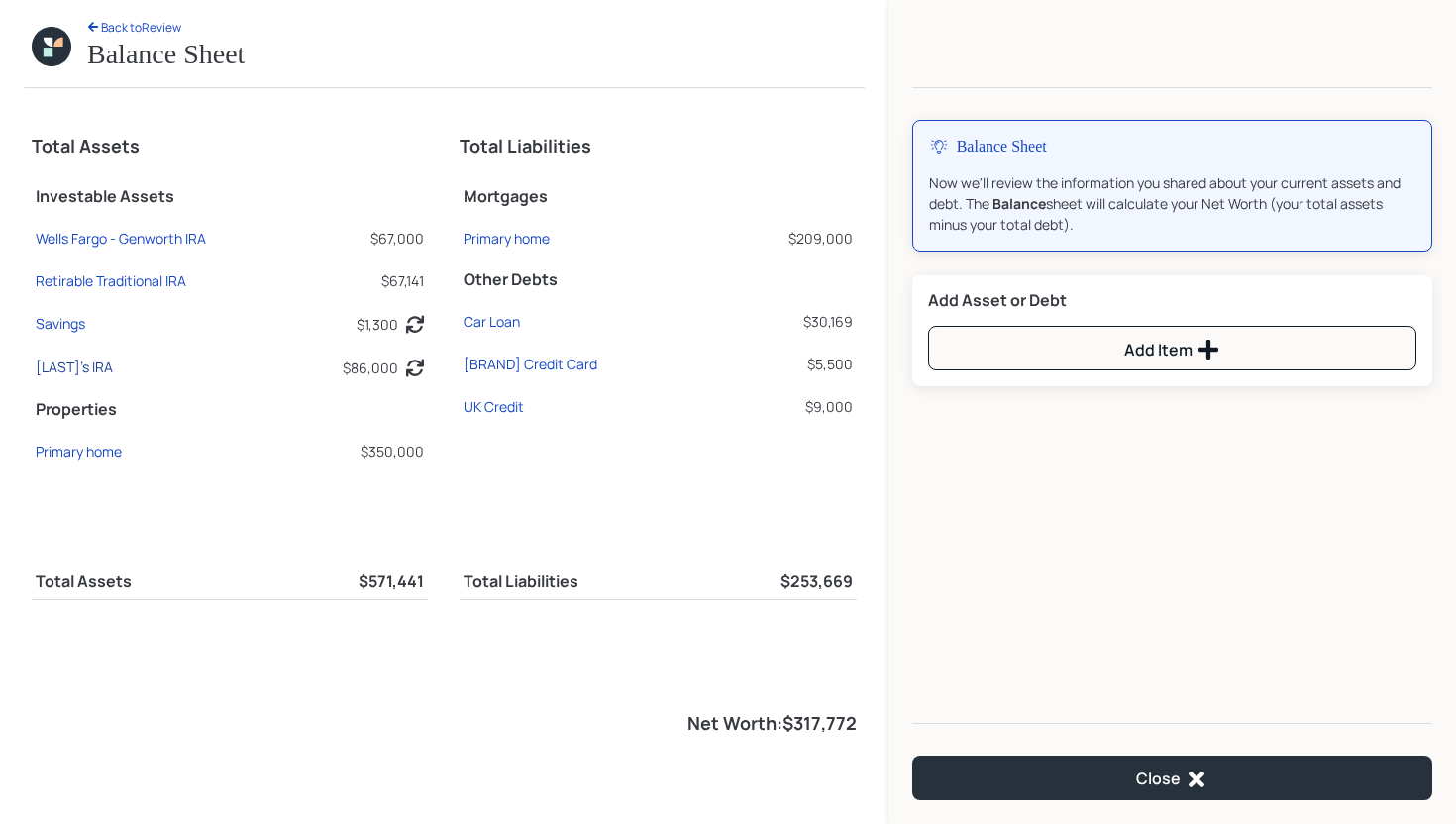 click on "[NAME]'s IRA" at bounding box center [121, 238] 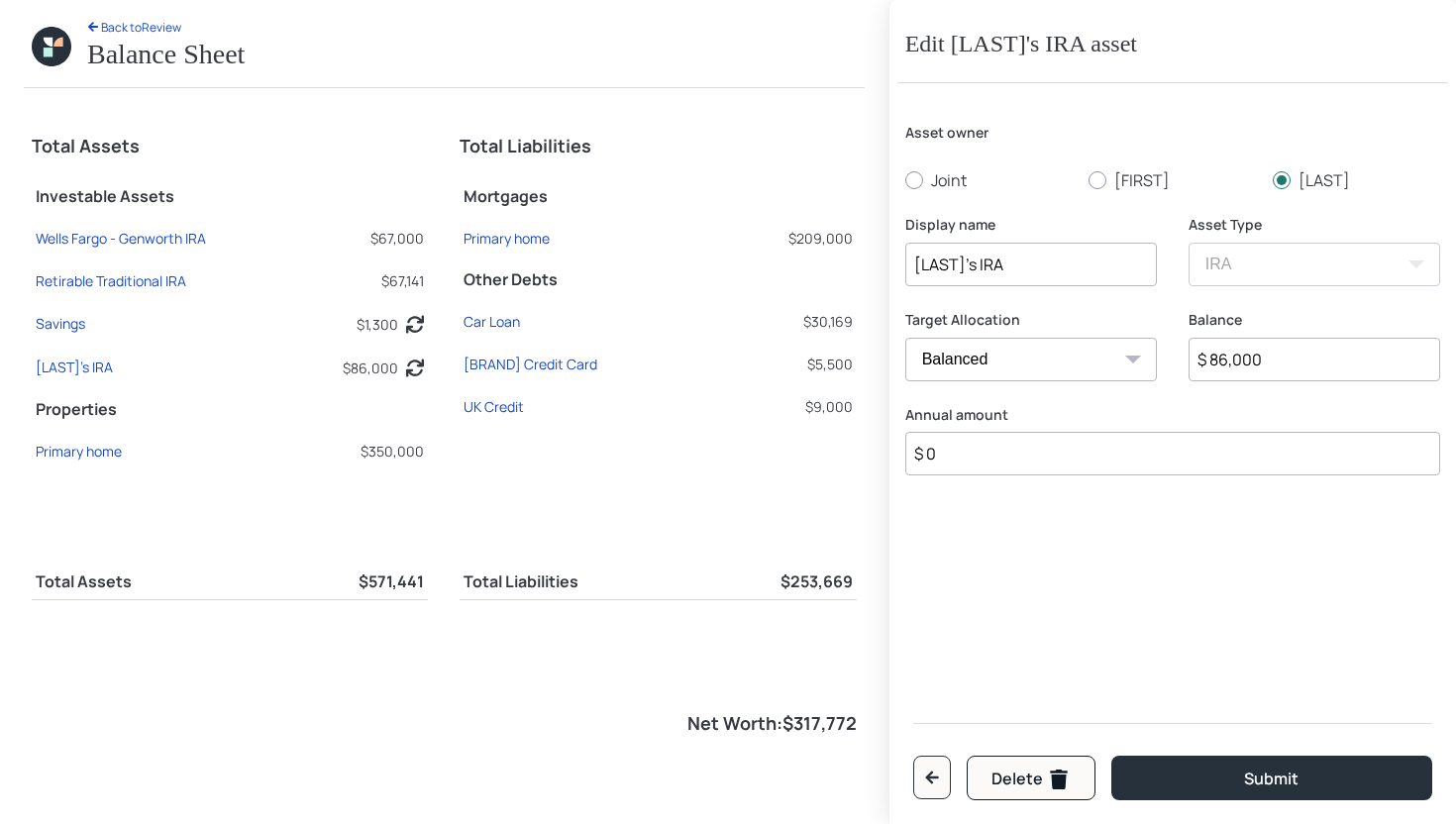 click on "$ 86,000" at bounding box center (1314, 360) 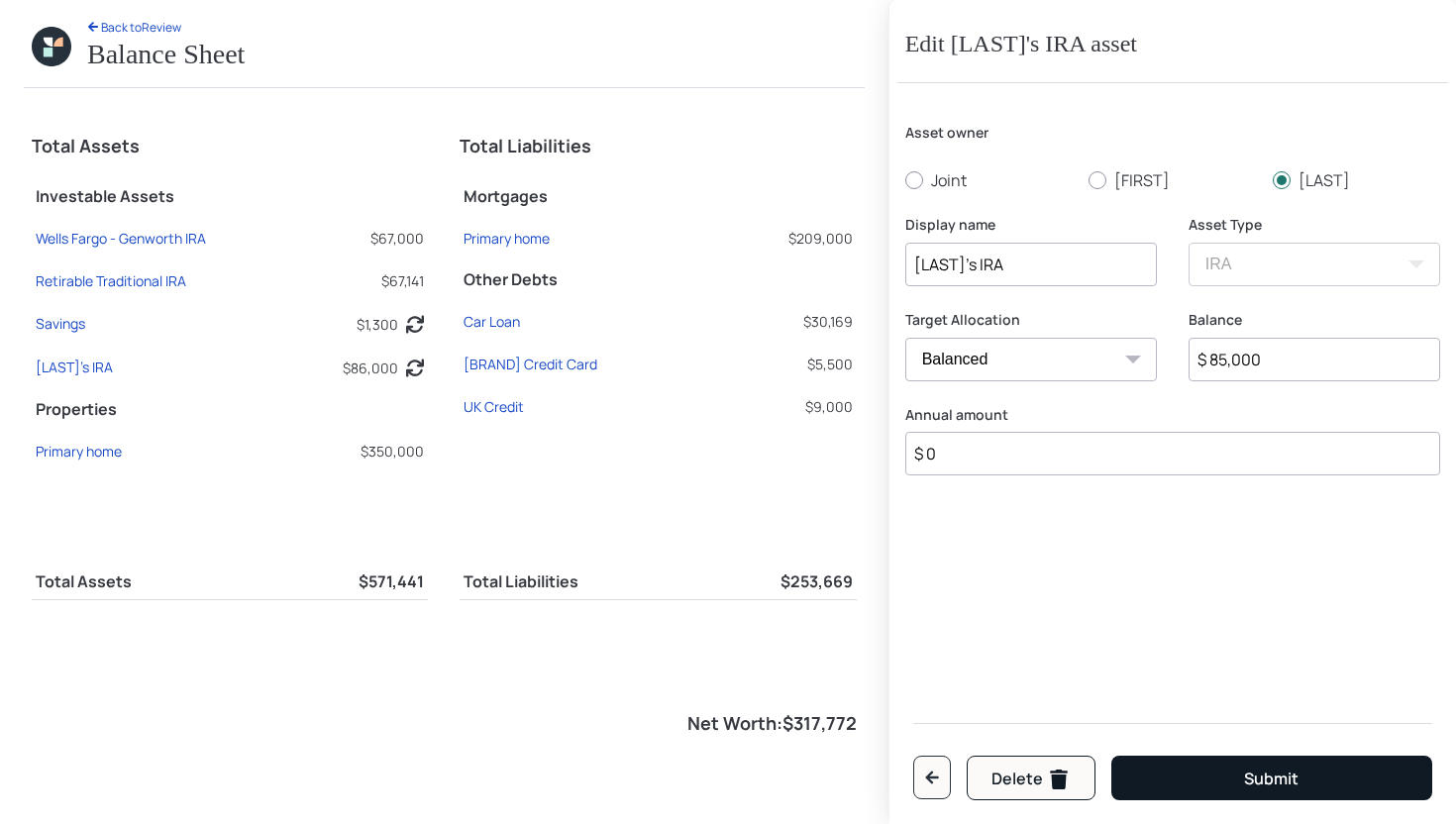 type on "$ 85,000" 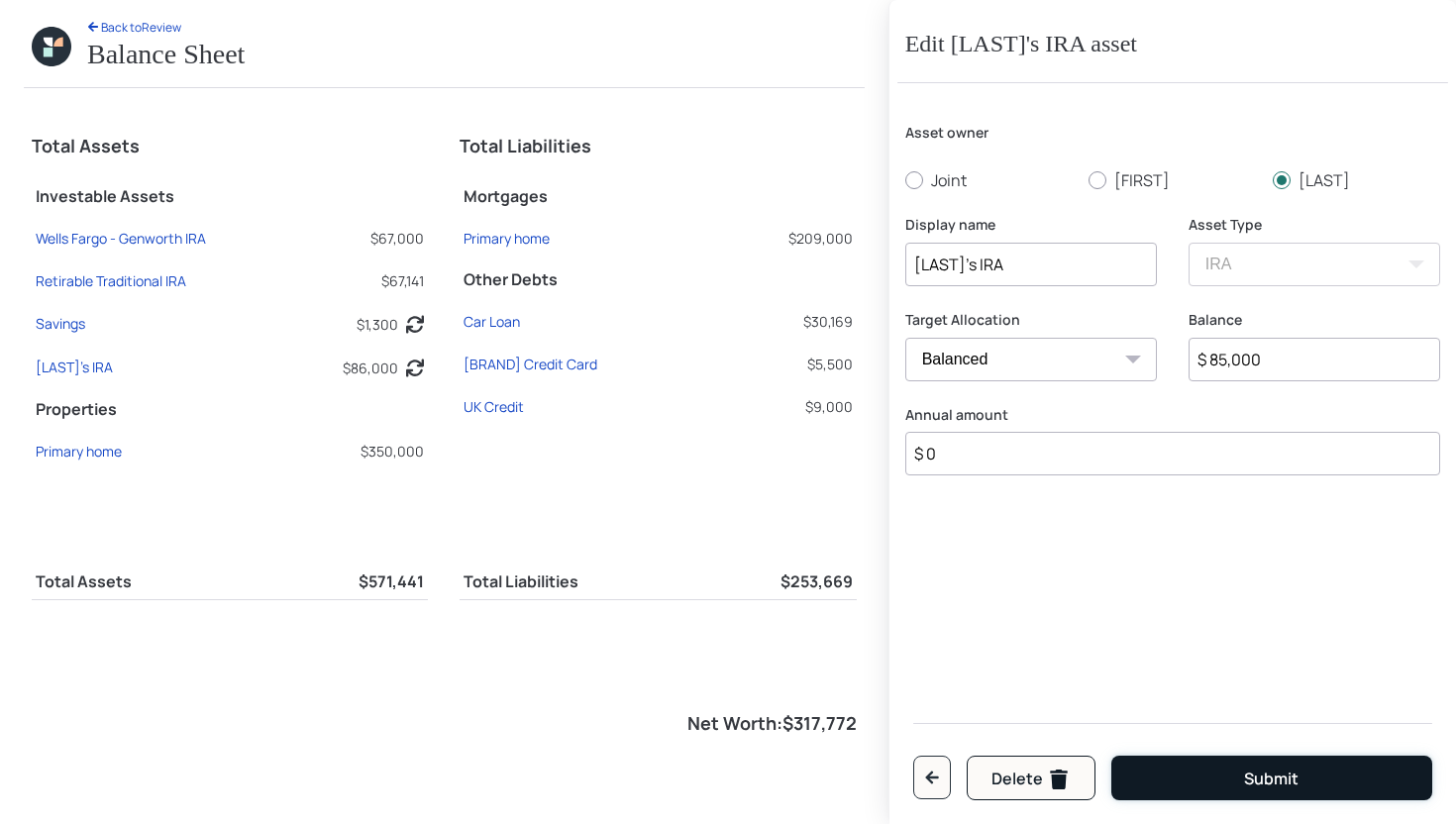 click on "Submit" at bounding box center [1271, 779] 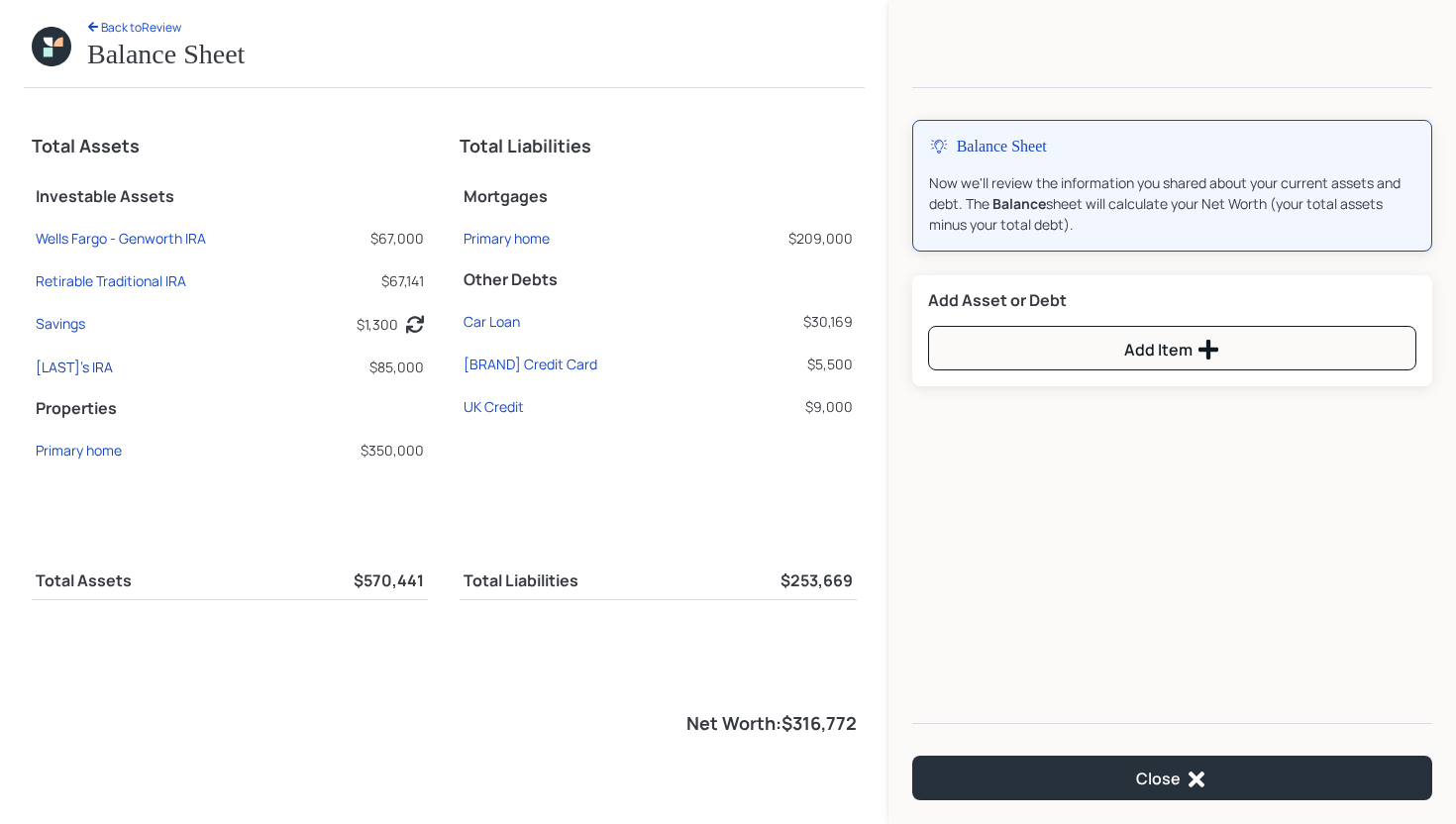 click on "[NAME]'s IRA" at bounding box center (121, 238) 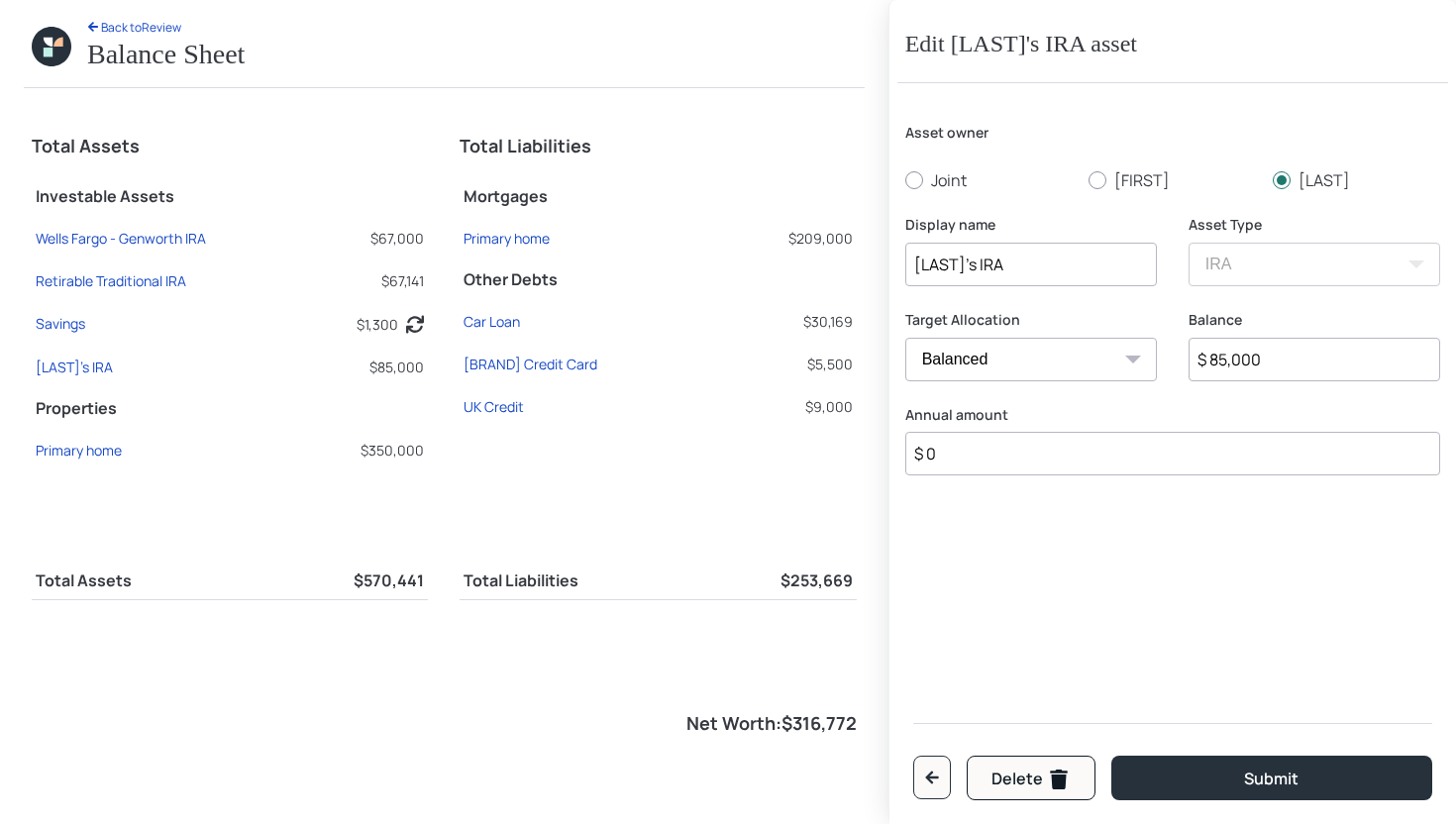 click on "$ 85,000" at bounding box center [1314, 360] 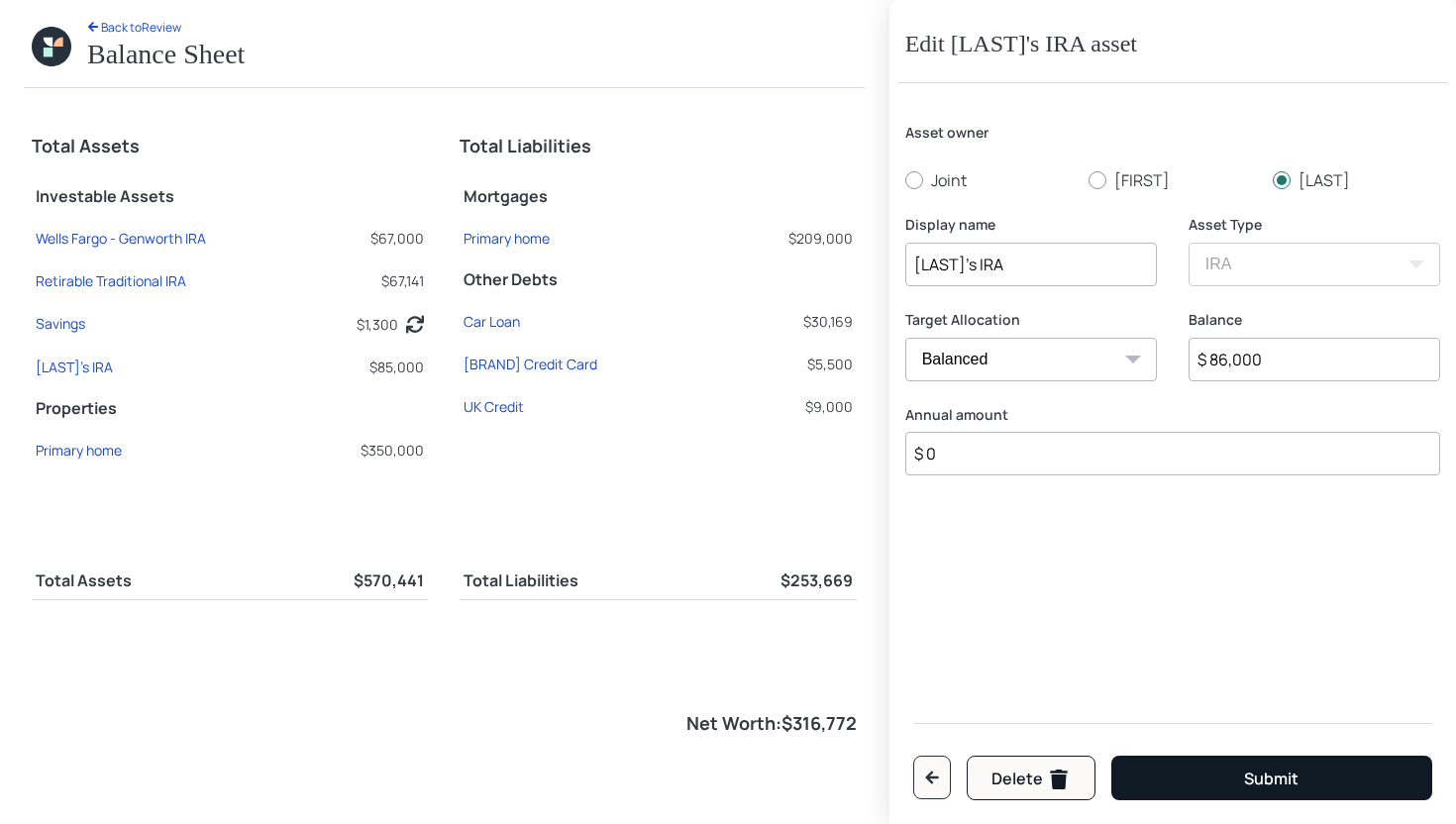 type on "$ 86,000" 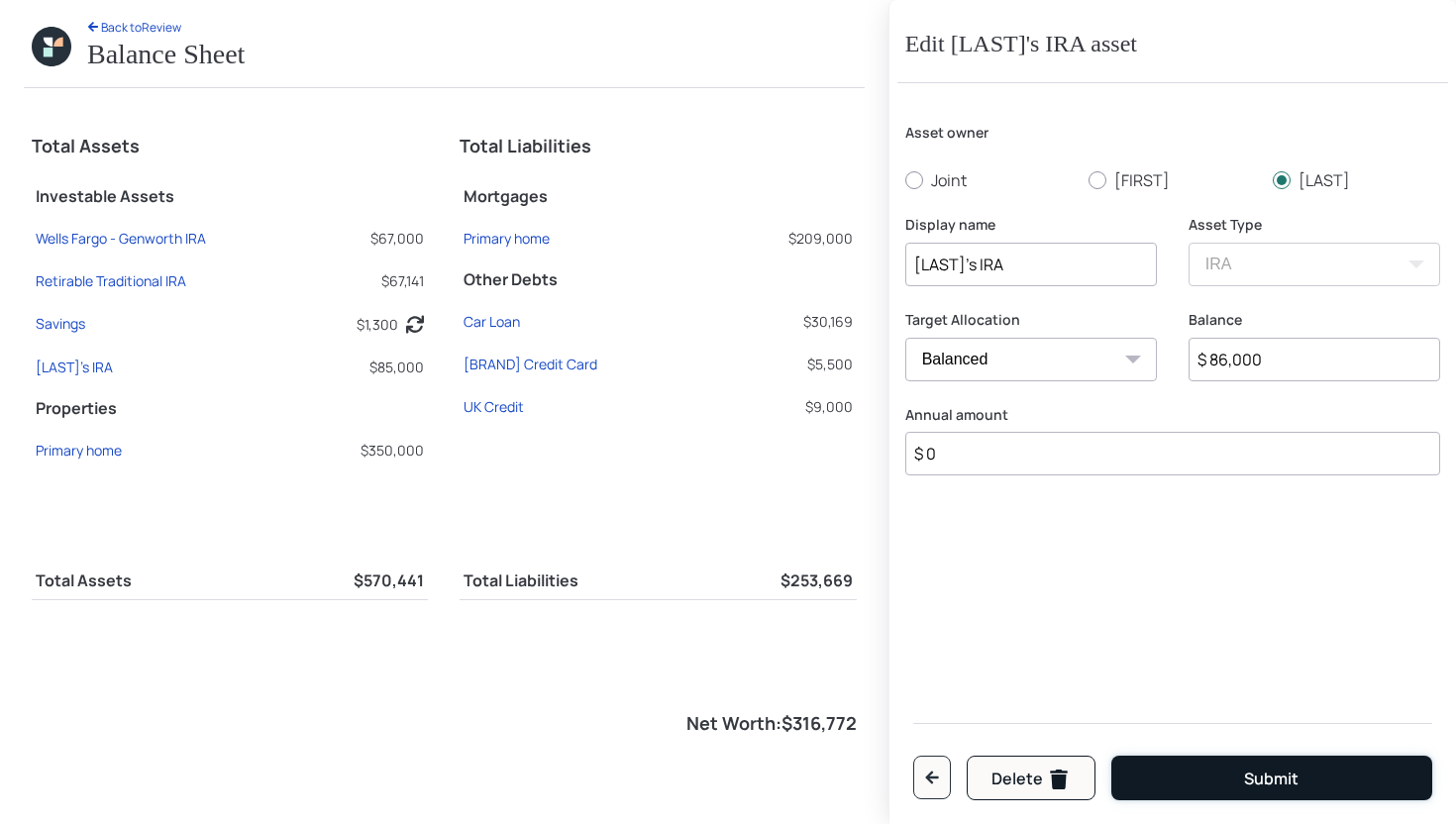 click on "Submit" at bounding box center (1271, 779) 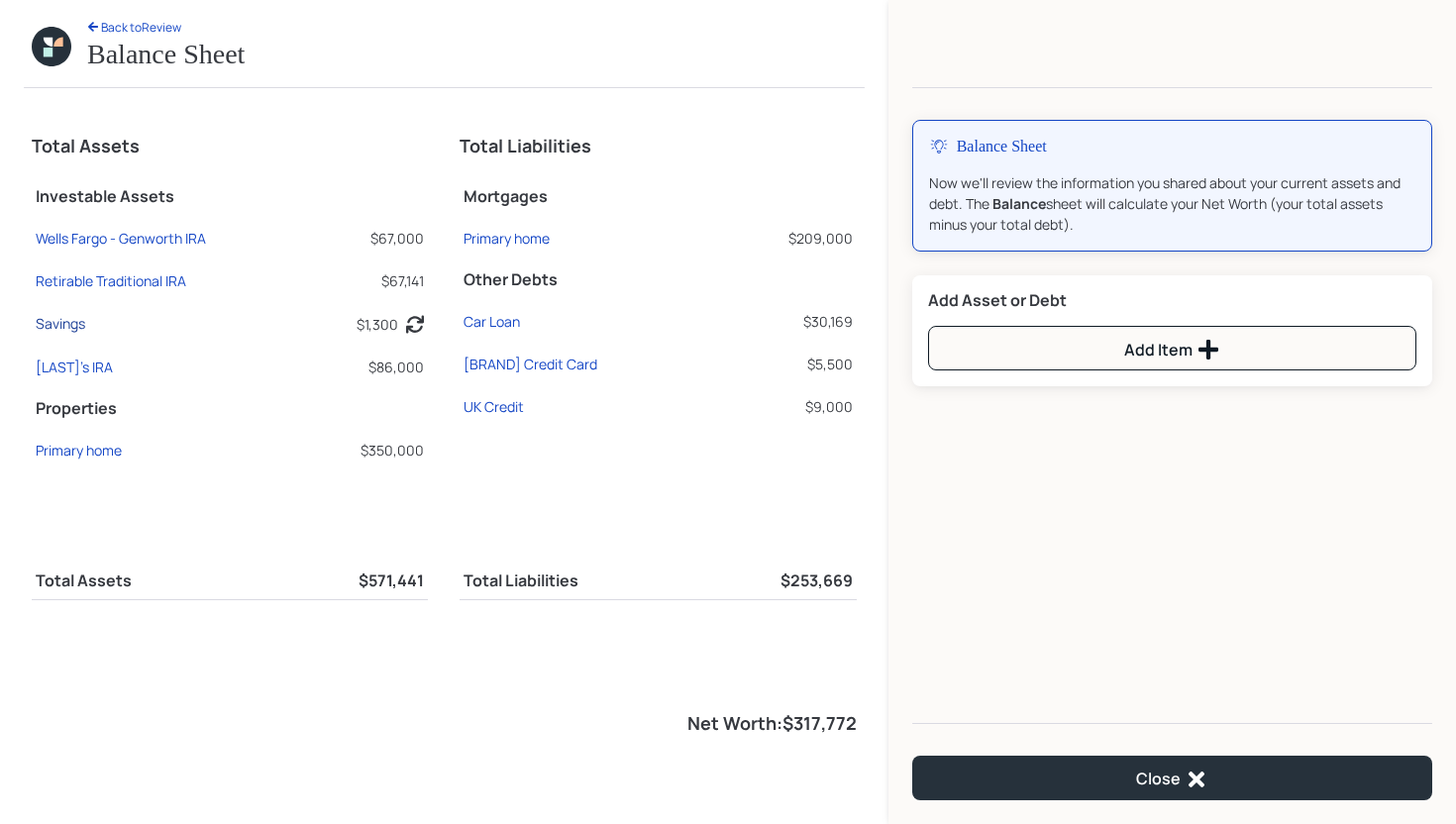 click on "Savings" at bounding box center [121, 238] 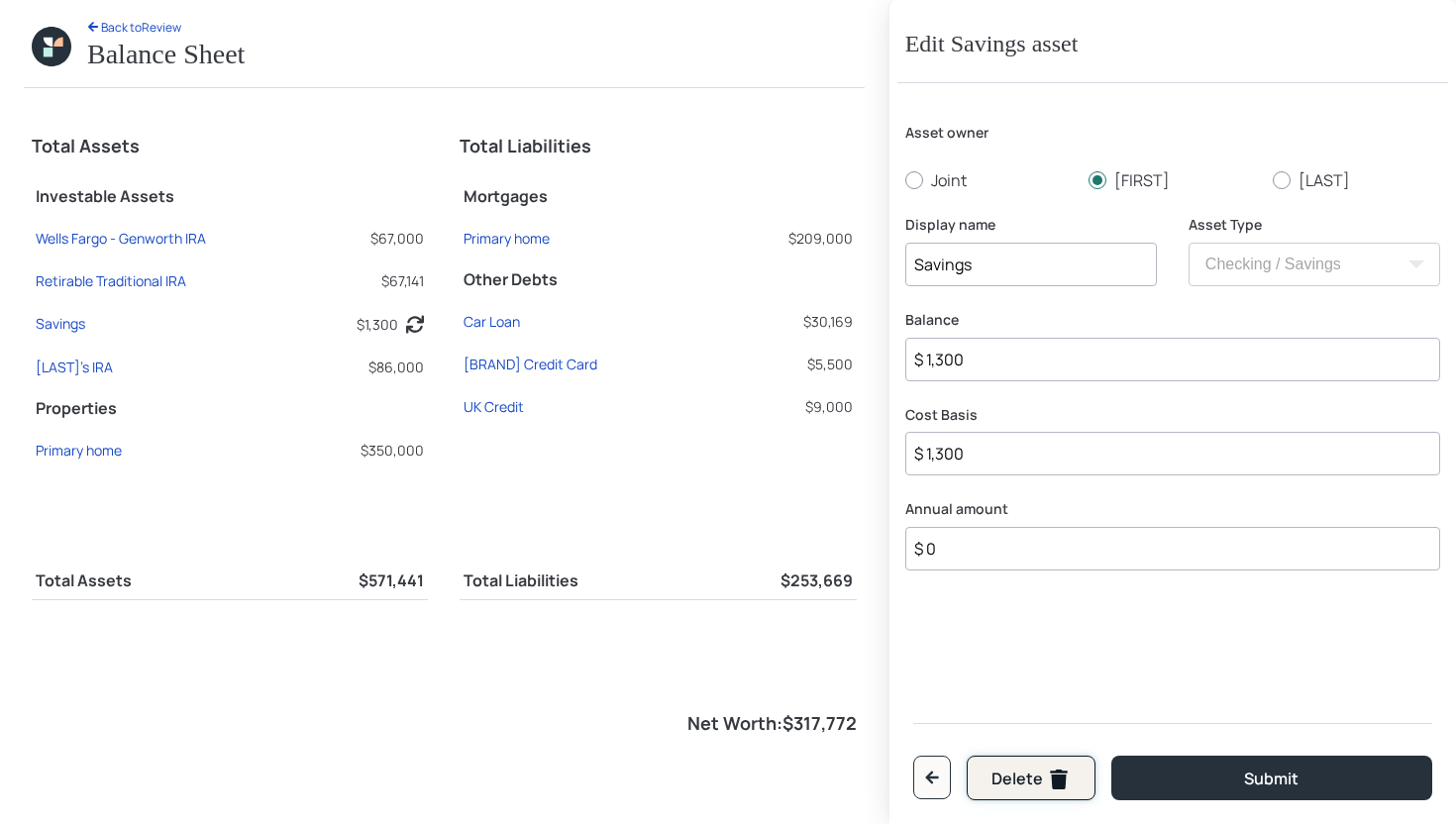 click on "Delete" at bounding box center [1031, 779] 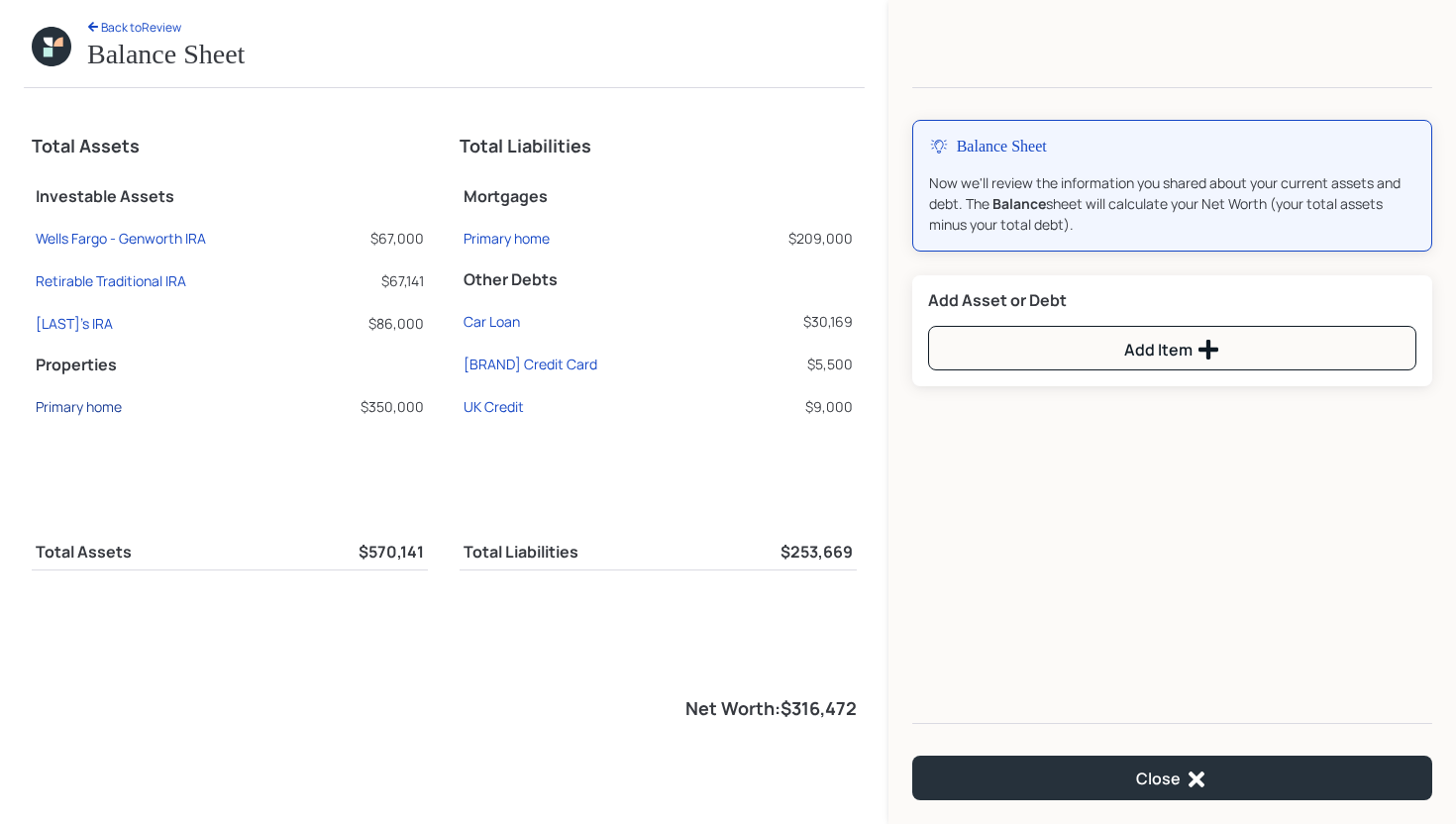 click on "Primary home" at bounding box center (121, 238) 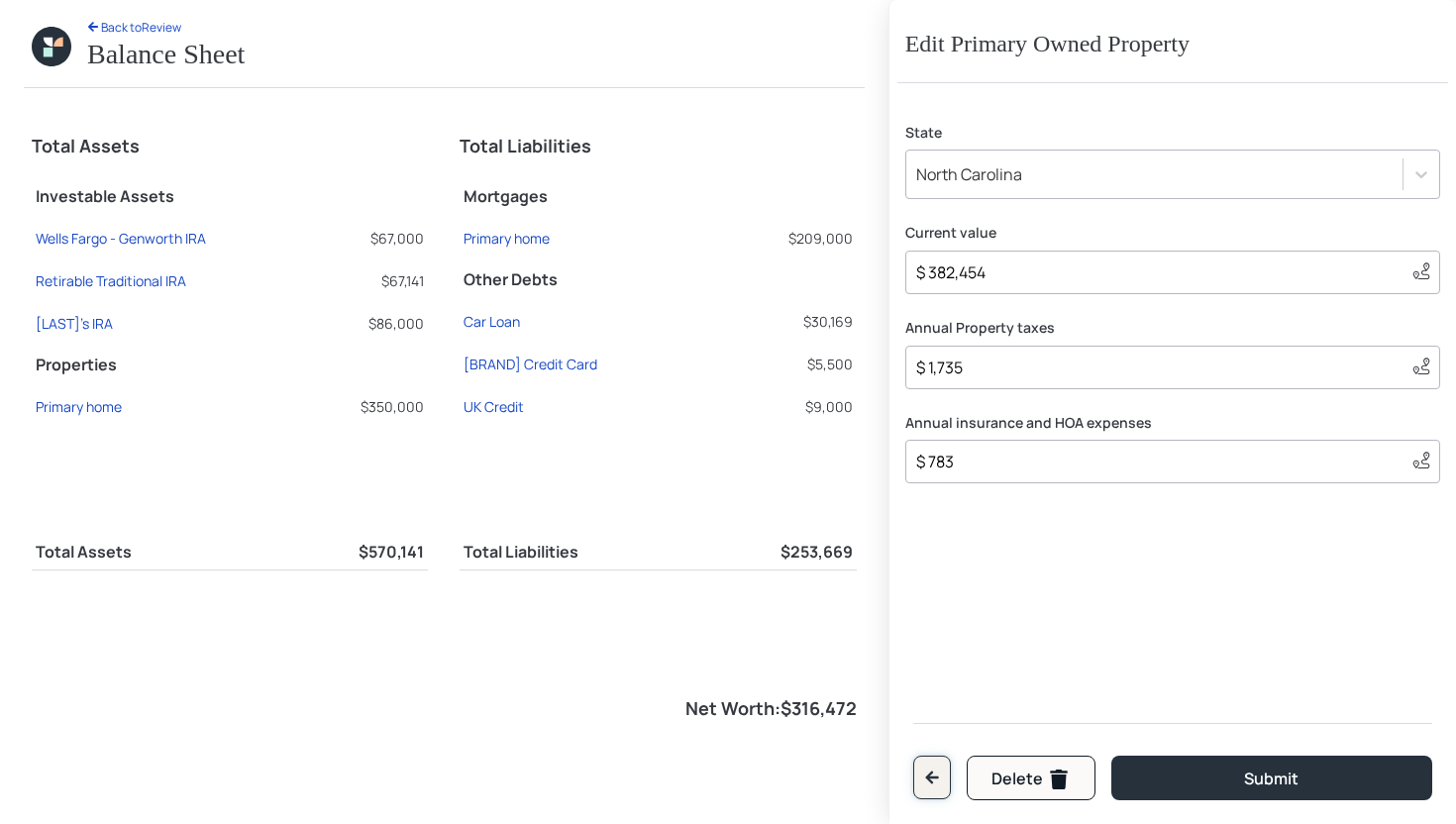 click at bounding box center (931, 777) 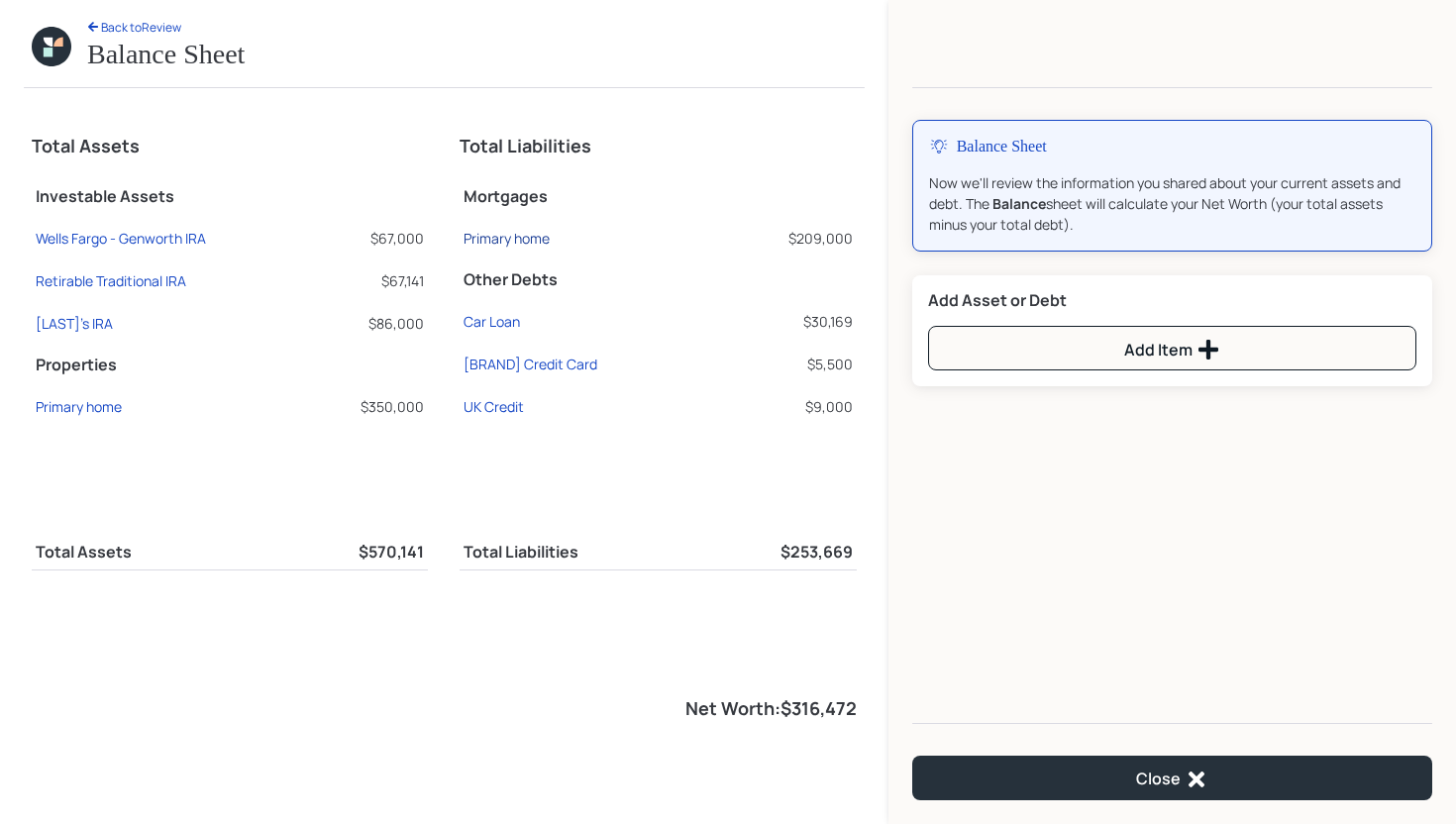 click on "Primary home" at bounding box center [121, 238] 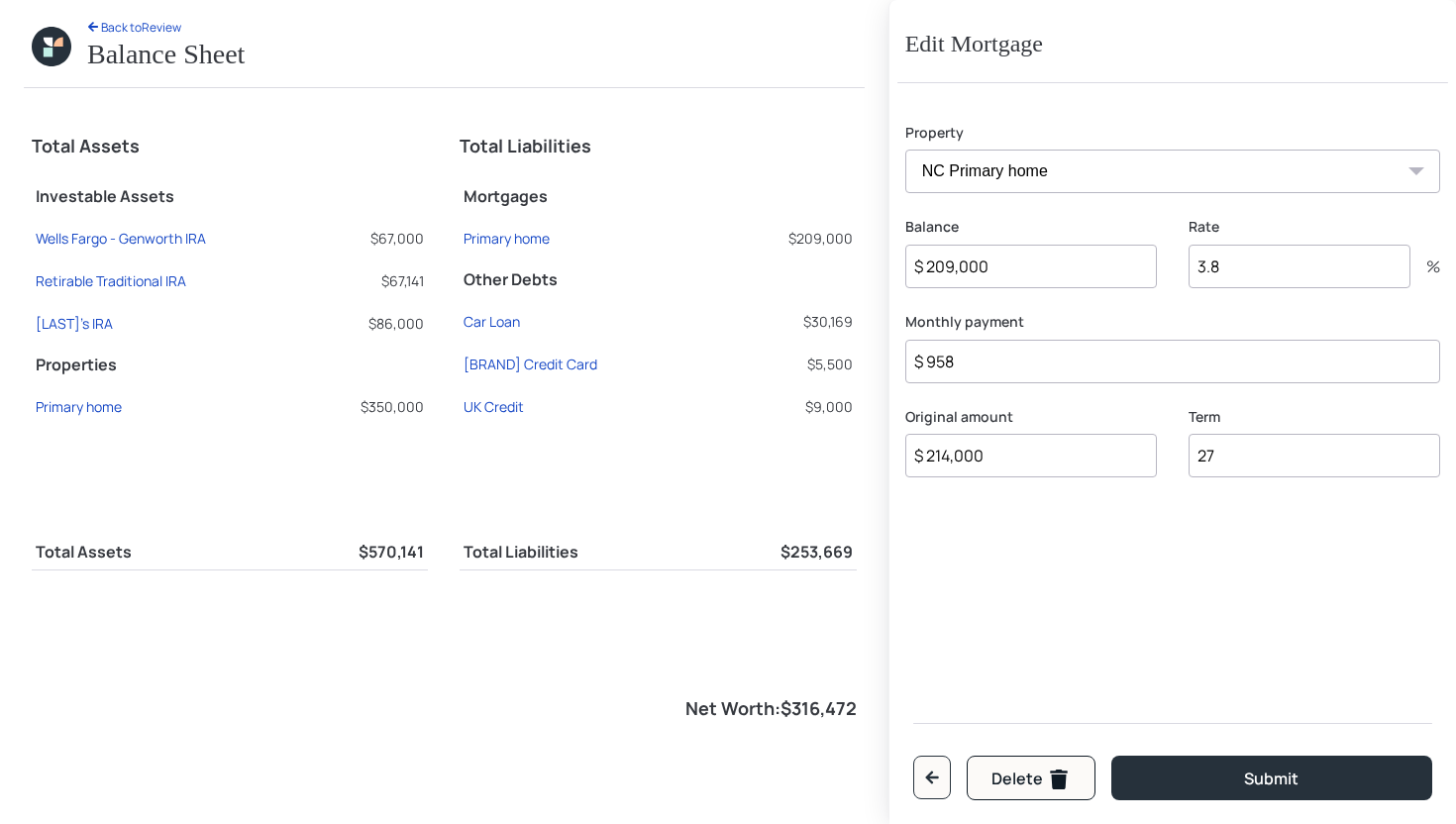 click on "$ 209,000" at bounding box center (1031, 266) 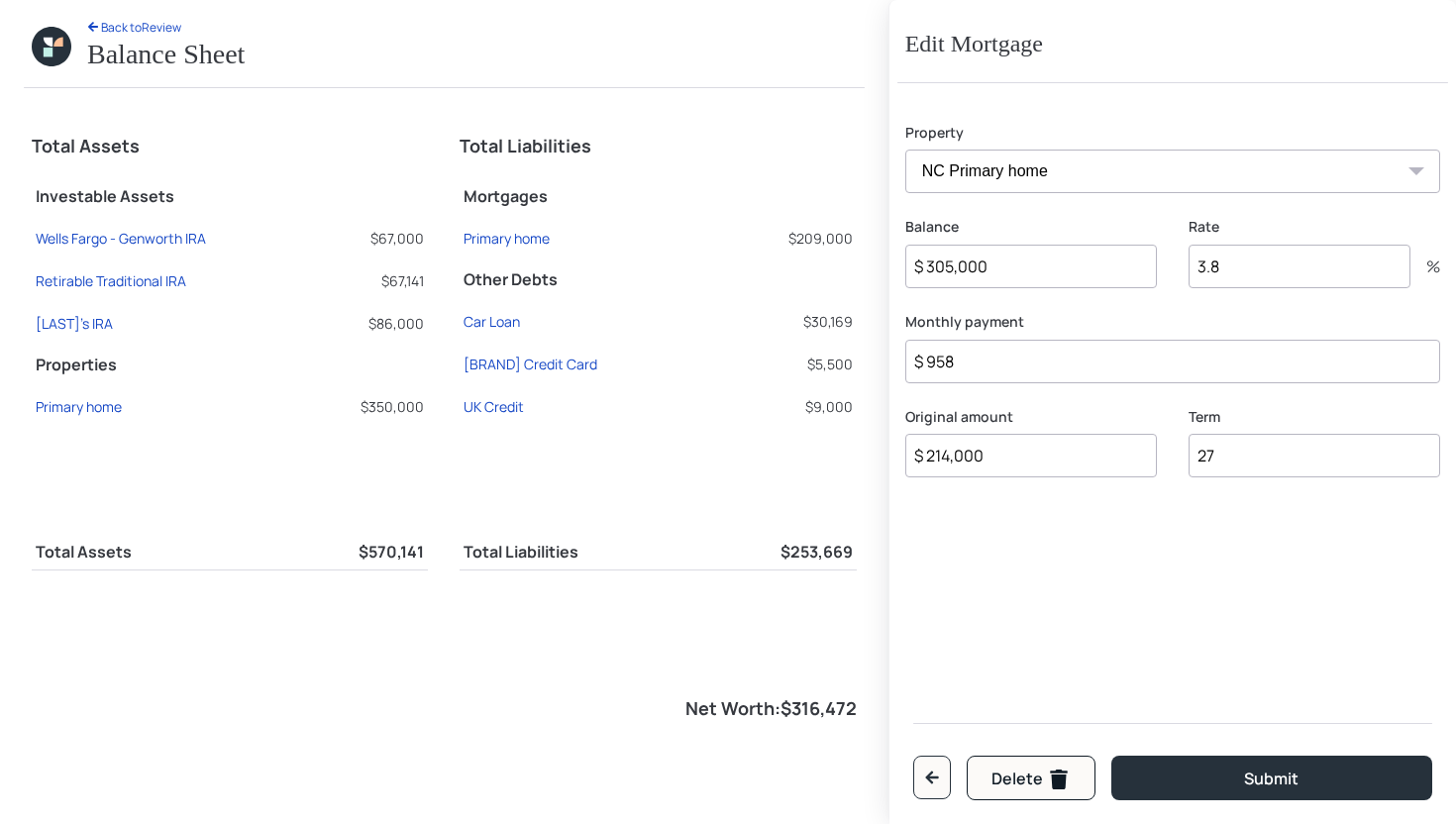 type on "$ 305,000" 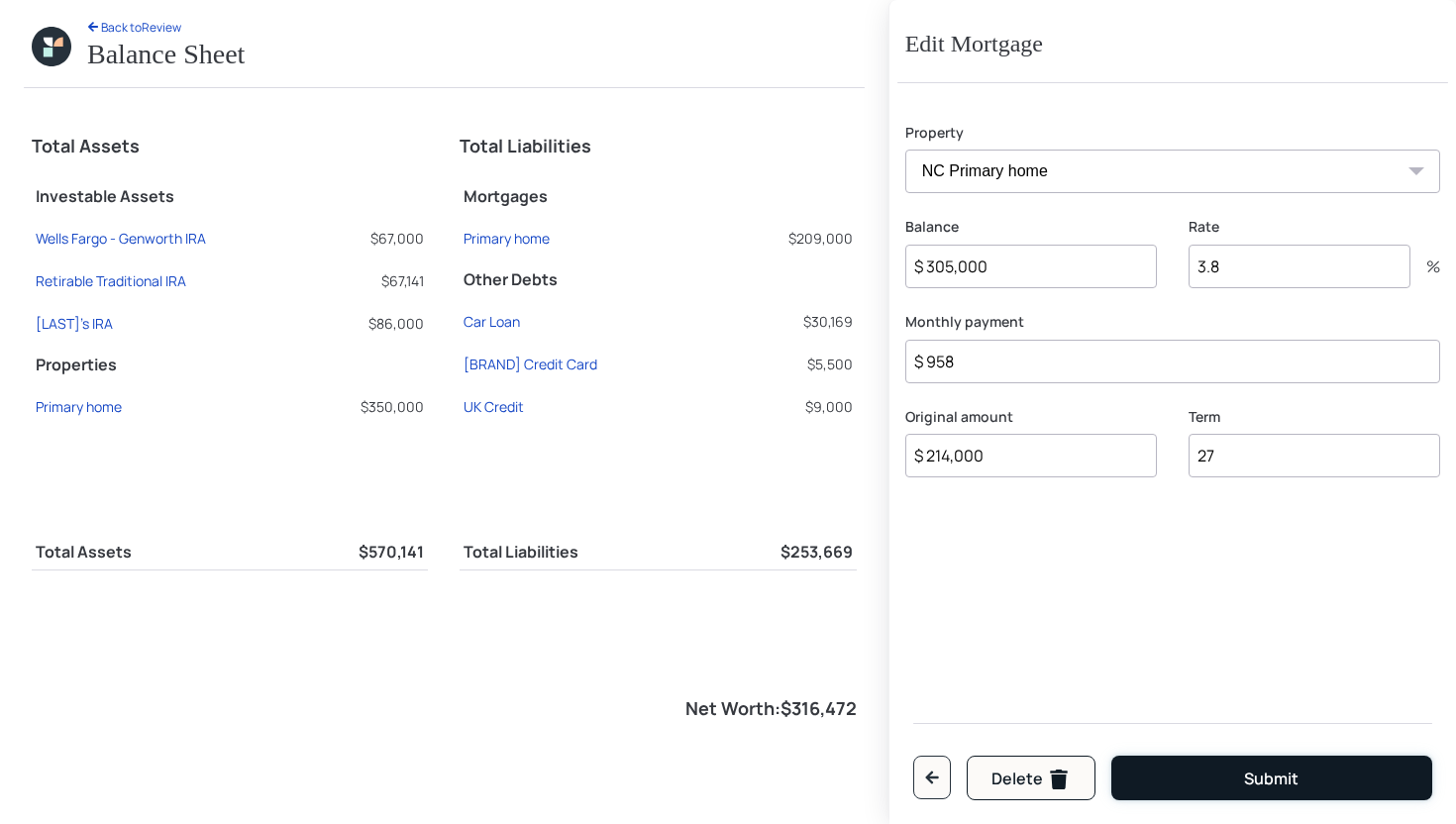 click on "Submit" at bounding box center (1272, 777) 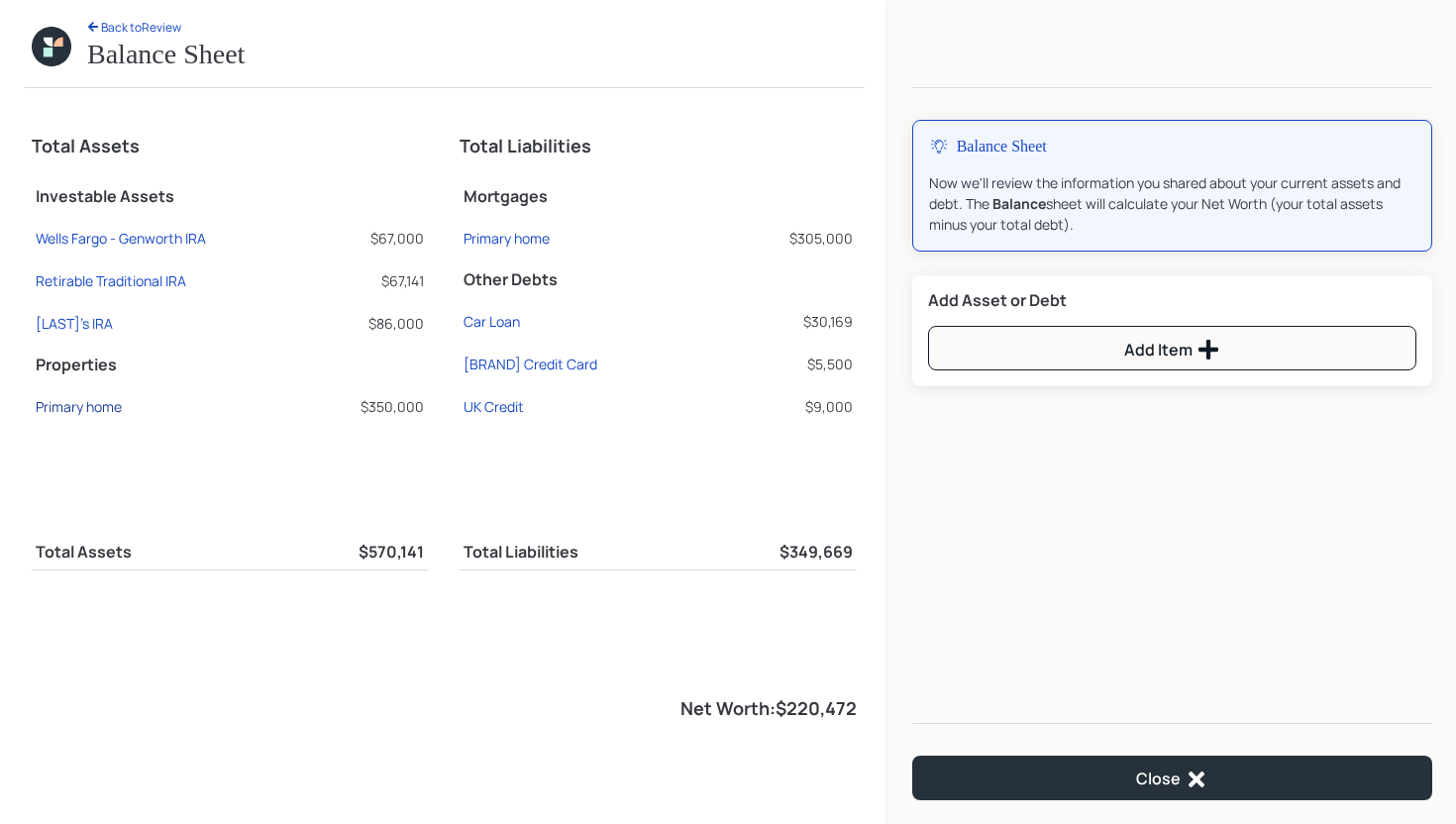 click on "Primary home" at bounding box center (121, 238) 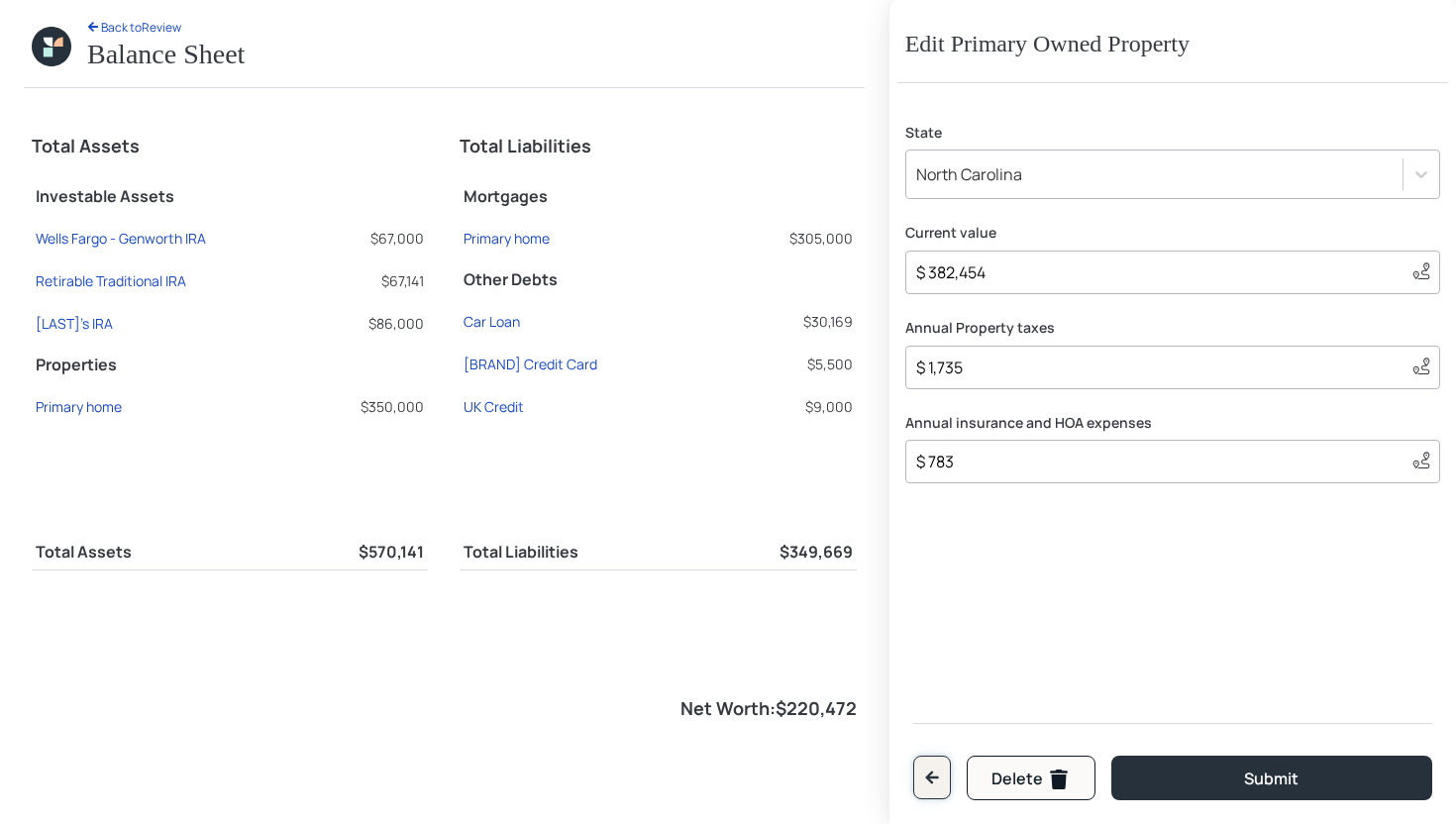 click at bounding box center [932, 777] 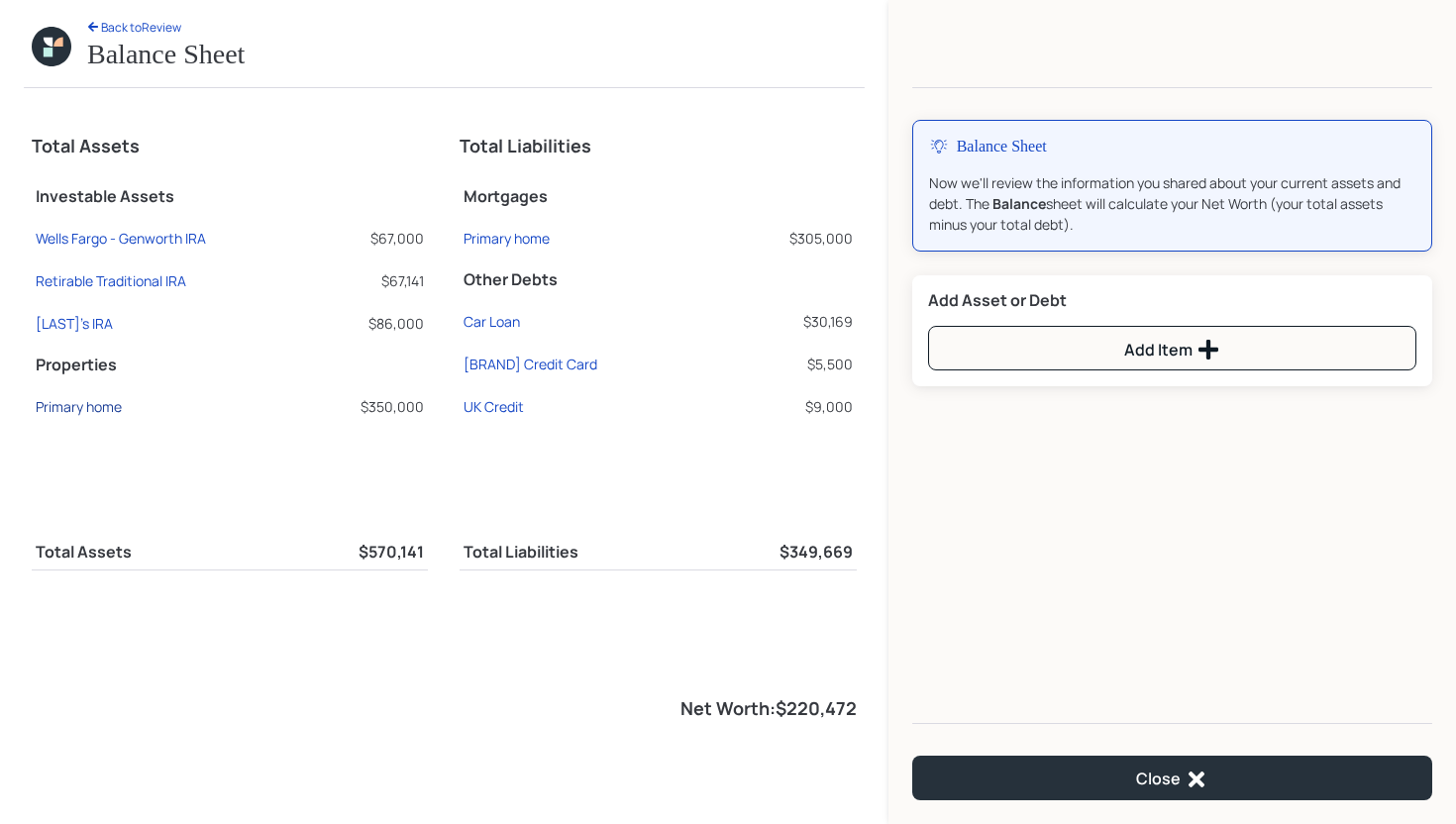 click on "Primary home" at bounding box center [121, 238] 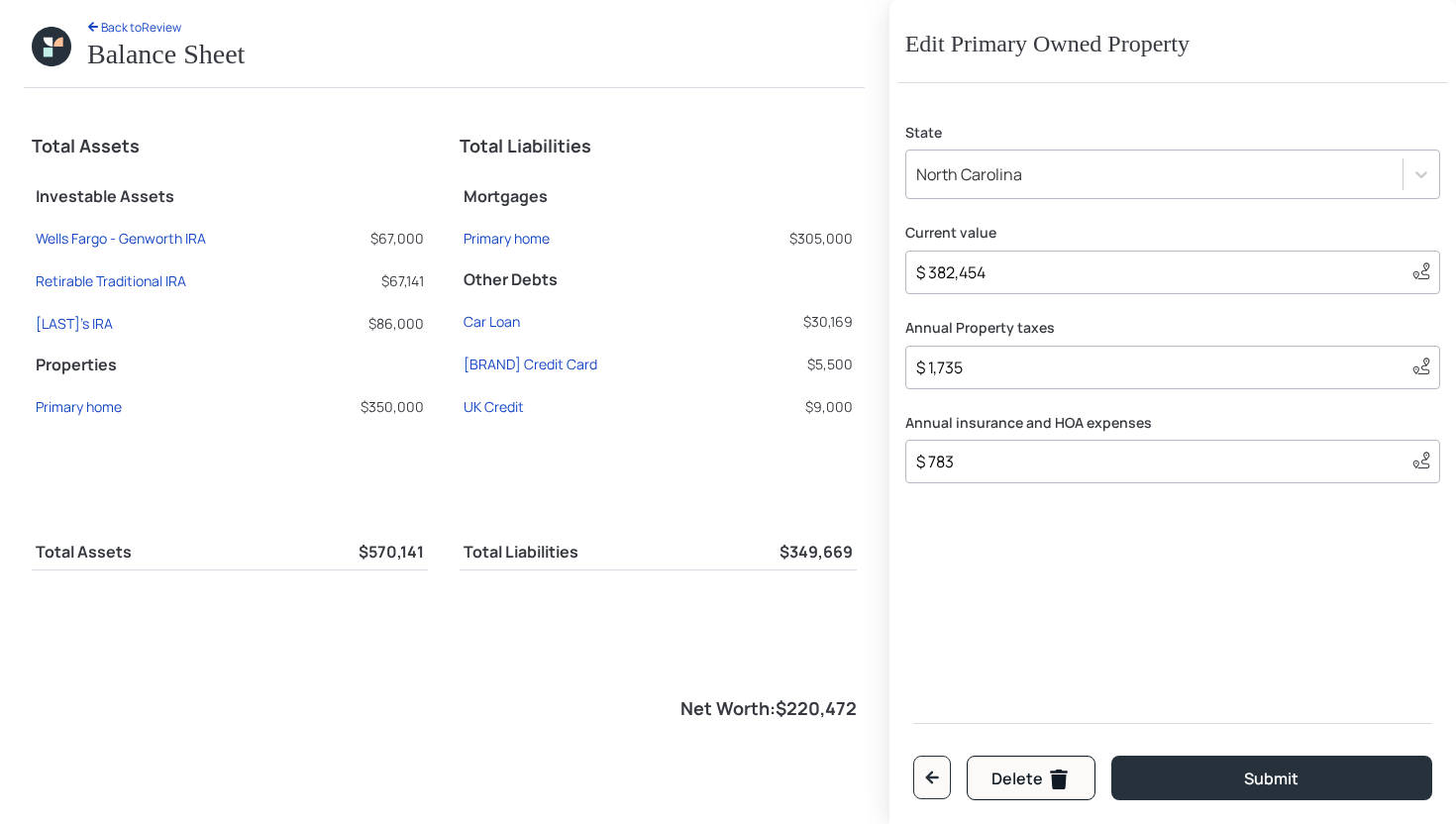 click on "Total Liabilities Mortgages Primary home $305,000 Other Debts Car Loan $30,169 American Airlines Credit Card $5,500 UK Credit $9,000" at bounding box center [658, 308] 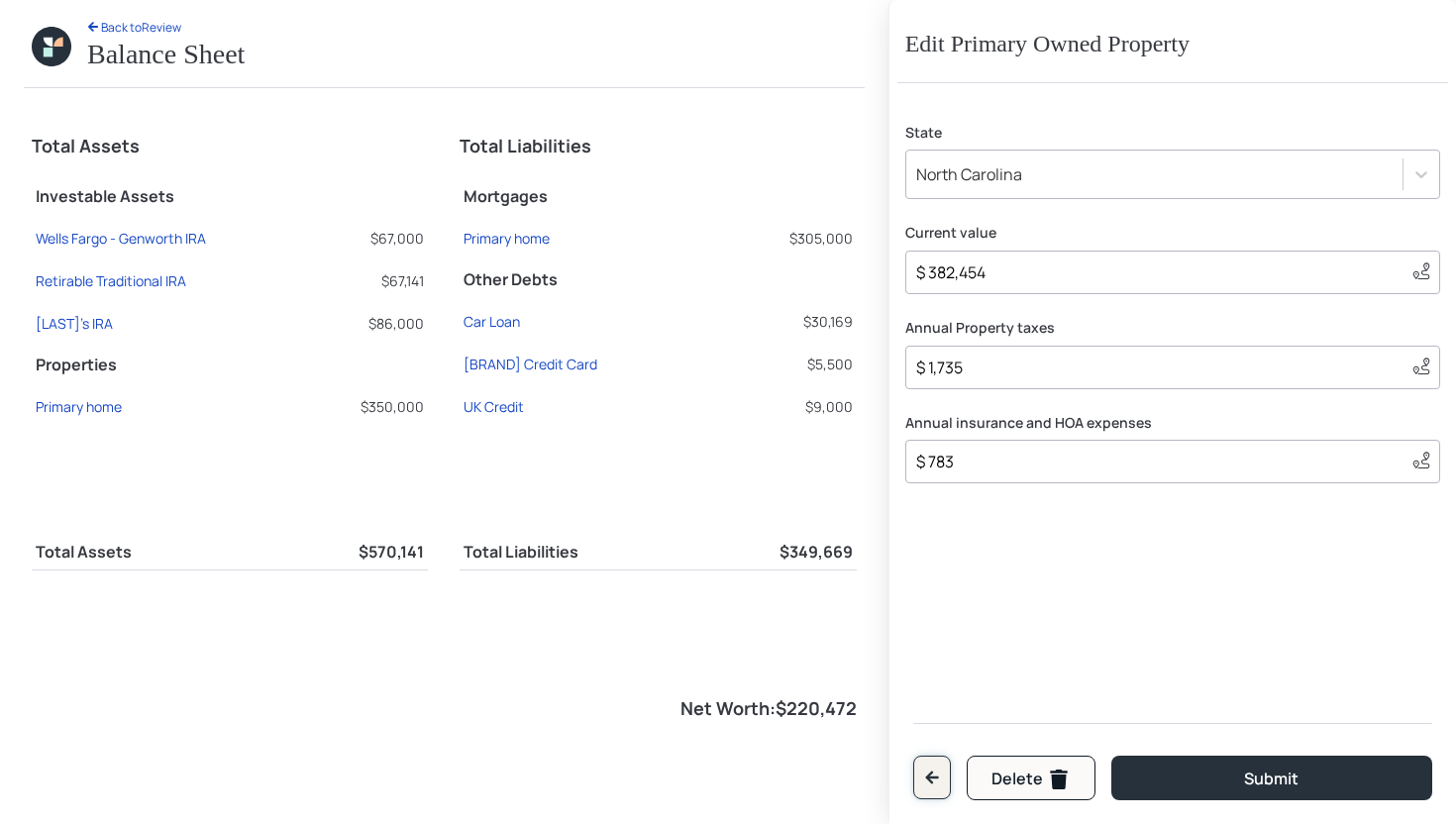 click at bounding box center [932, 777] 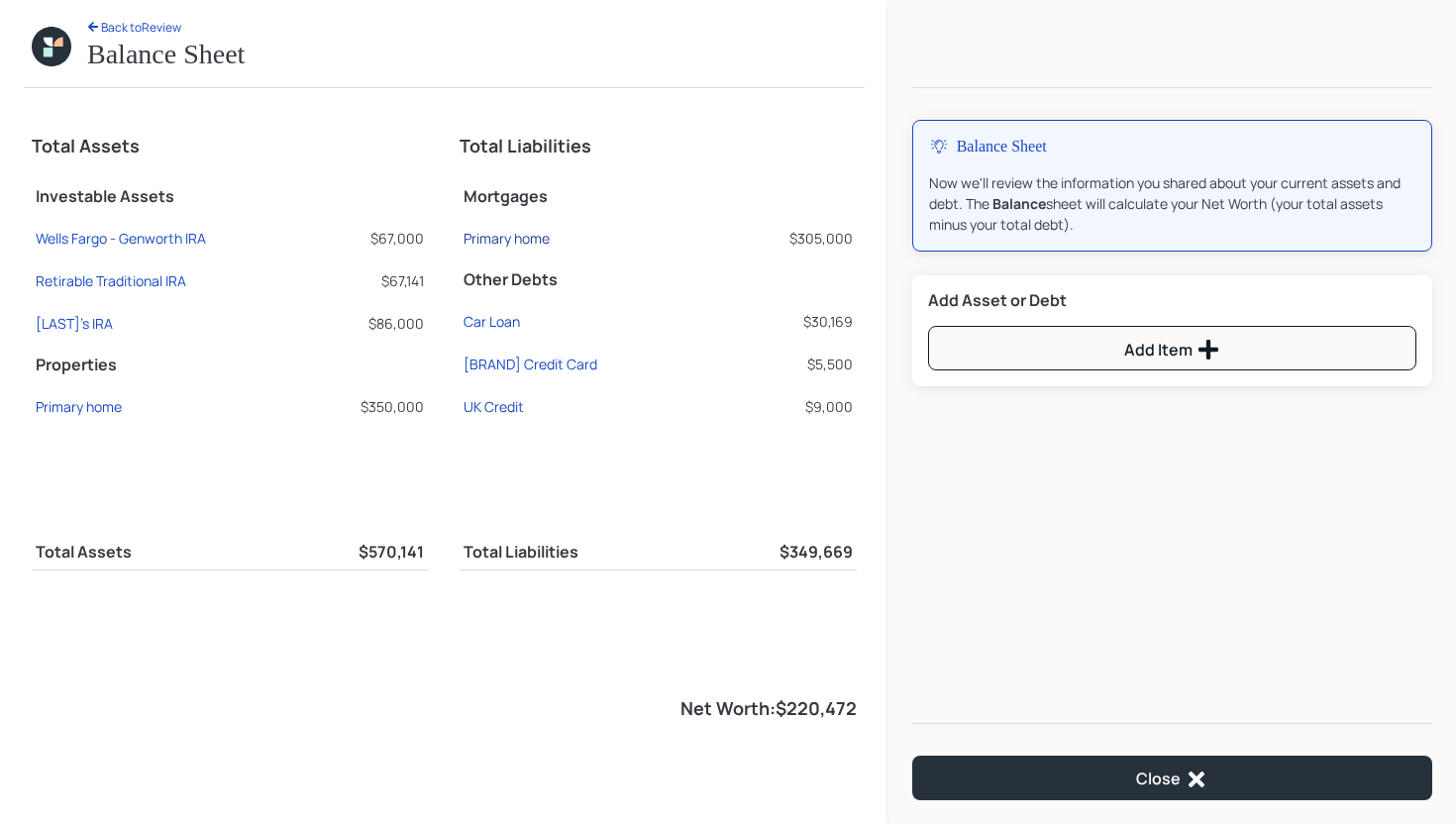 click on "Primary home" at bounding box center (121, 238) 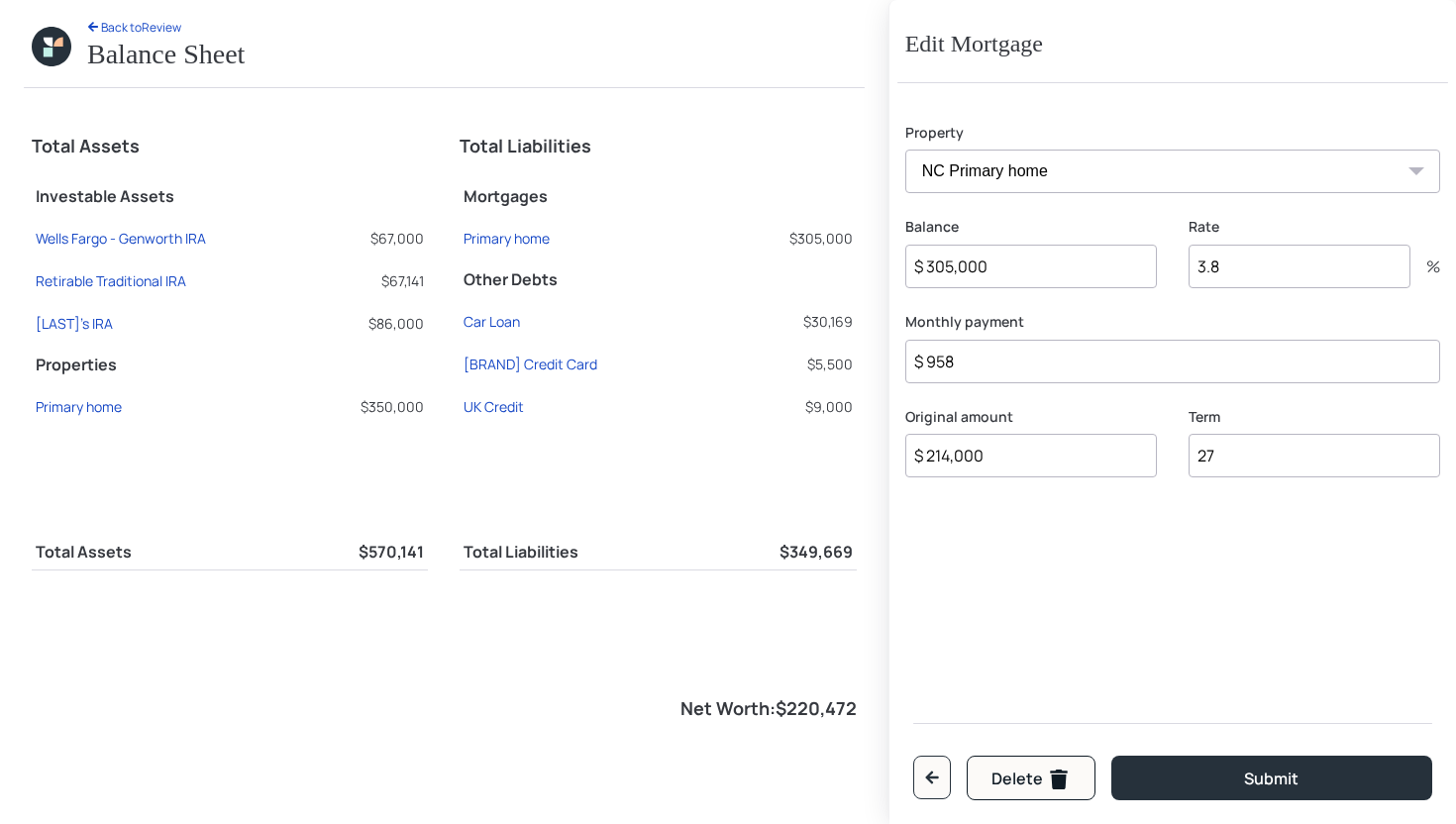 click on "$ 305,000" at bounding box center (1031, 266) 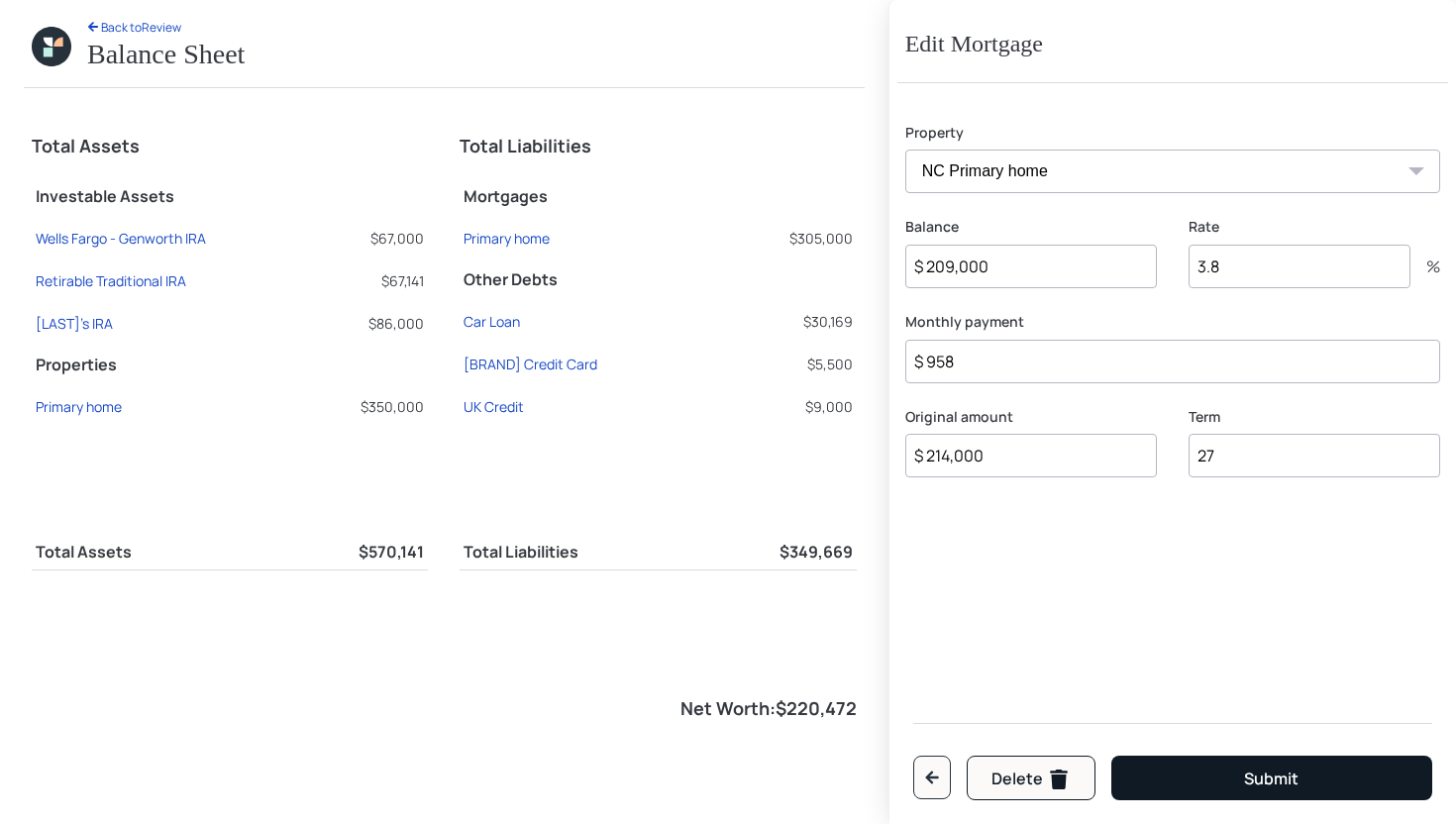 type on "$ 209,000" 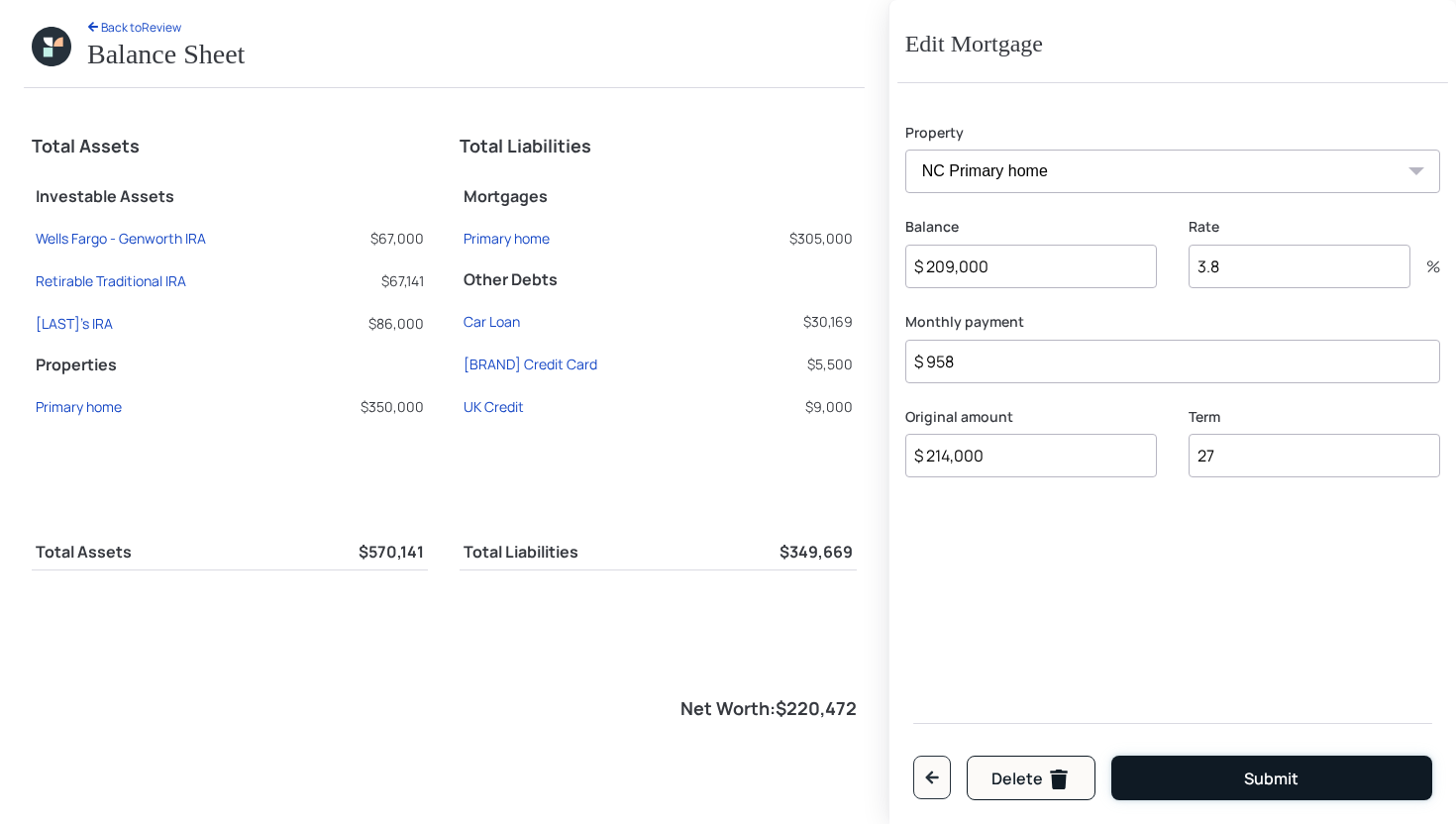 click on "Submit" at bounding box center [1272, 777] 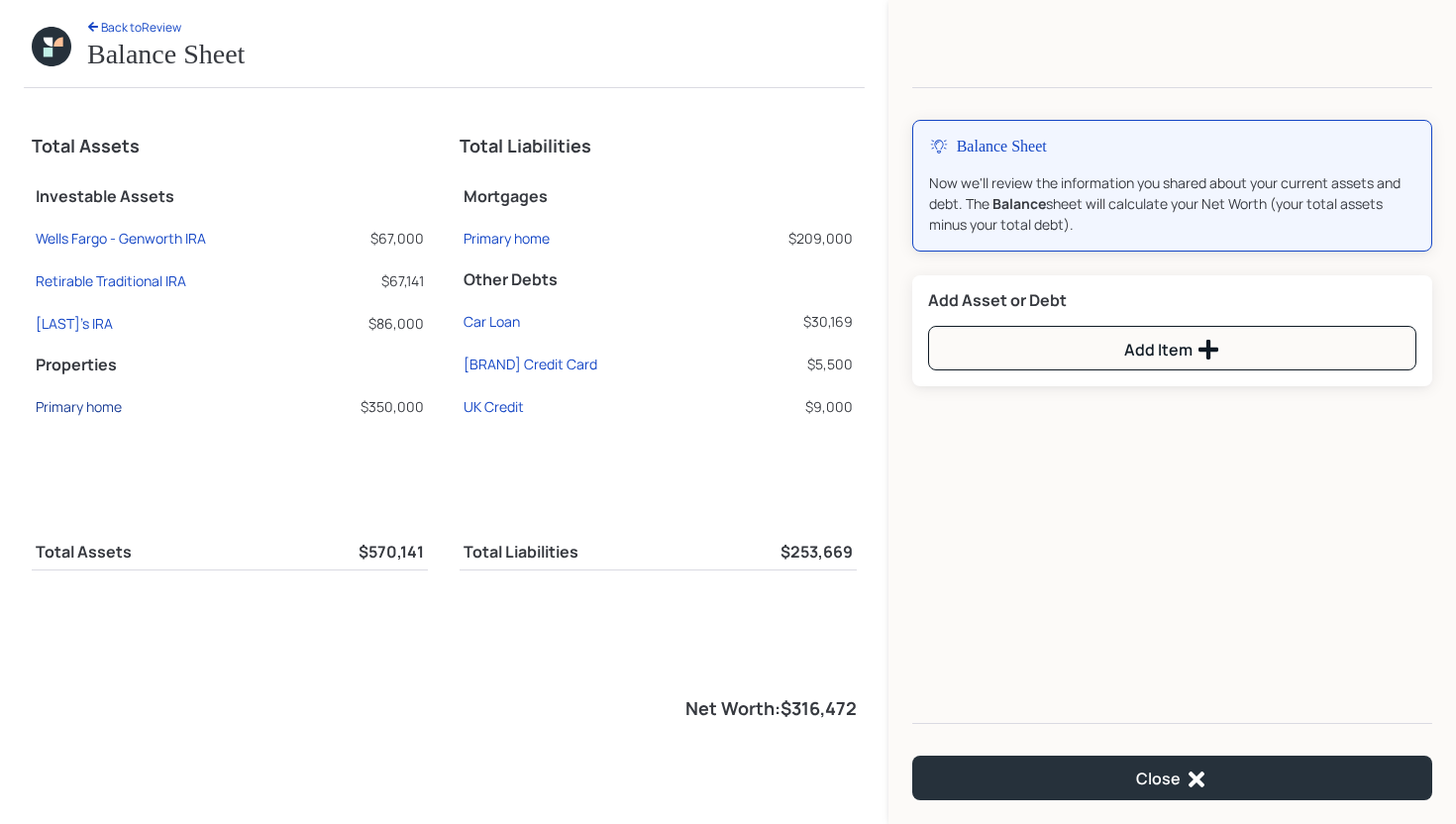click on "Primary home" at bounding box center [121, 238] 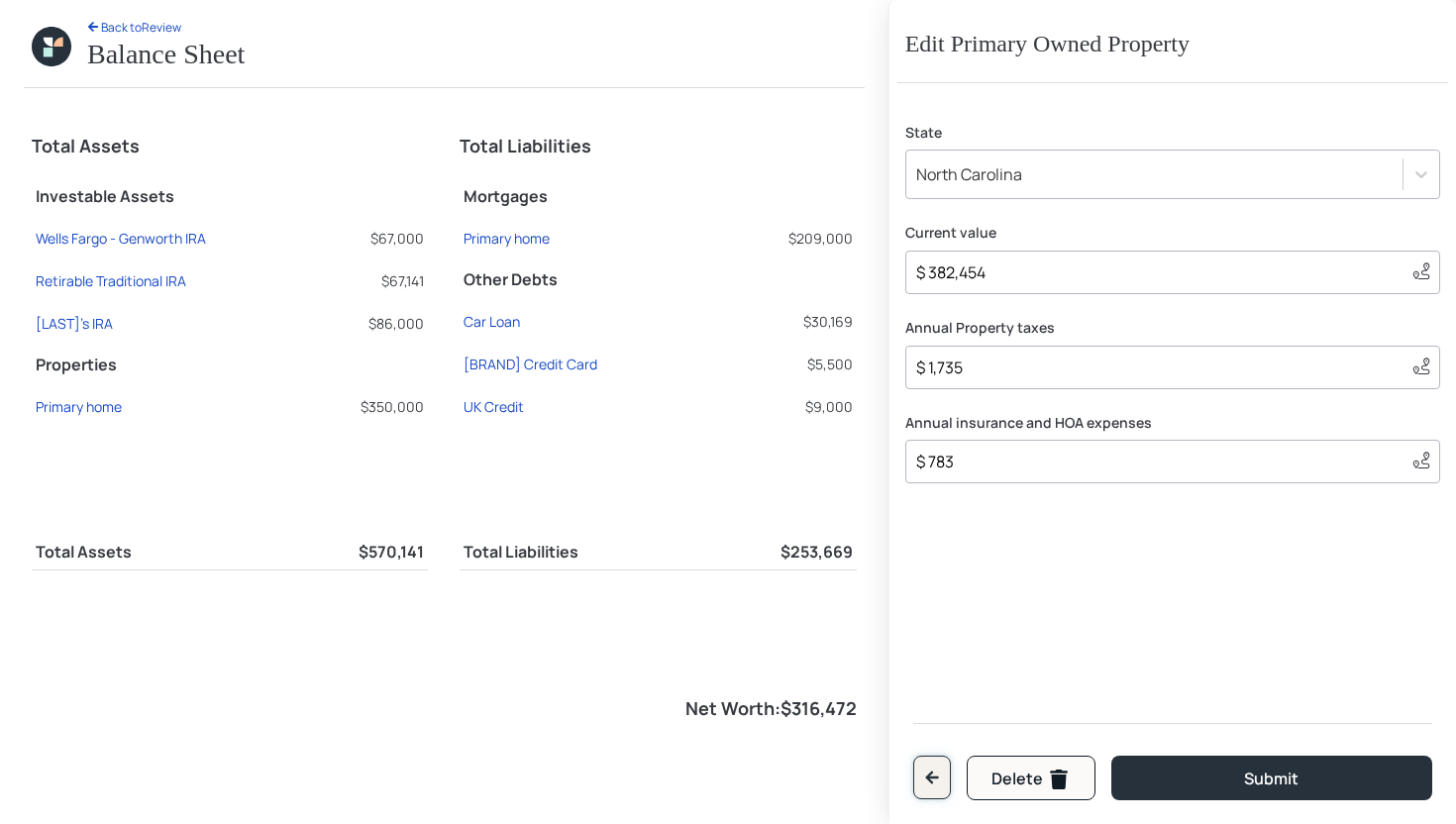 click at bounding box center (932, 777) 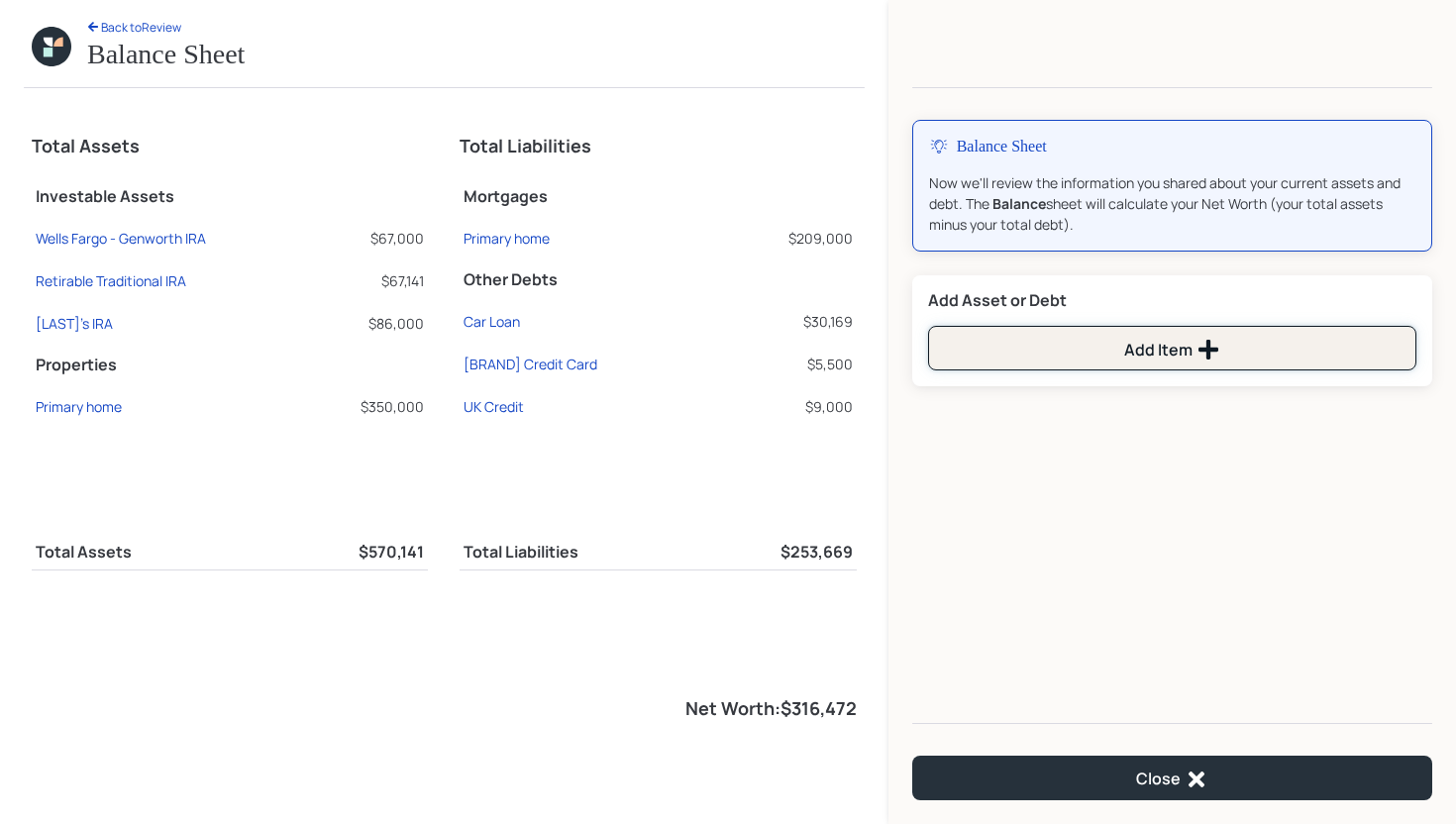 click on "Add Item" at bounding box center (1172, 348) 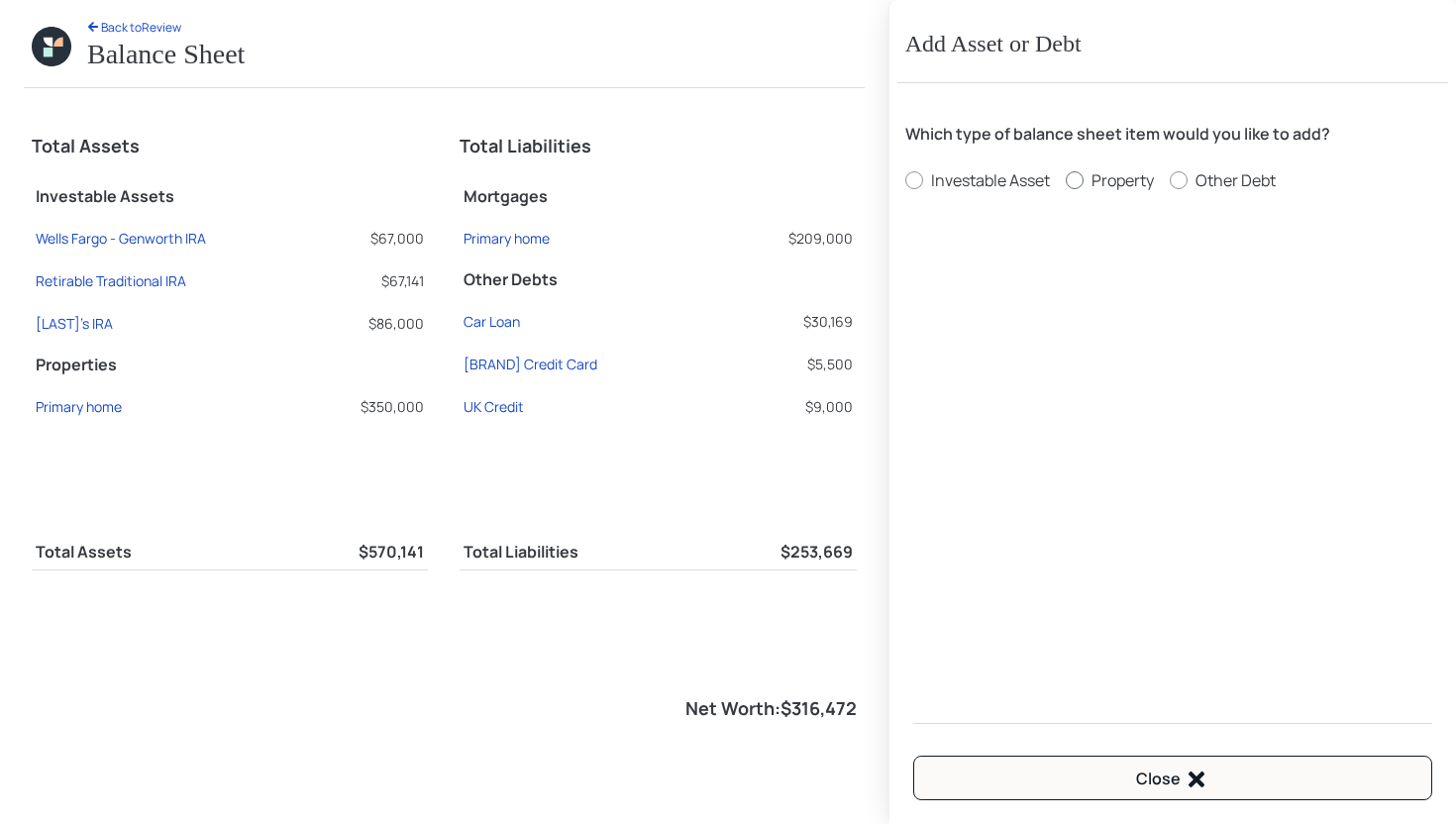 click on "Property" at bounding box center [990, 180] 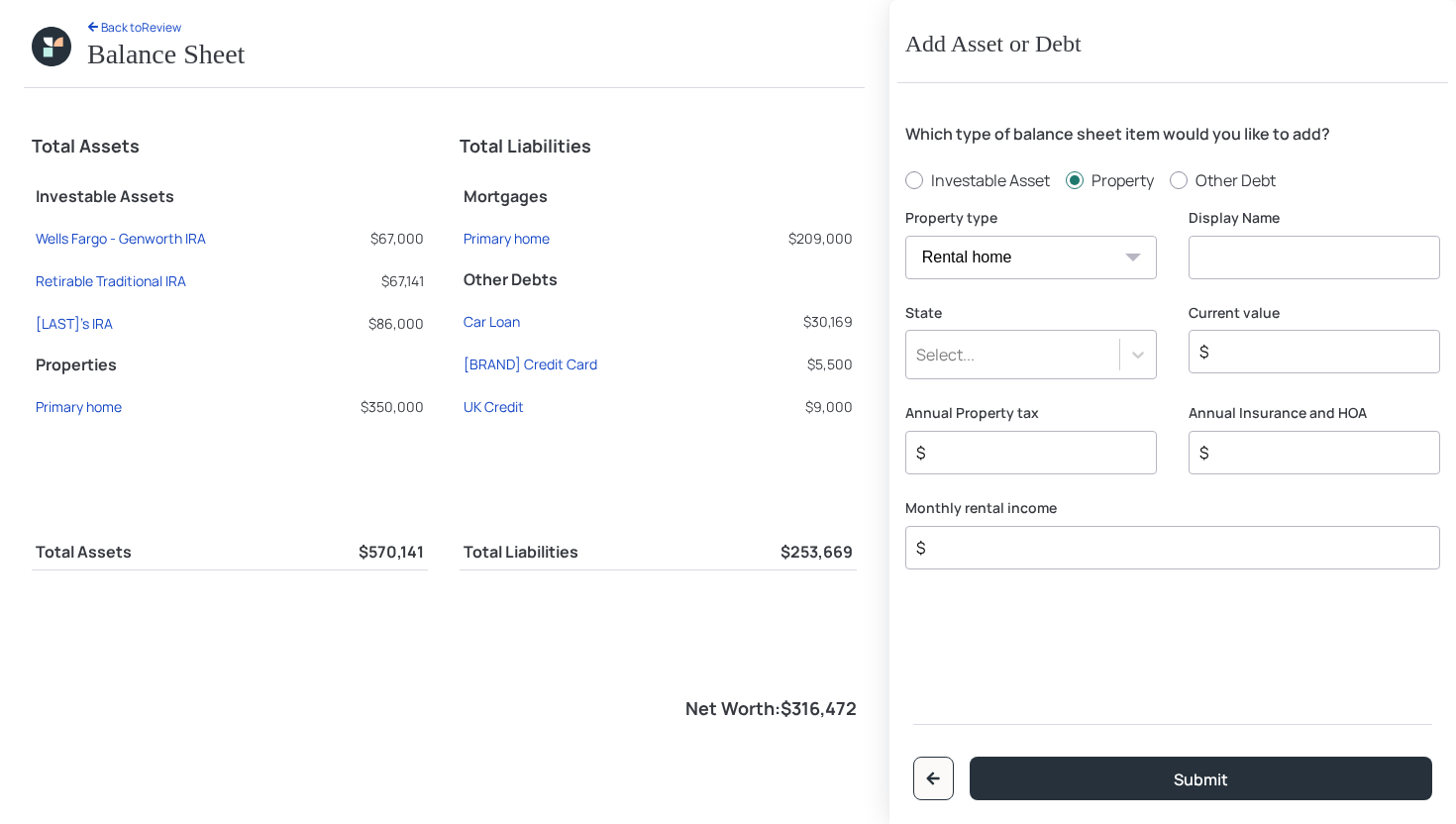 click on "Vacation home Rental home" at bounding box center (1031, 258) 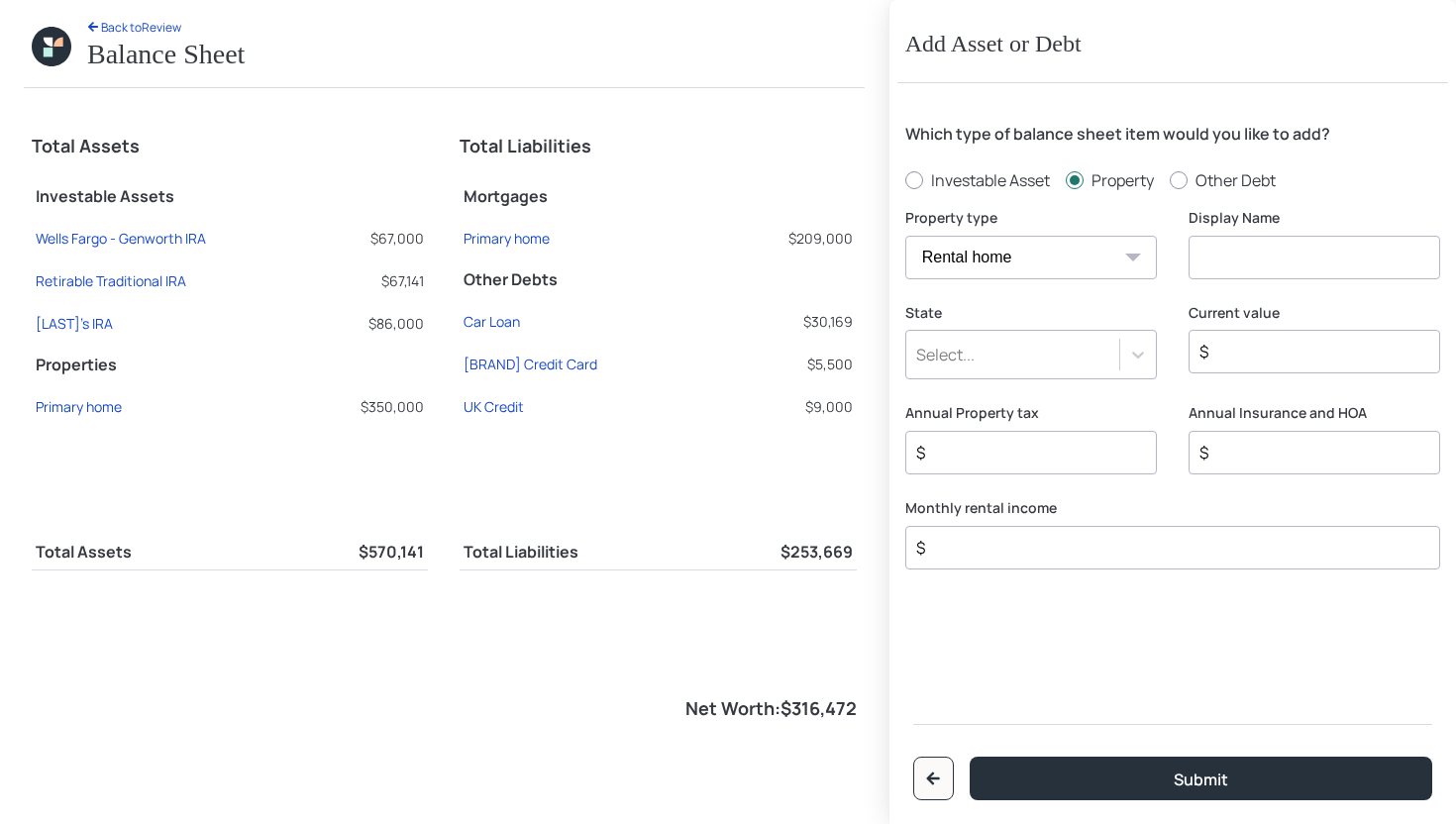 select on "vacation_property" 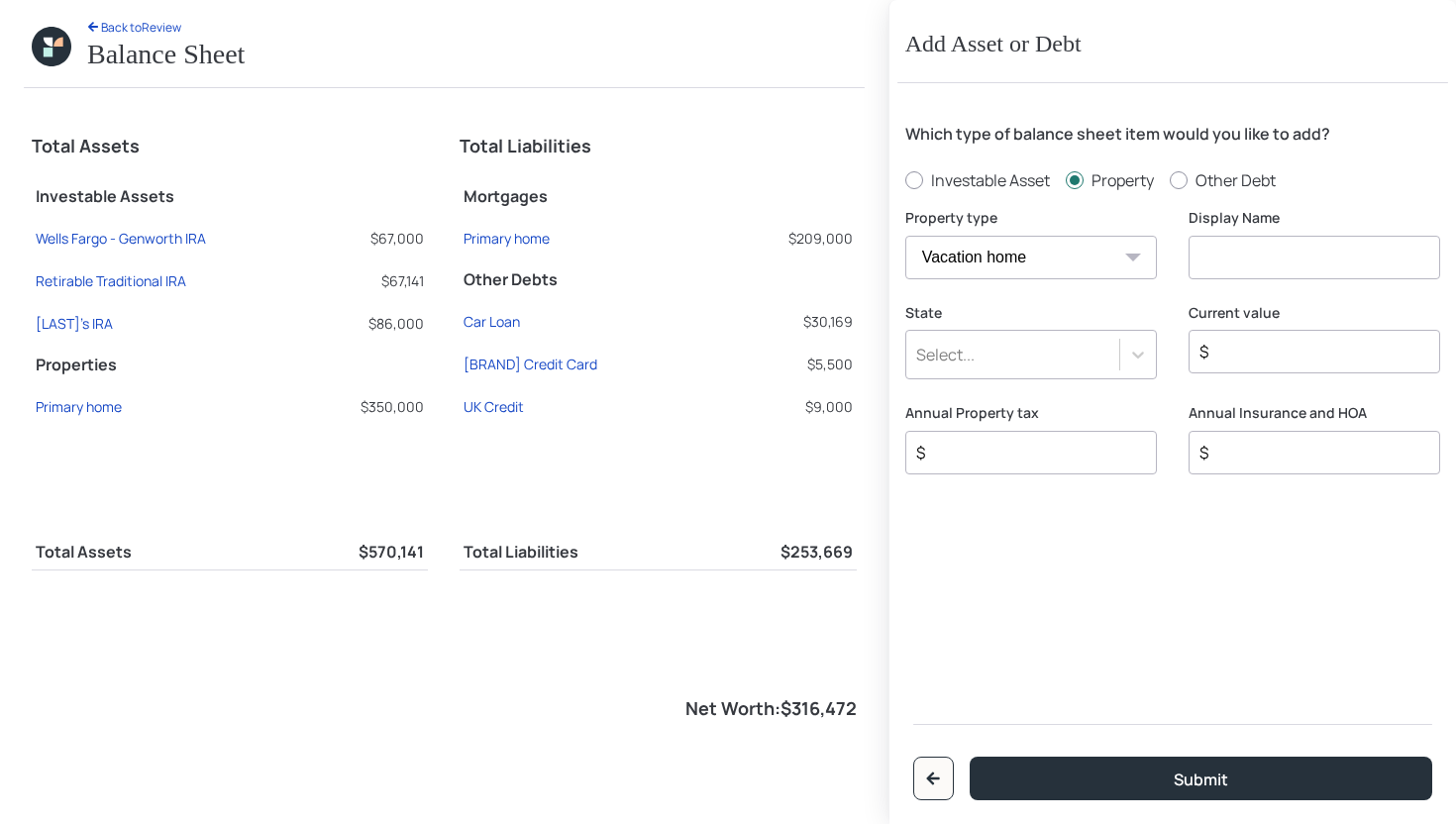 click at bounding box center [1314, 258] 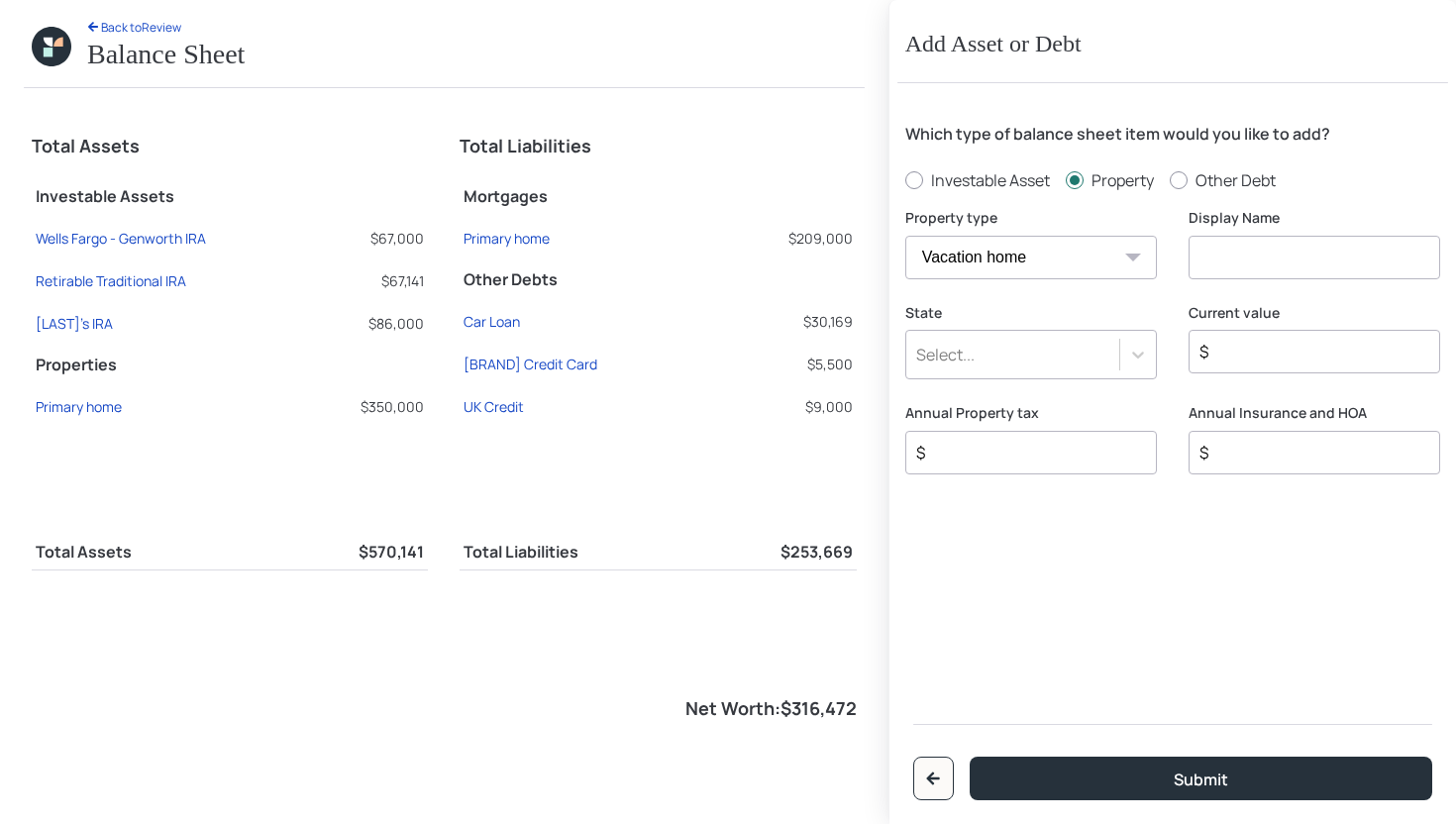 click on "Select..." at bounding box center (1012, 355) 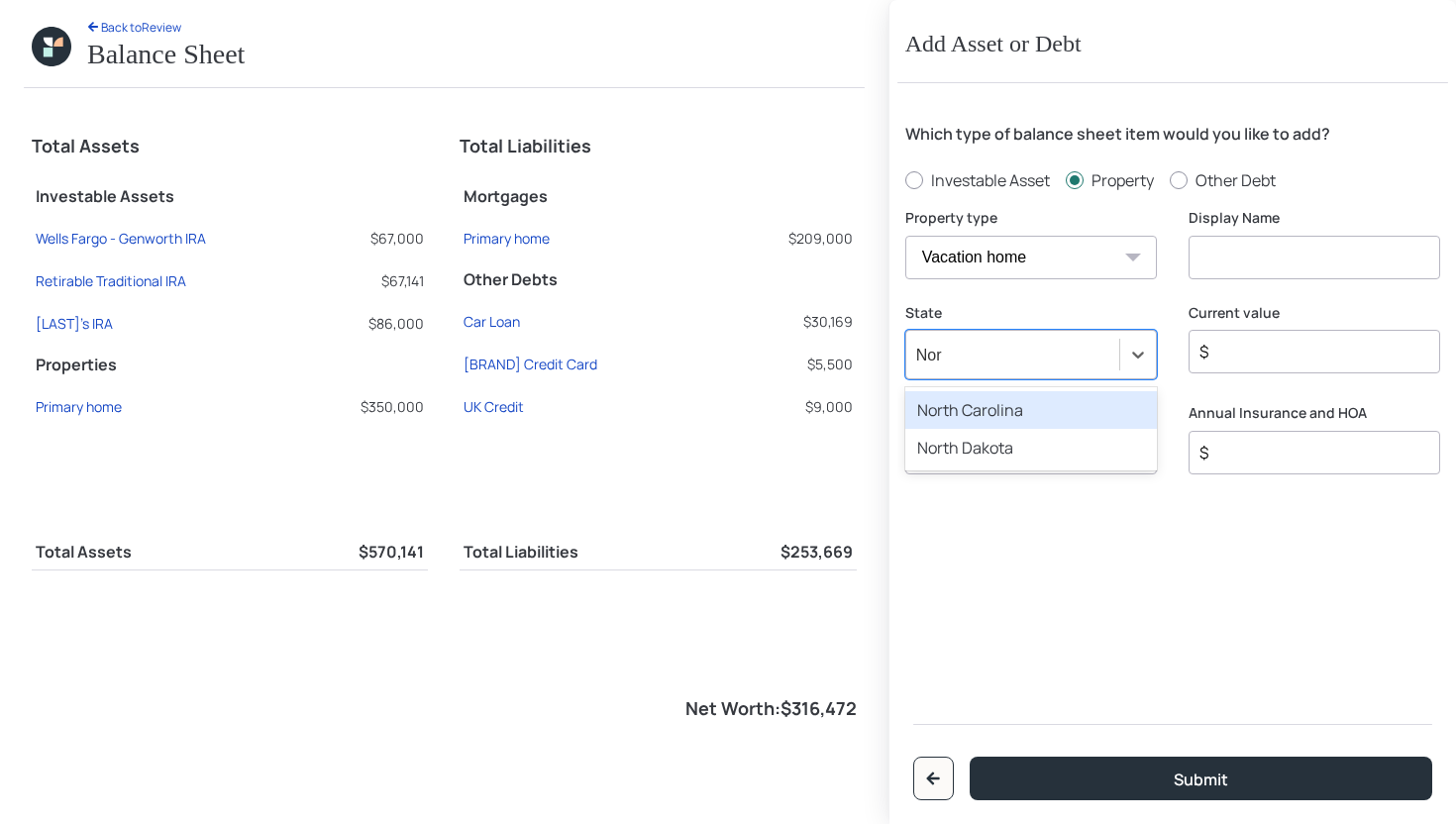 click on "North Carolina" at bounding box center (1031, 410) 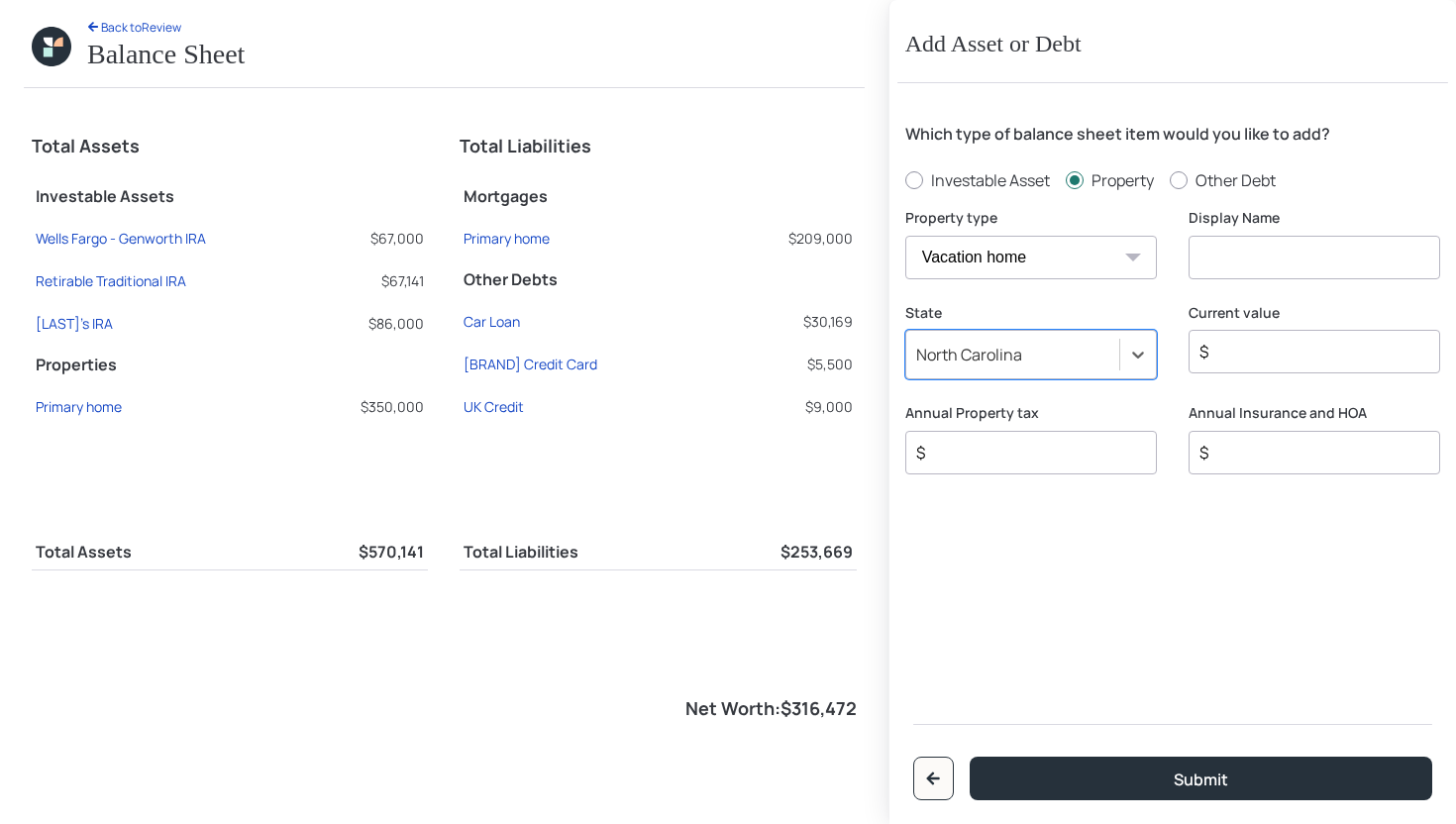 click at bounding box center [1314, 258] 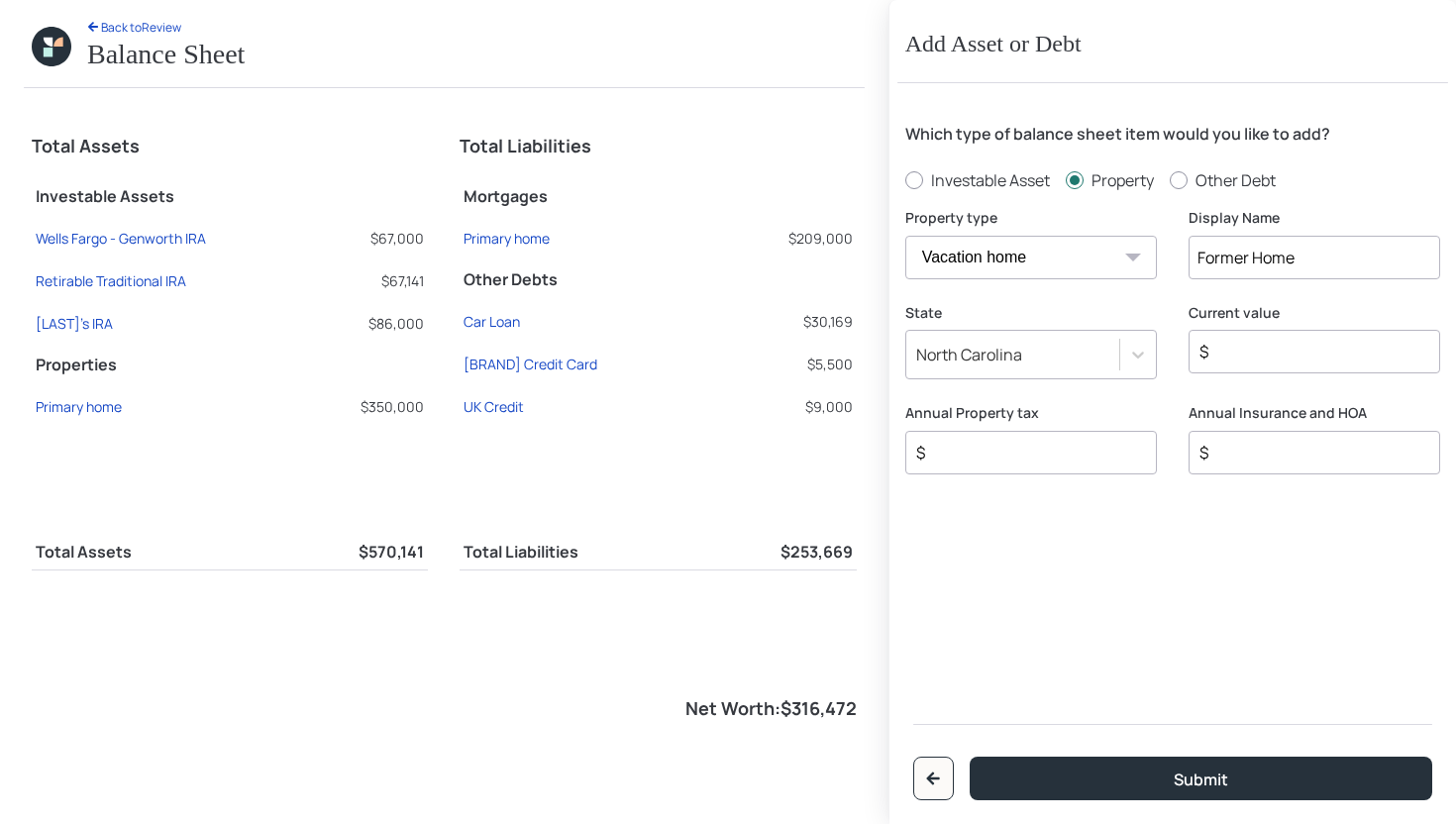 type on "Former Home" 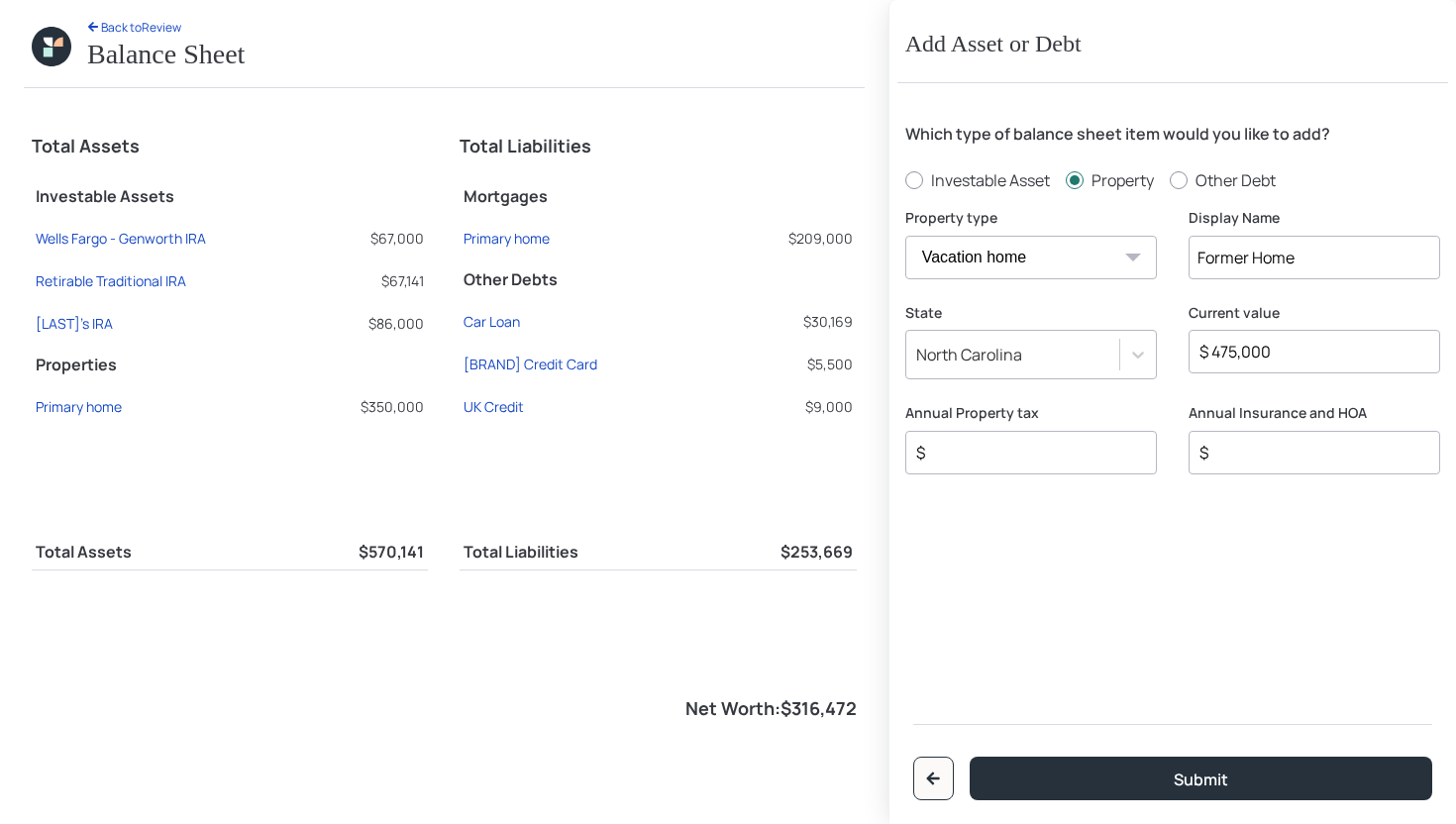type on "$ 475,000" 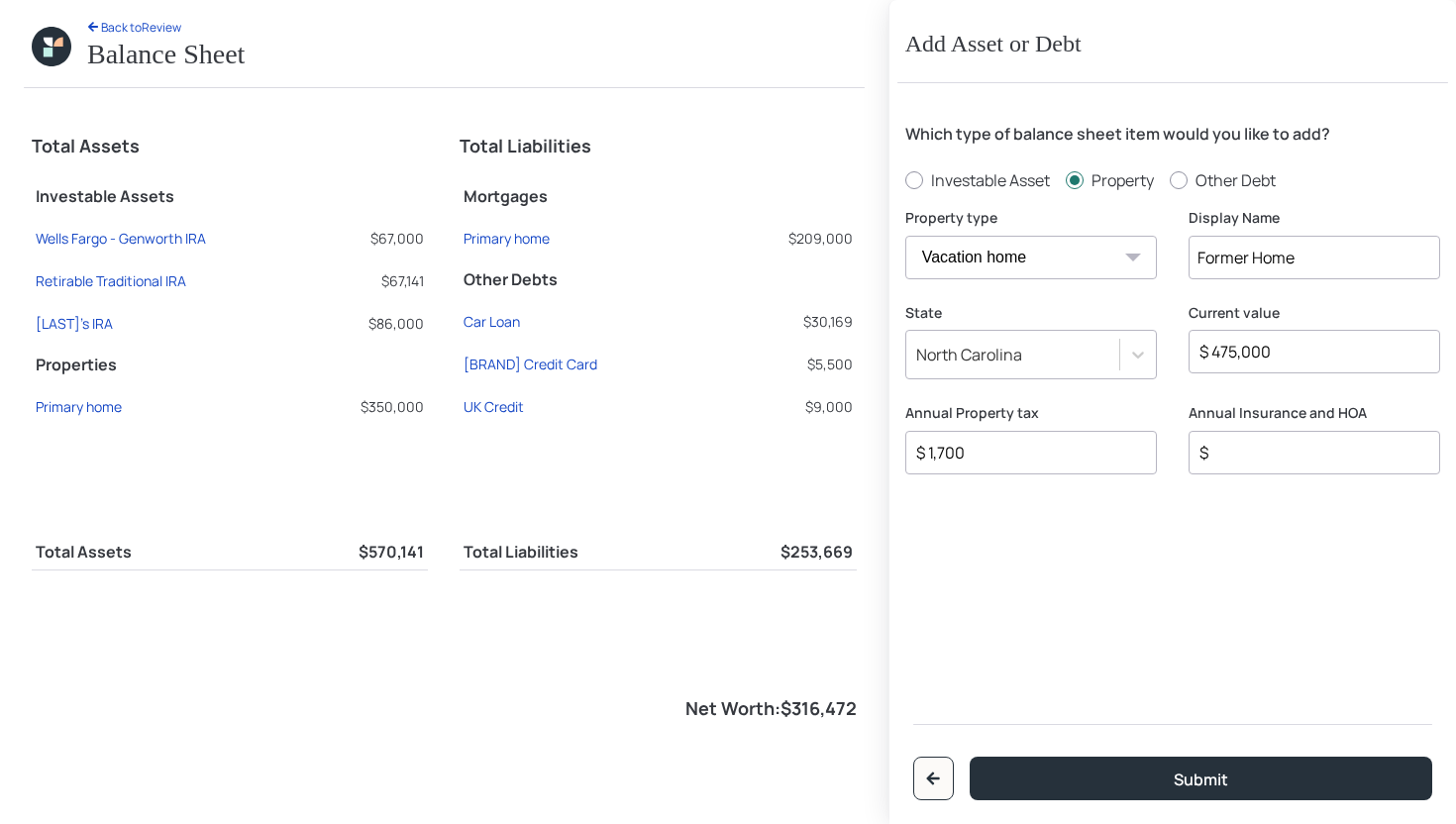type on "$ 1,700" 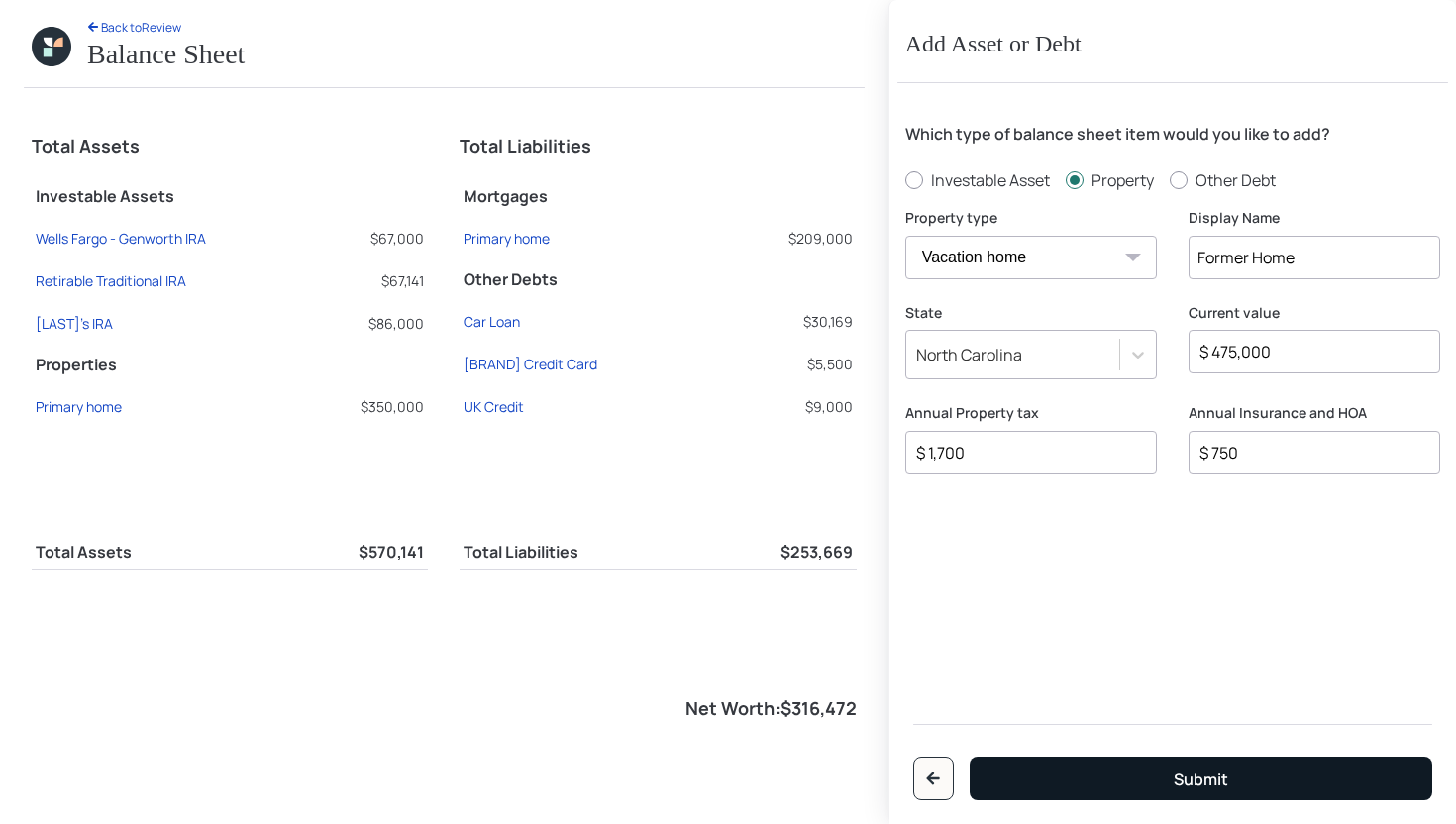 type on "$ 750" 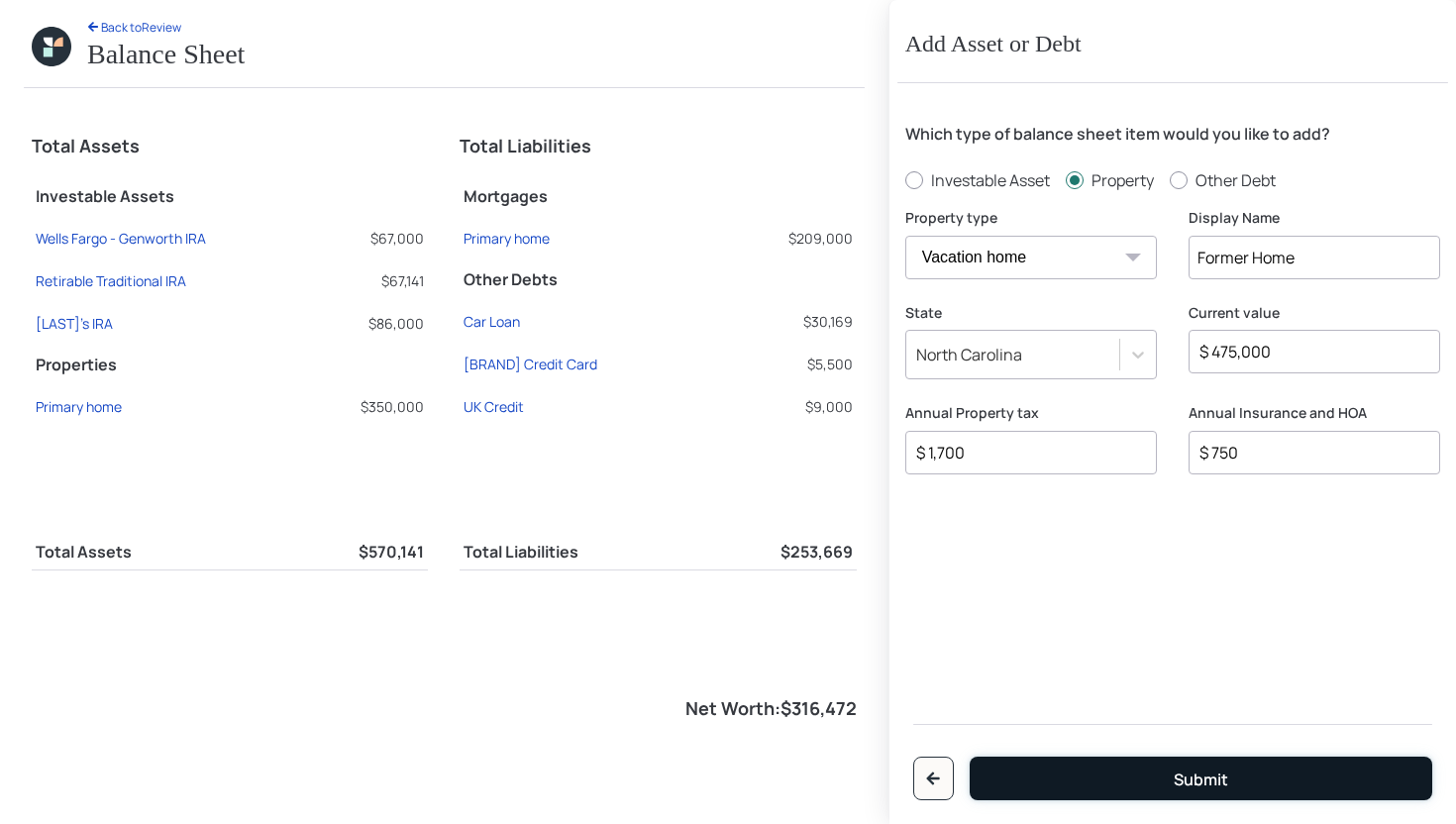 click on "Submit" at bounding box center (1200, 778) 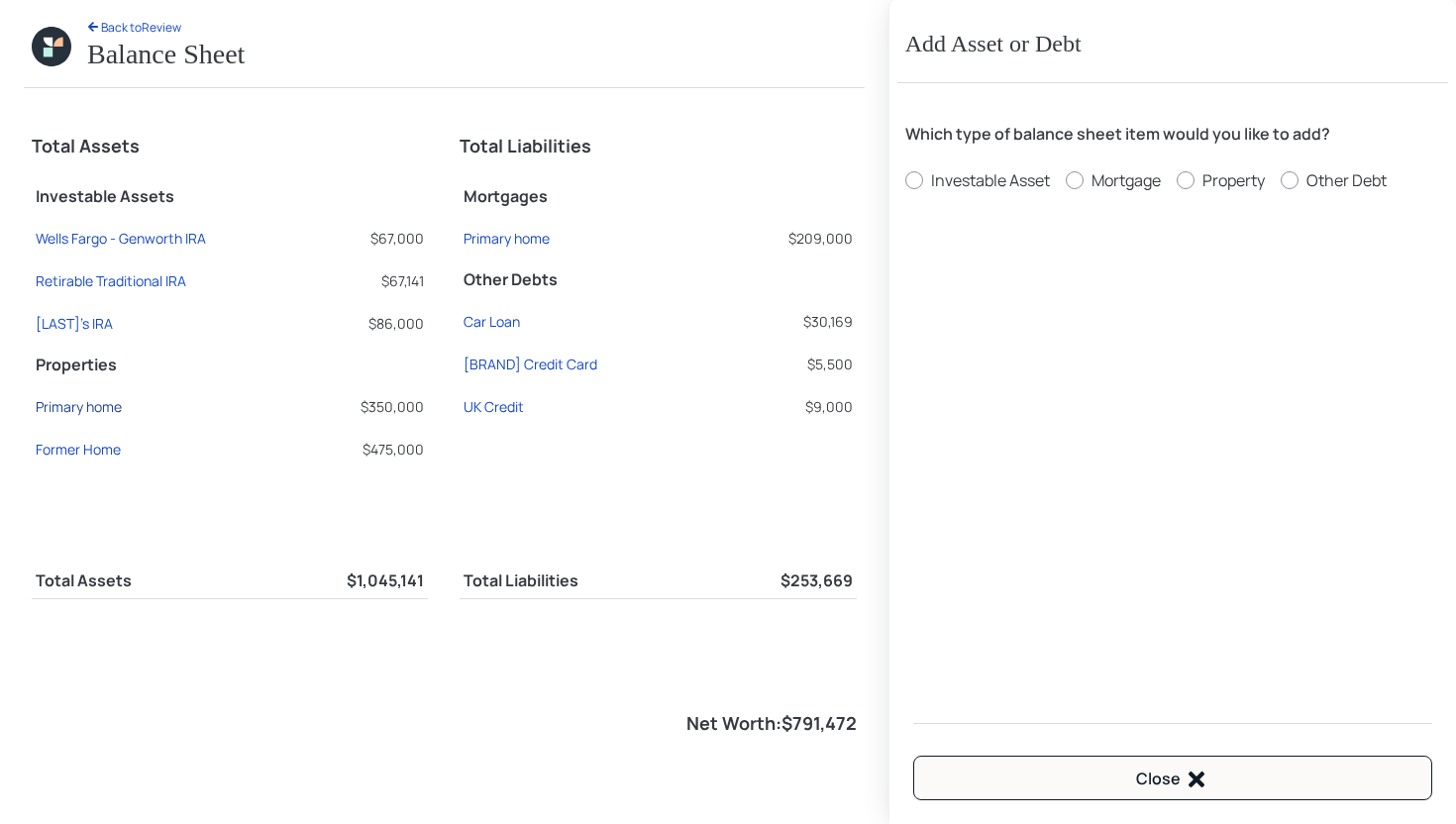 click on "Primary home" at bounding box center [121, 238] 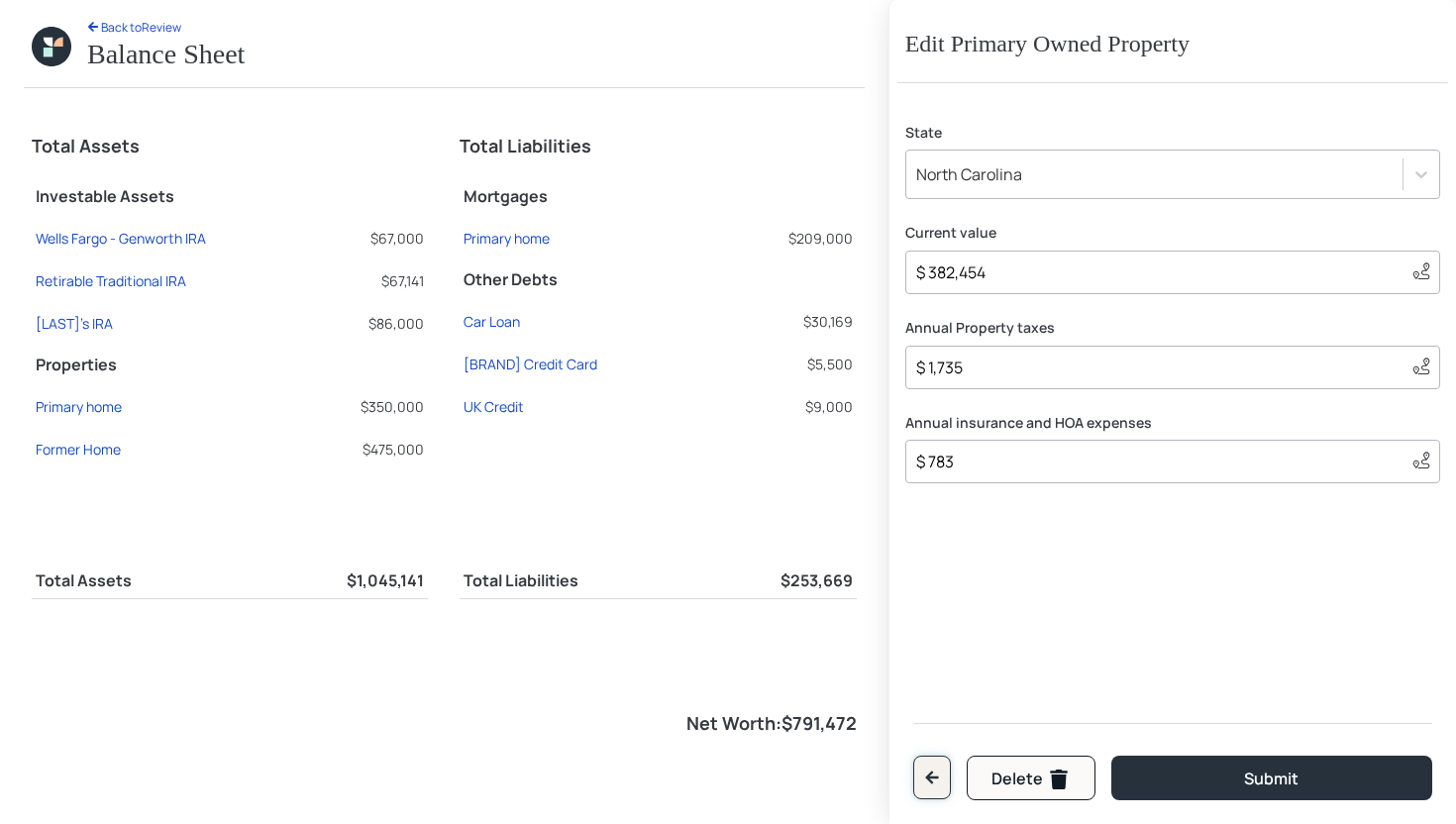 click at bounding box center (932, 777) 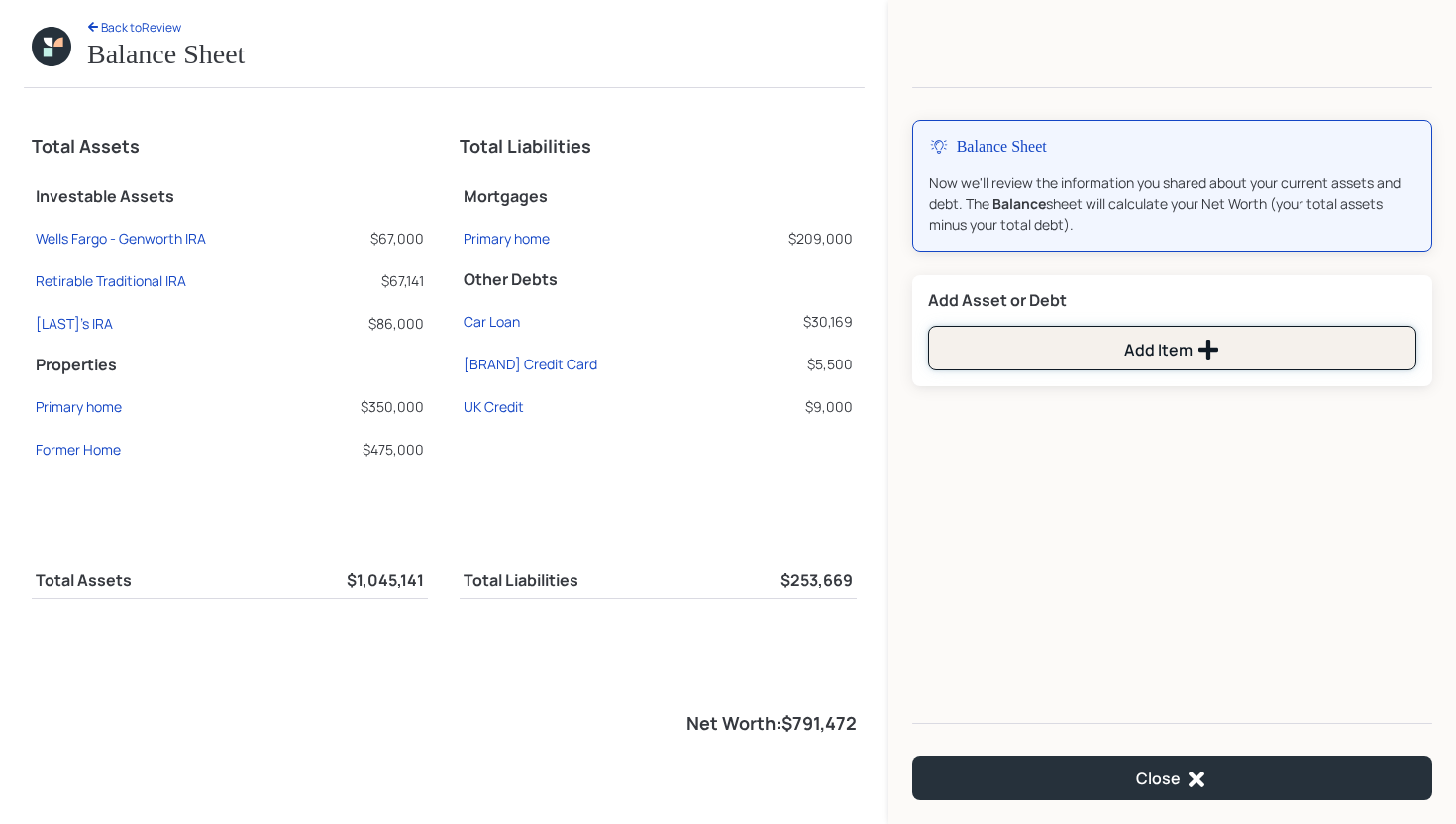 click on "Add Item" at bounding box center (1172, 348) 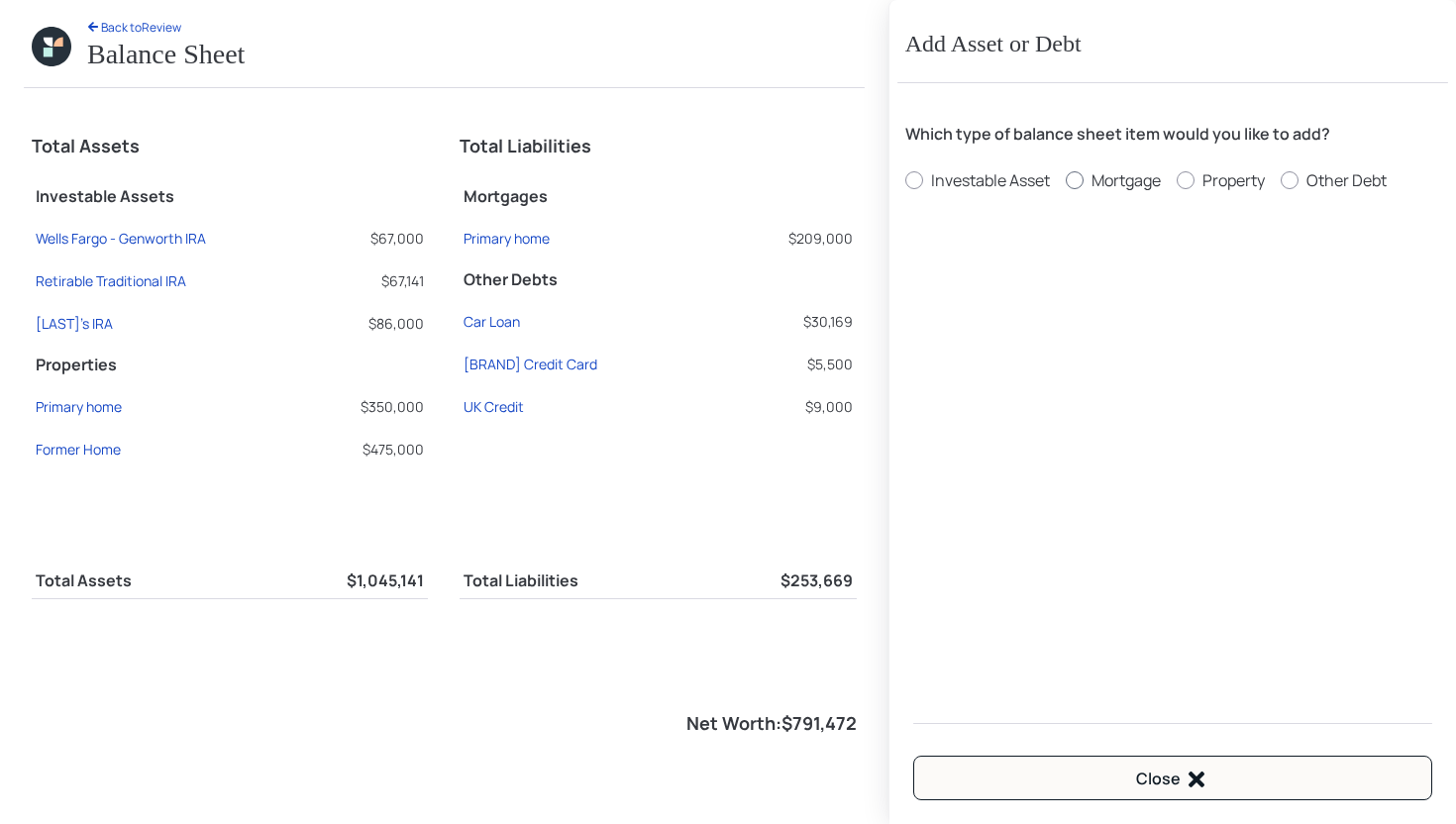 click on "Mortgage" at bounding box center [990, 180] 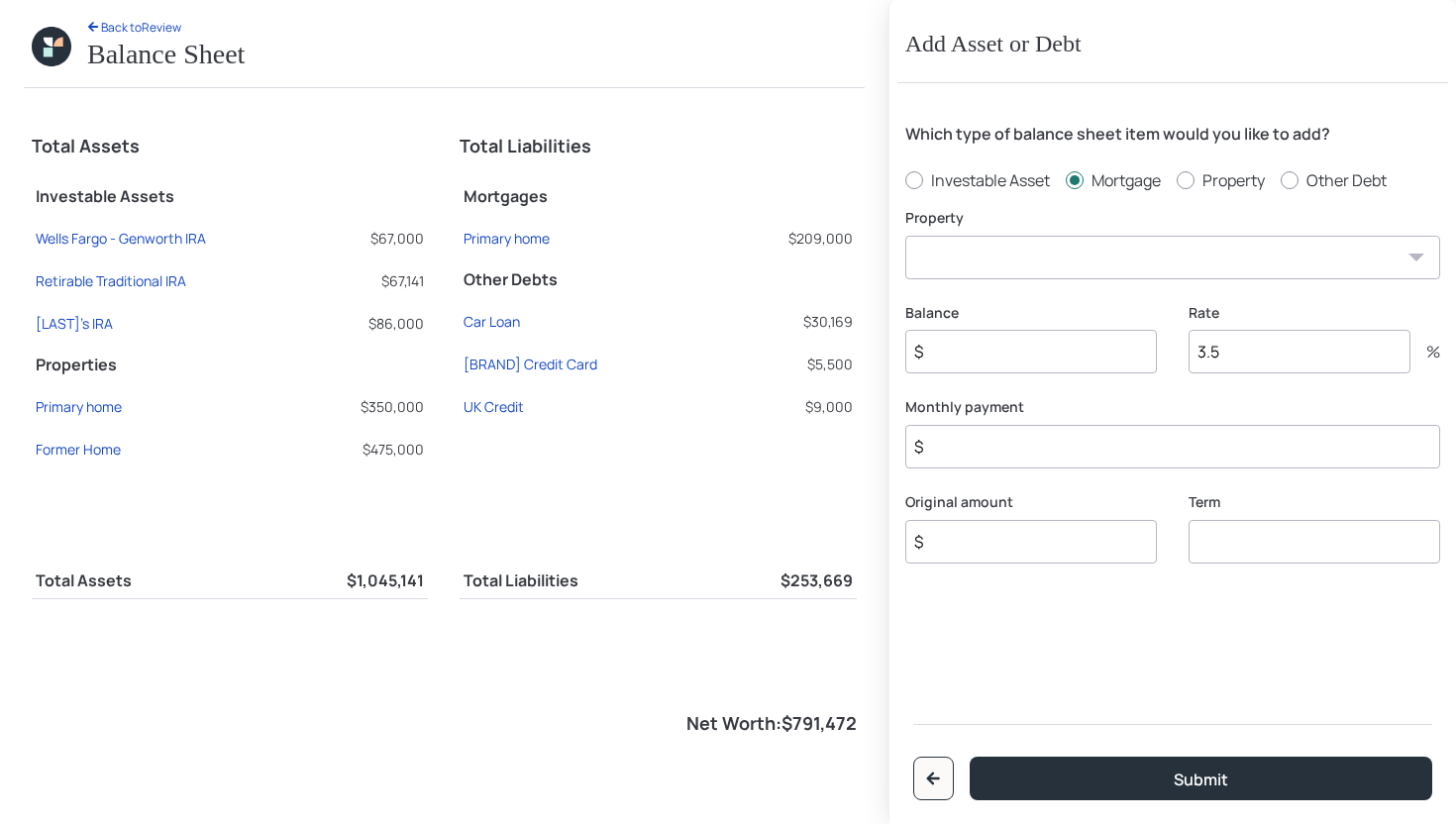 click on "Which type of balance sheet item would you like to add? Investable Asset Mortgage Property Other Debt Property Former Home Balance $ Rate 3.5 % Monthly payment $ Original amount $ Term Submit" at bounding box center (1173, 387) 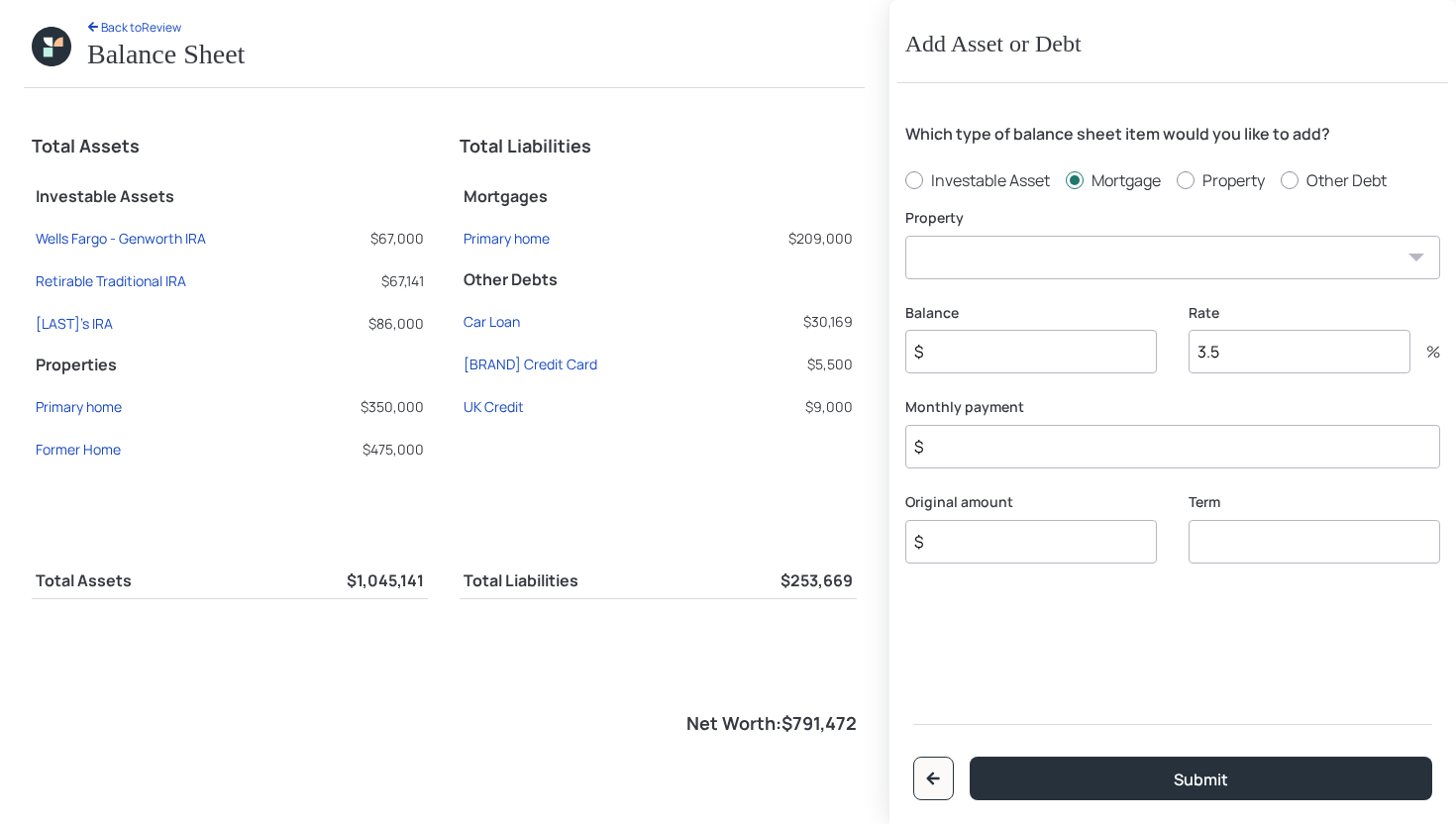 click on "Former Home" at bounding box center (1173, 258) 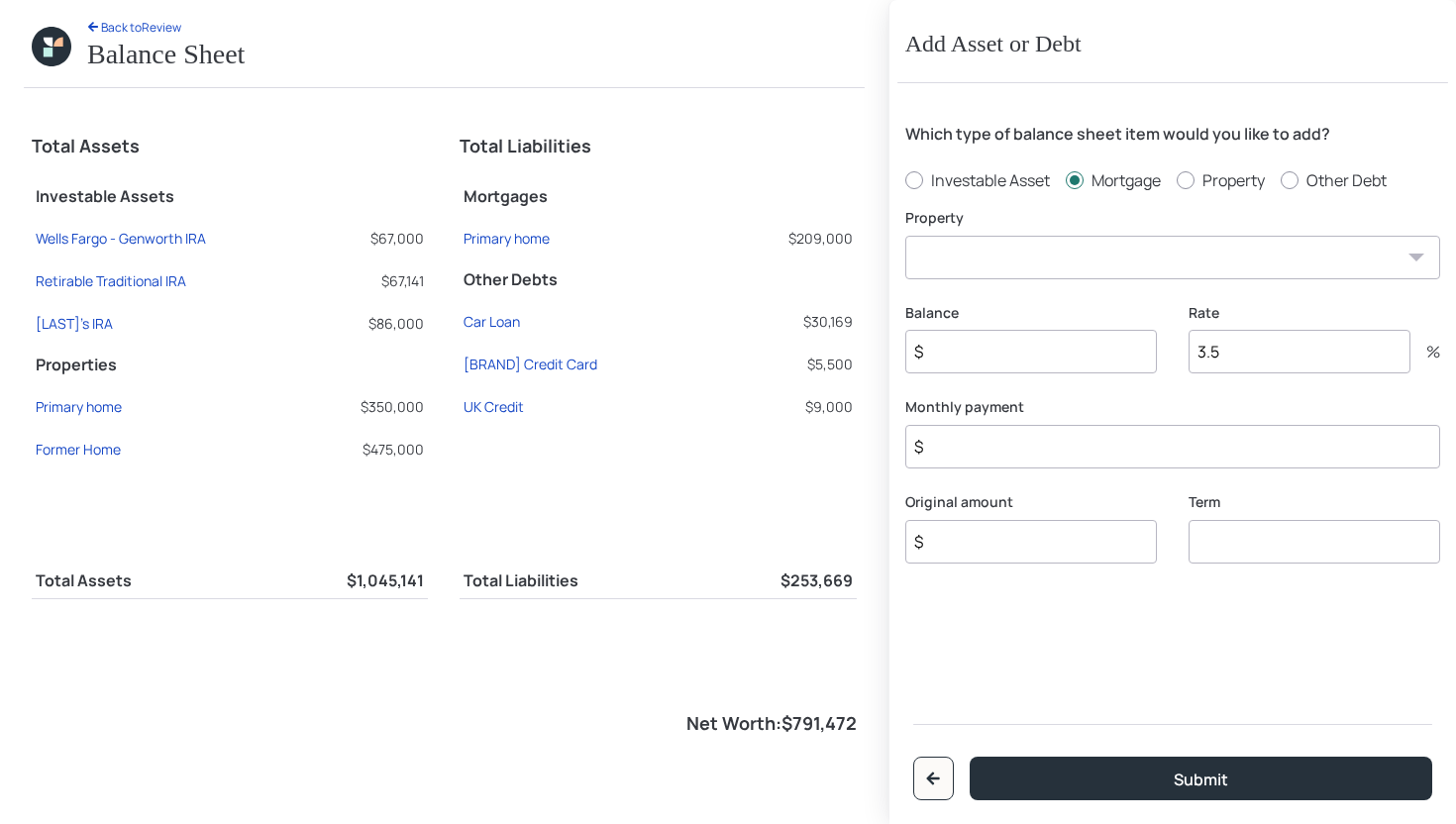 select on "7cab9cc1-ea09-4830-a4ad-cf92c357335f" 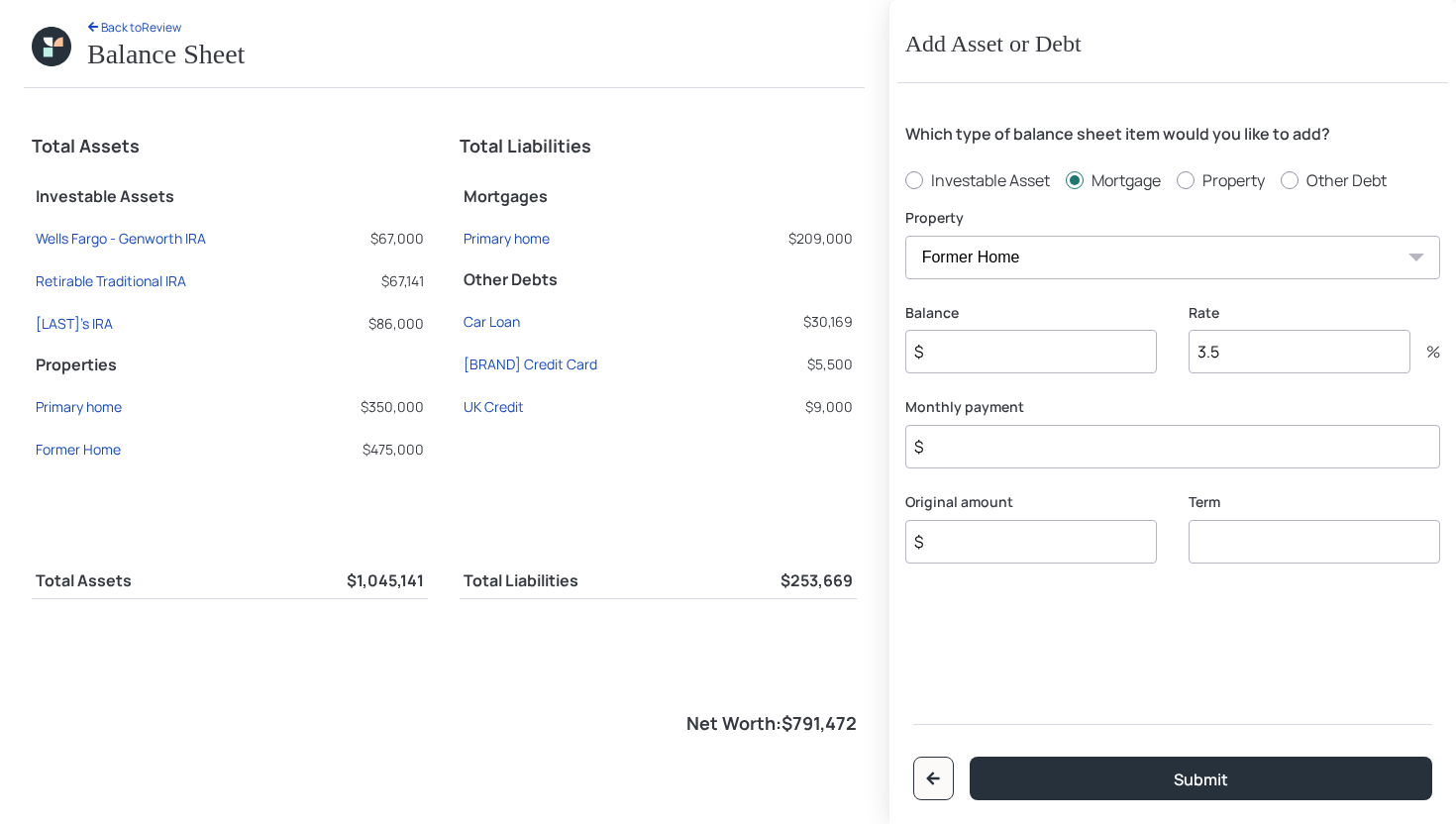 click on "$" at bounding box center [1031, 352] 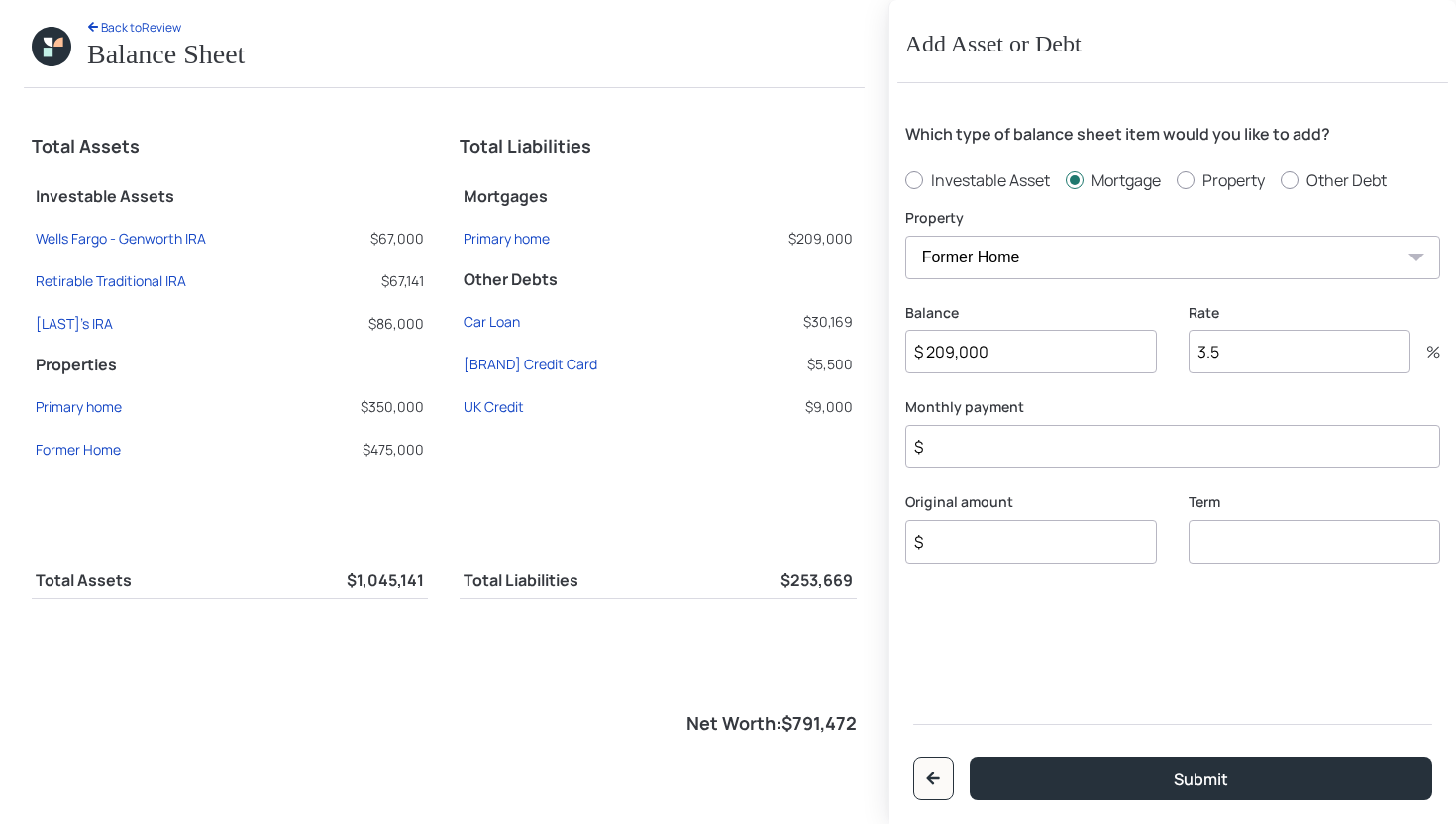 type on "$ 209,000" 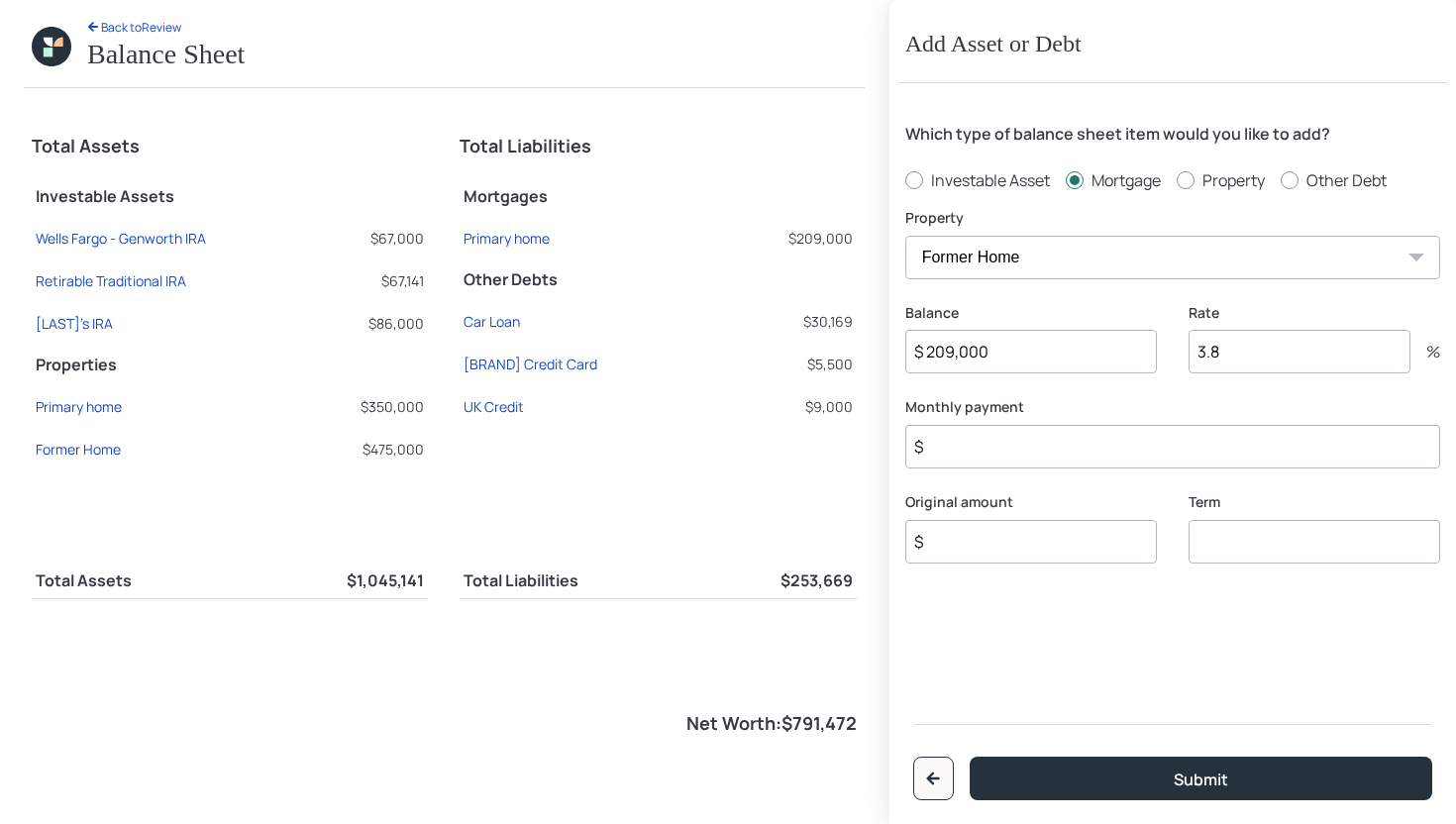 type on "3.8" 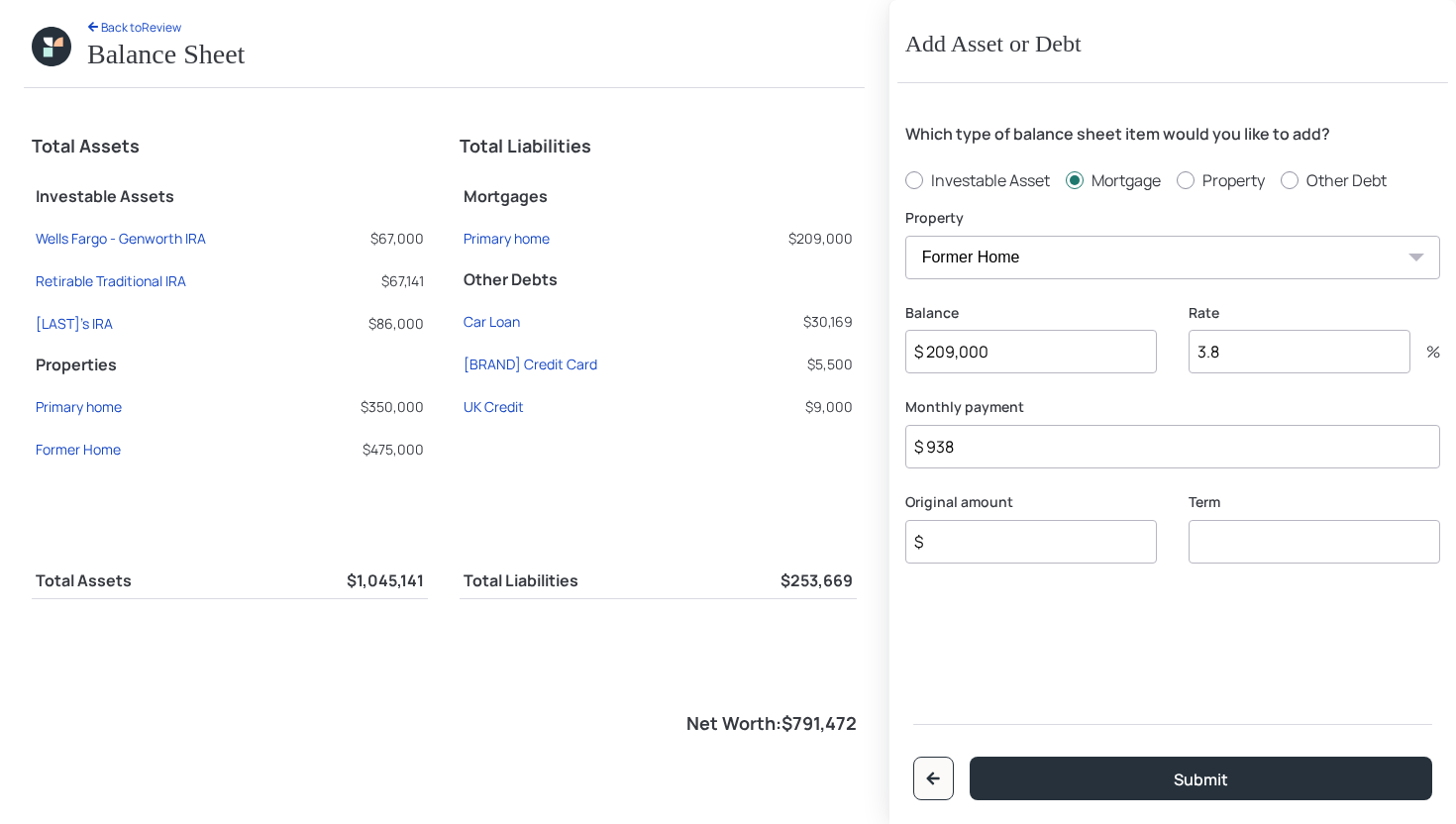 type on "$ 938" 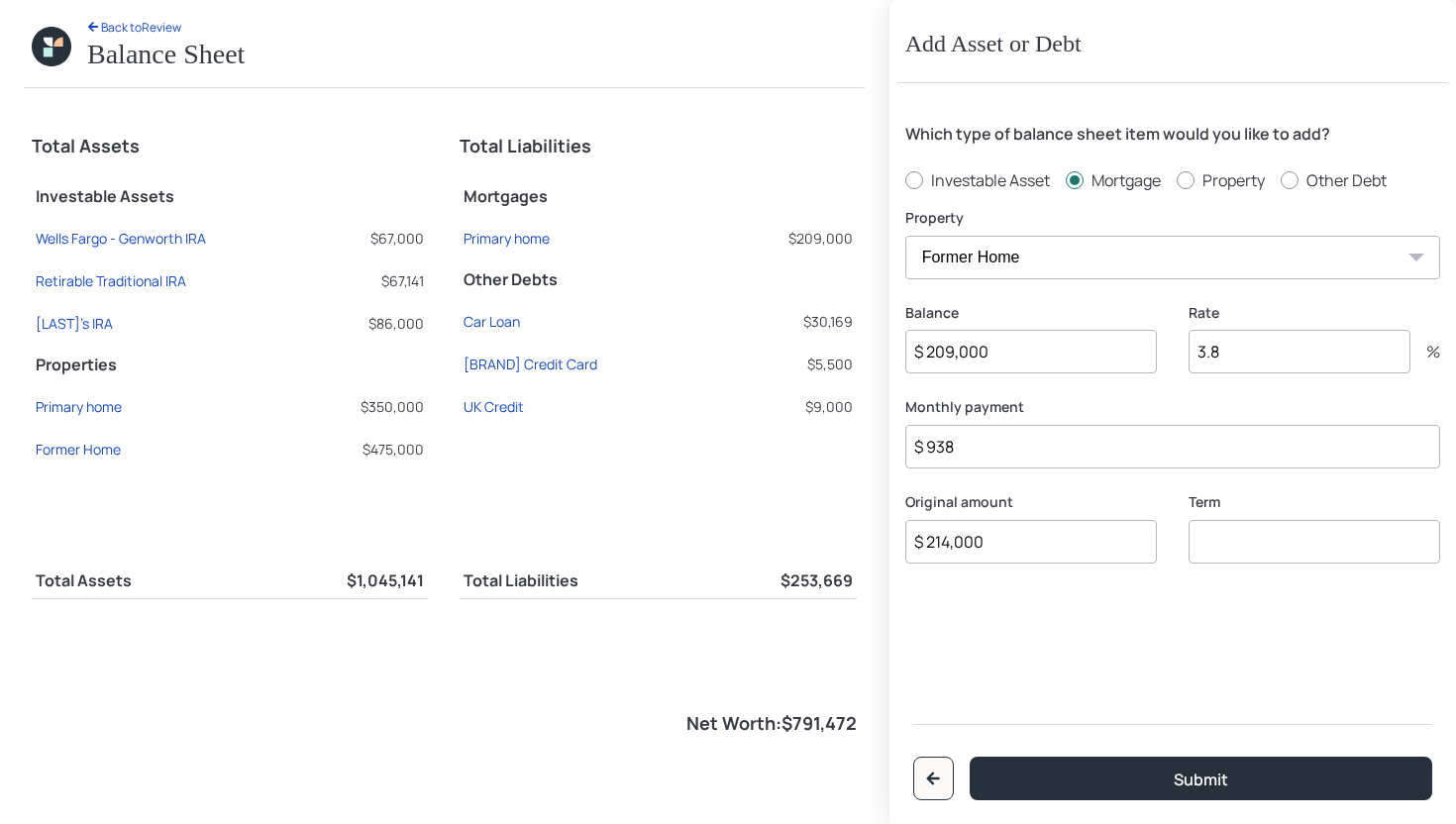 type on "$ 214,000" 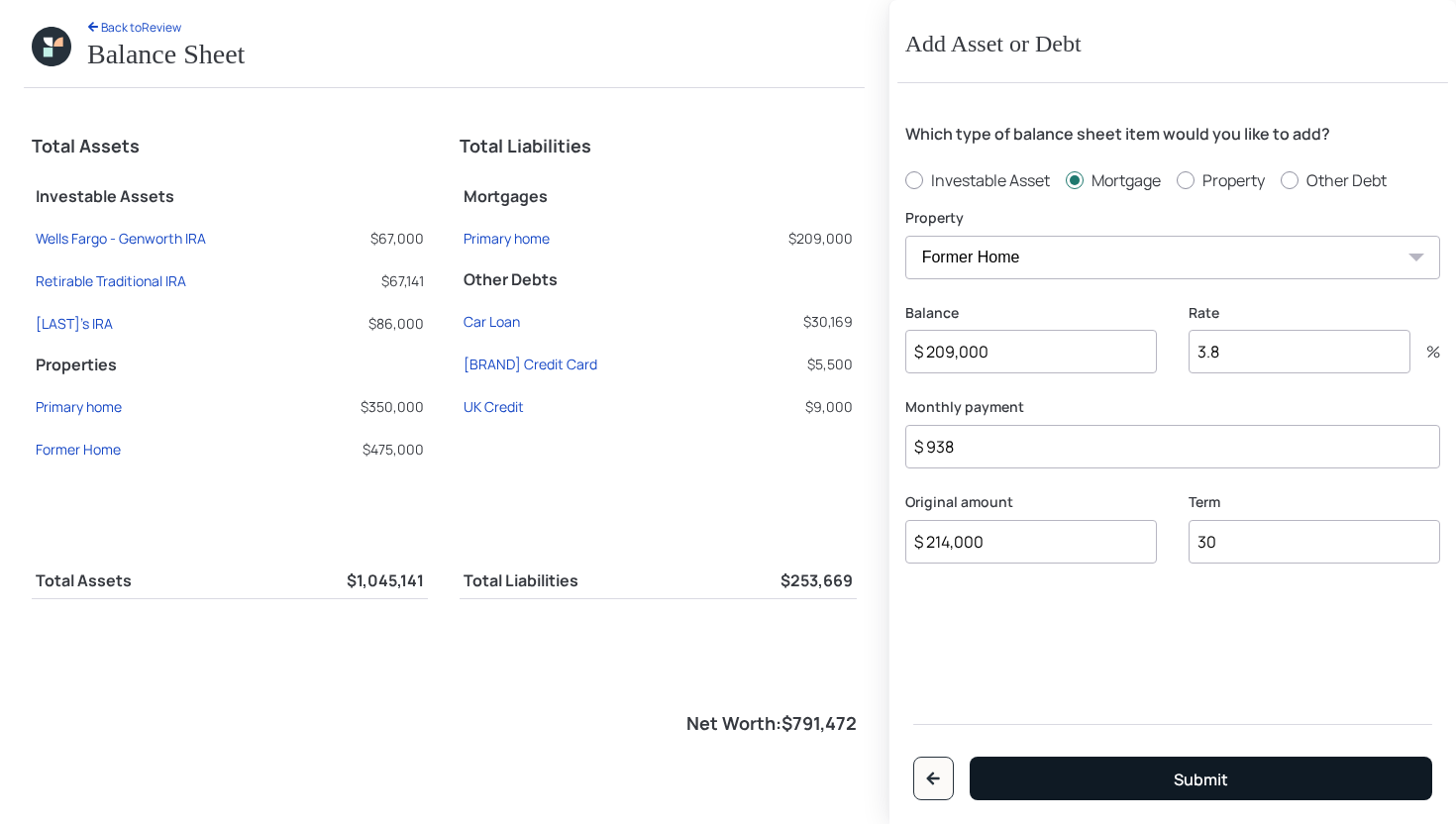 type on "30" 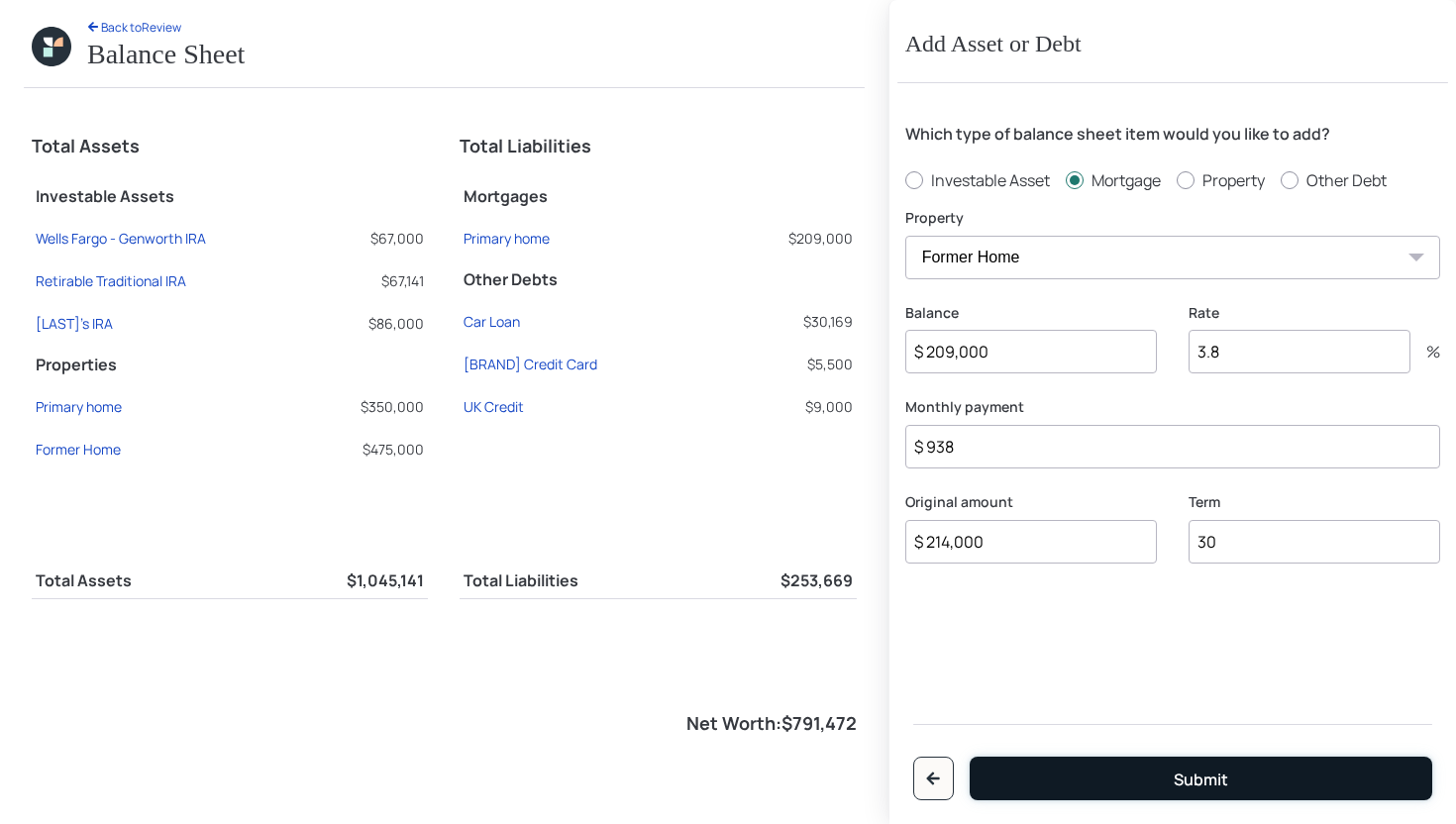 click on "Submit" at bounding box center (1200, 779) 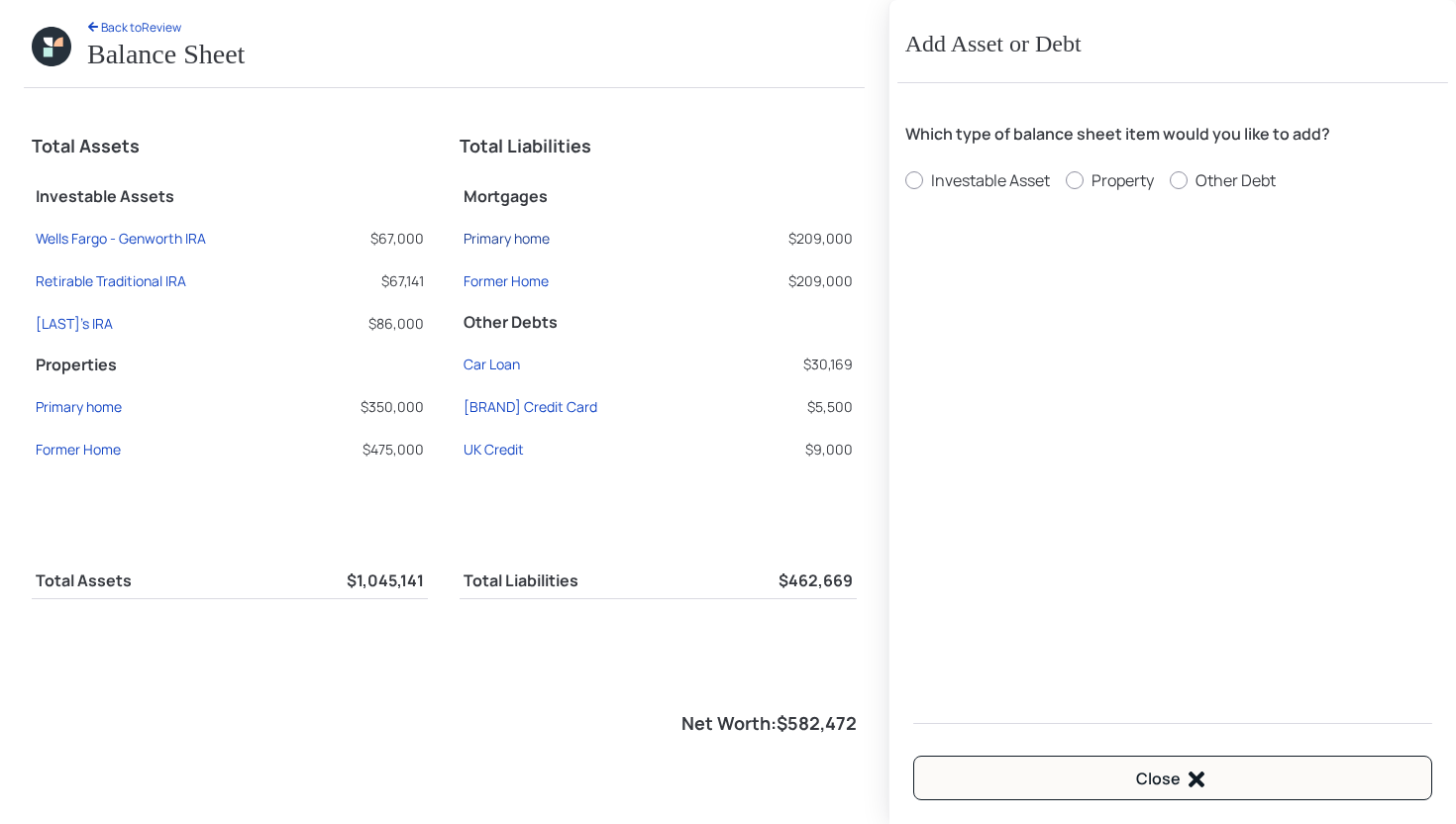click on "Primary home" at bounding box center [121, 238] 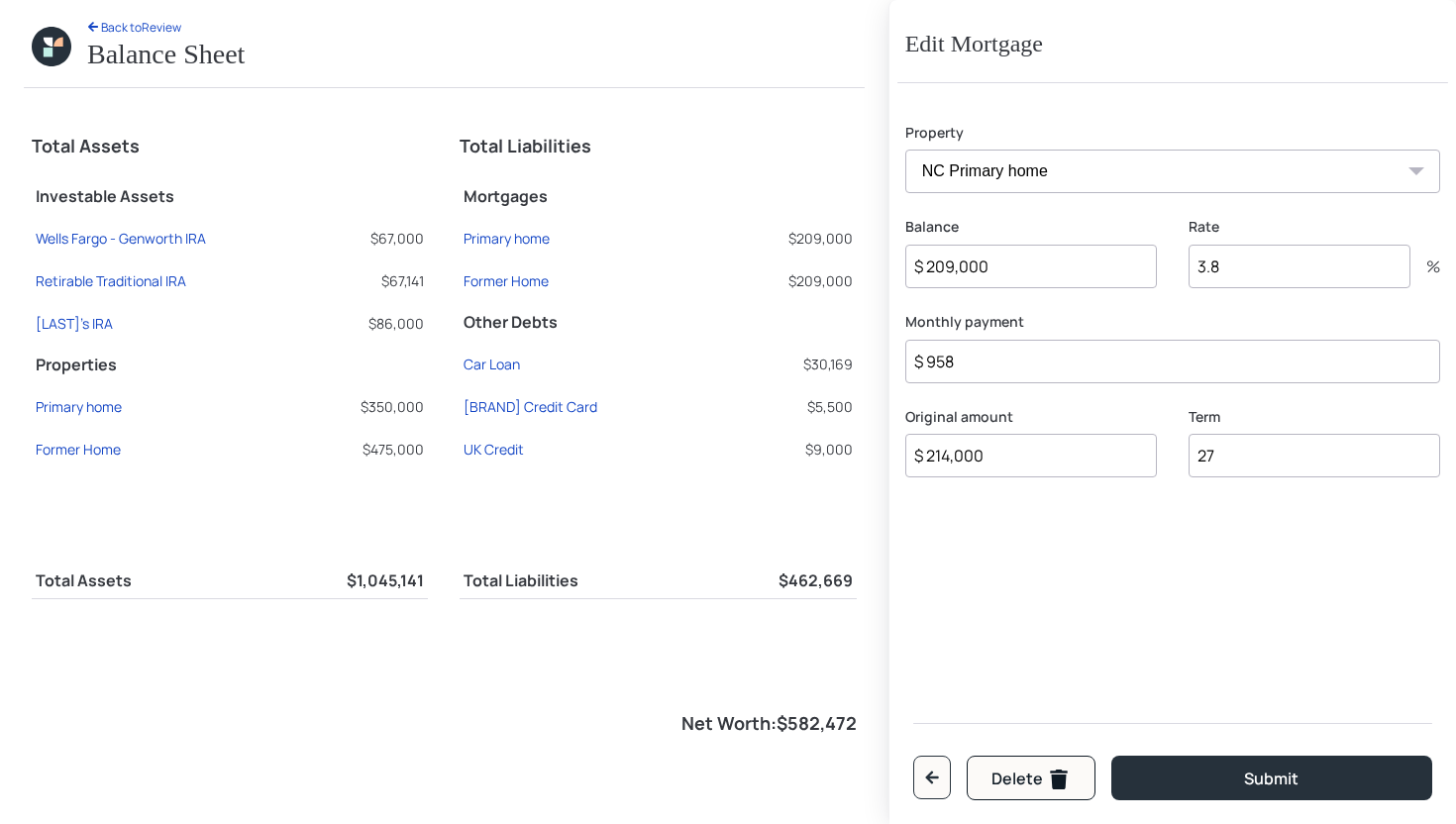 click on "$ 209,000" at bounding box center (1031, 266) 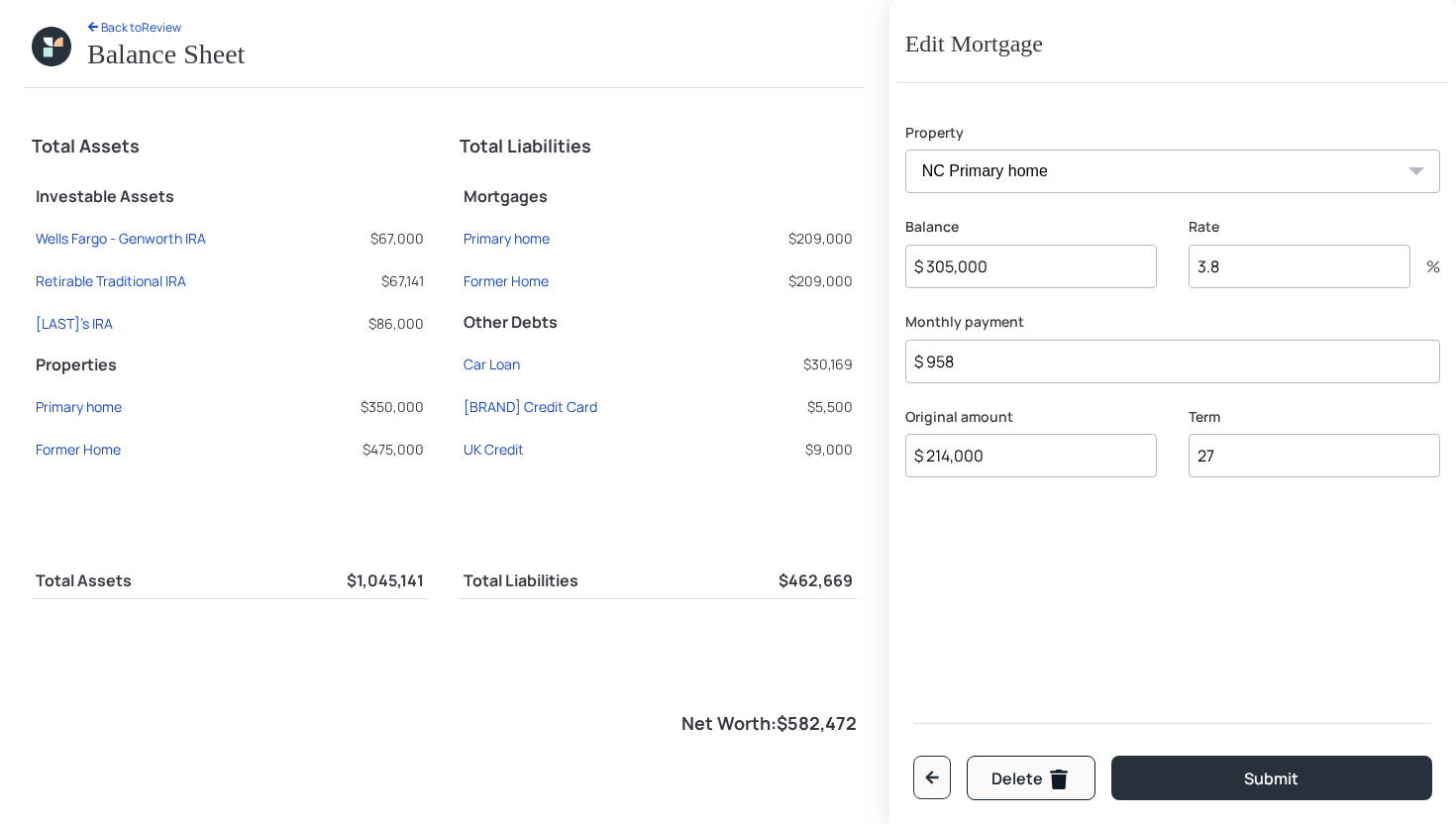 type on "$ 305,000" 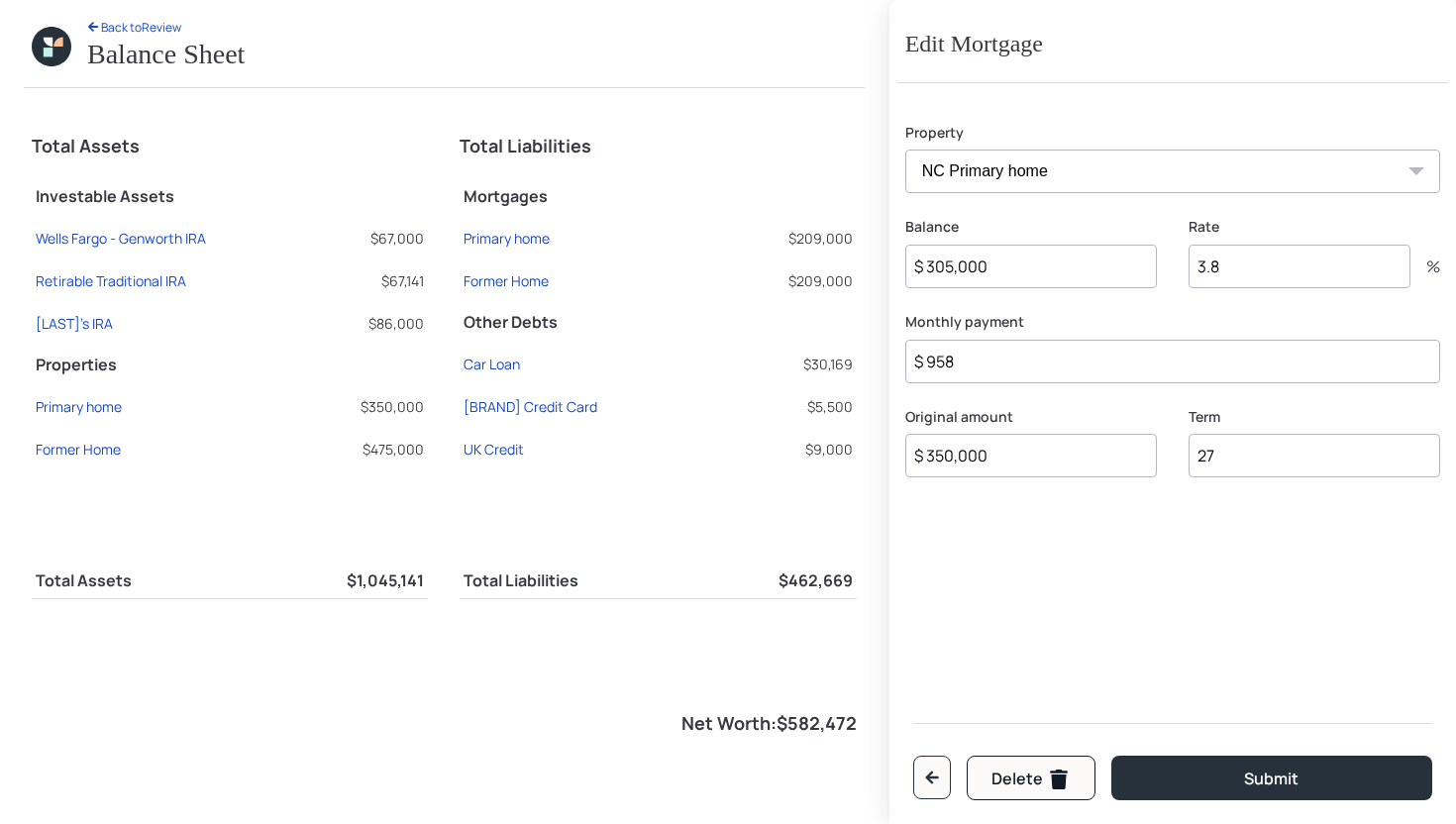 type on "$ 350,000" 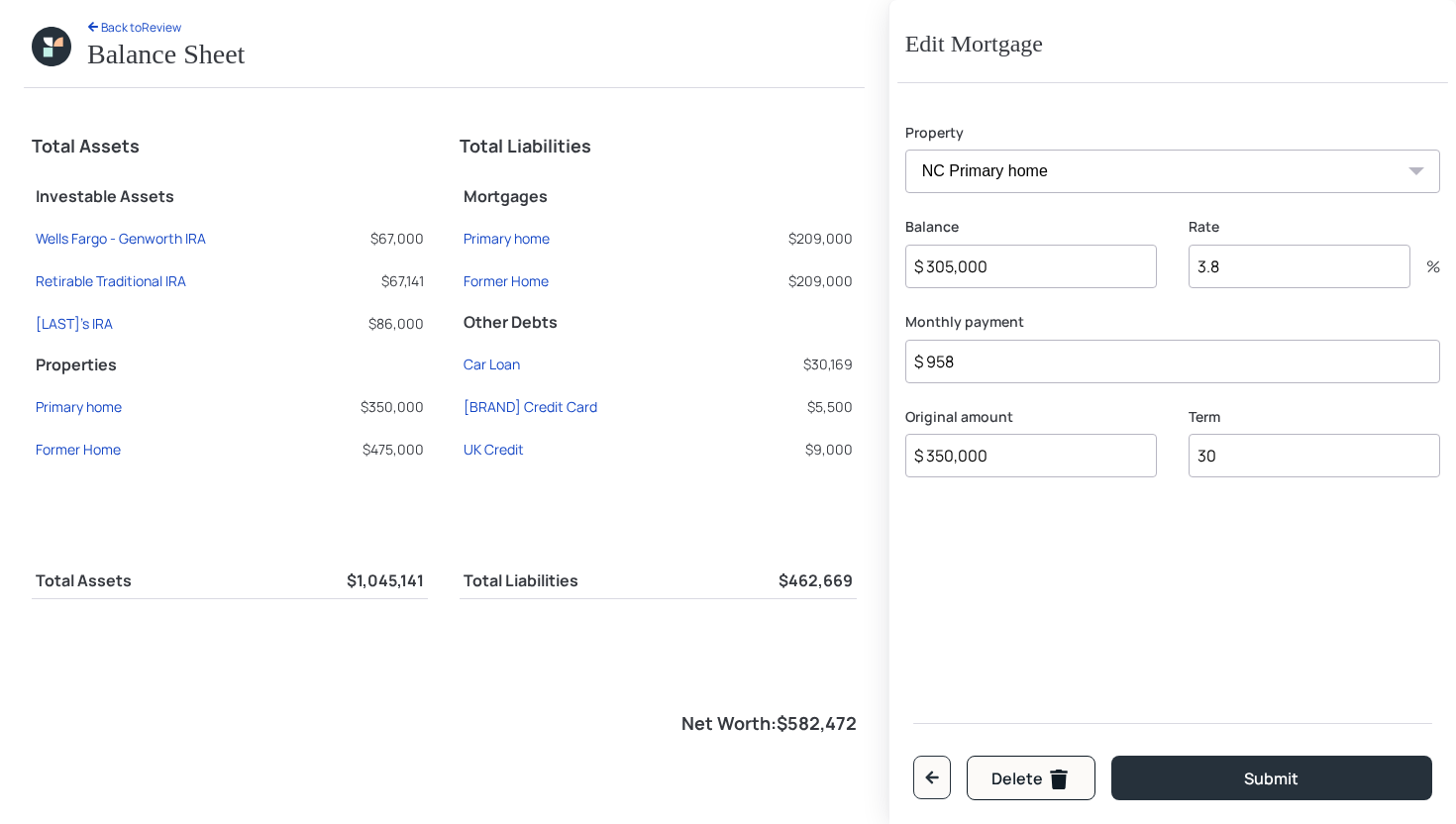 type on "30" 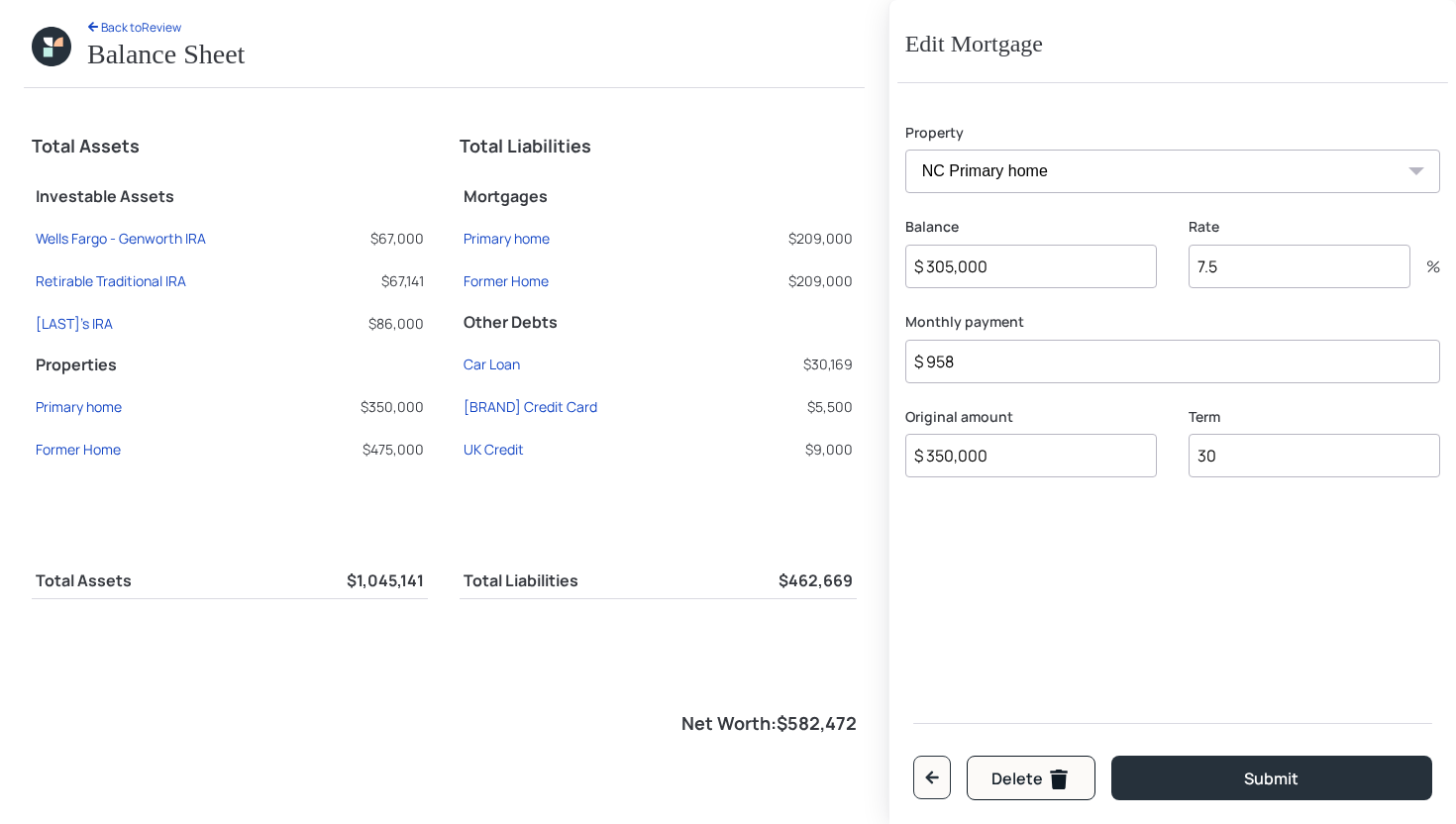 type on "7.5" 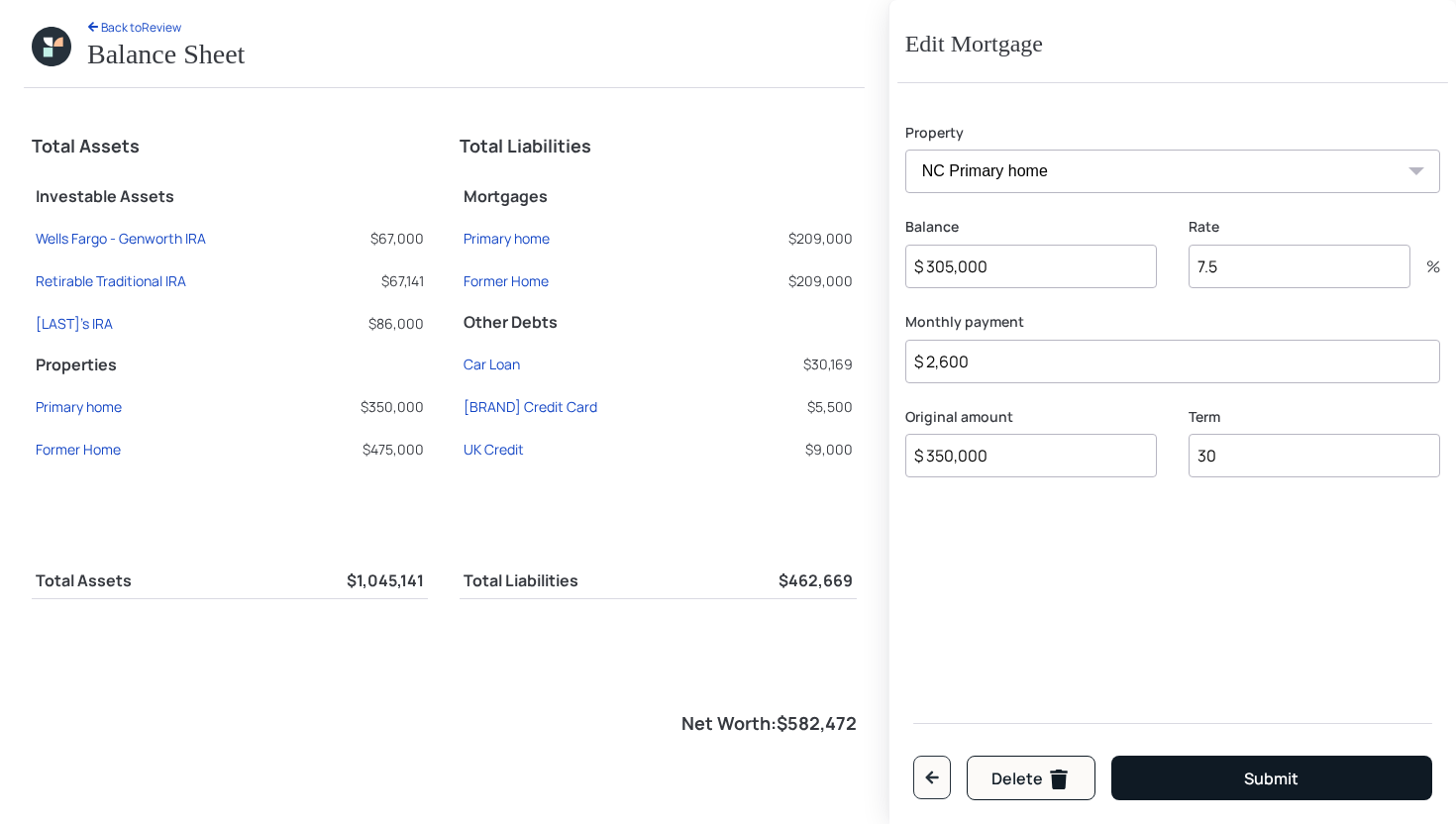 type on "$ 2,600" 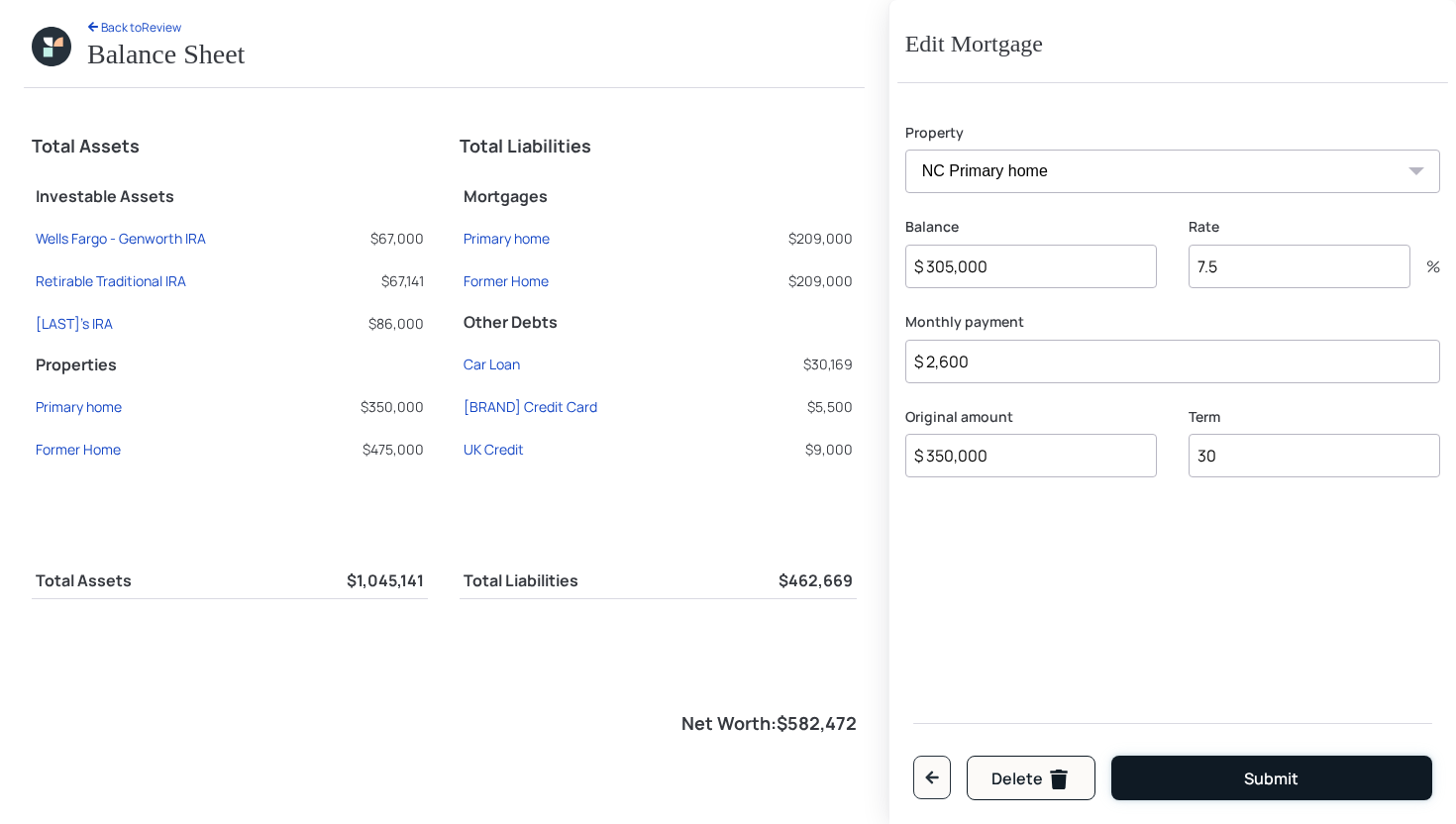 click on "Submit" at bounding box center (1272, 777) 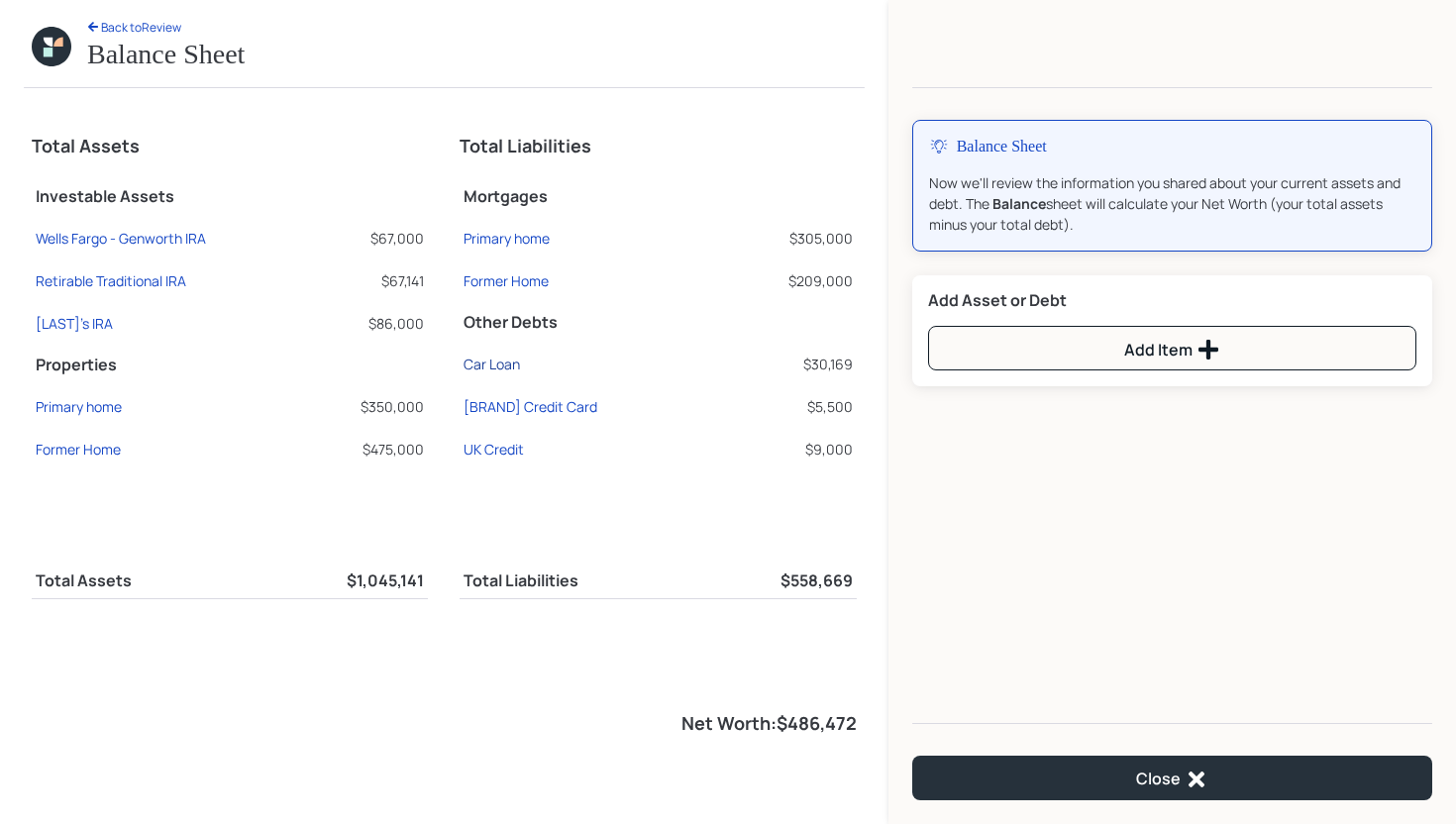 click on "Car Loan" at bounding box center [121, 238] 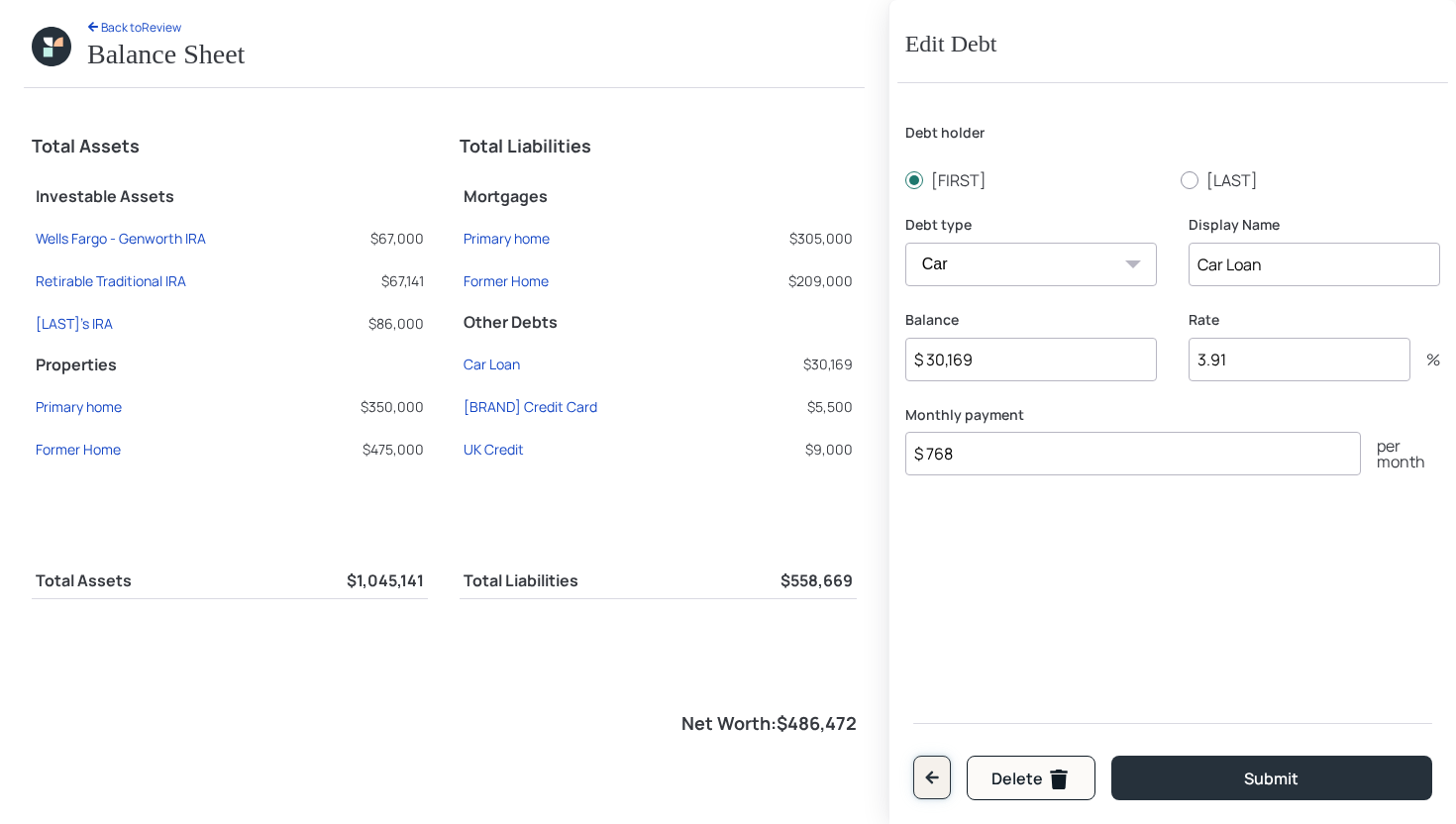 click at bounding box center [932, 777] 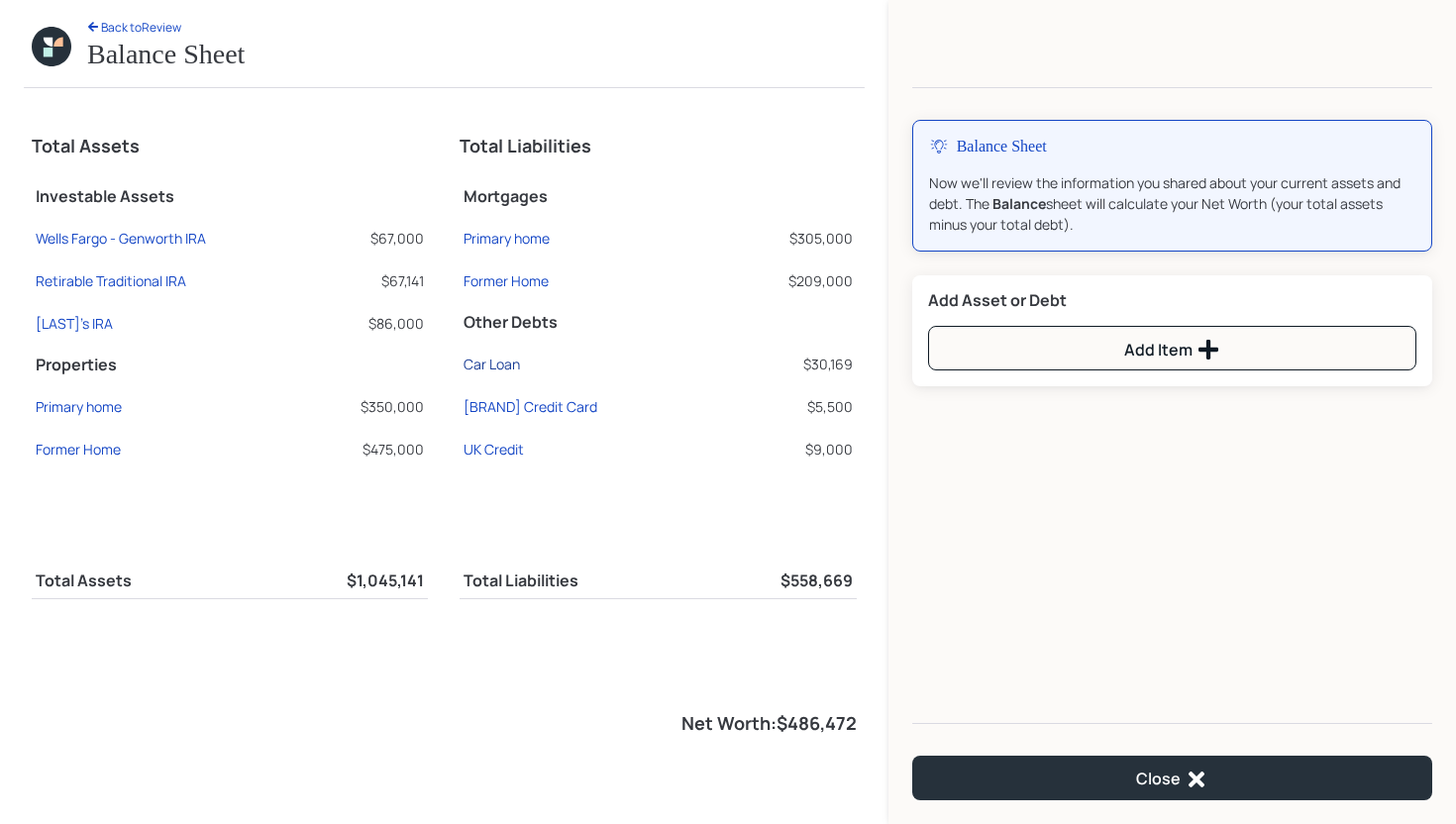 click on "Car Loan" at bounding box center (121, 238) 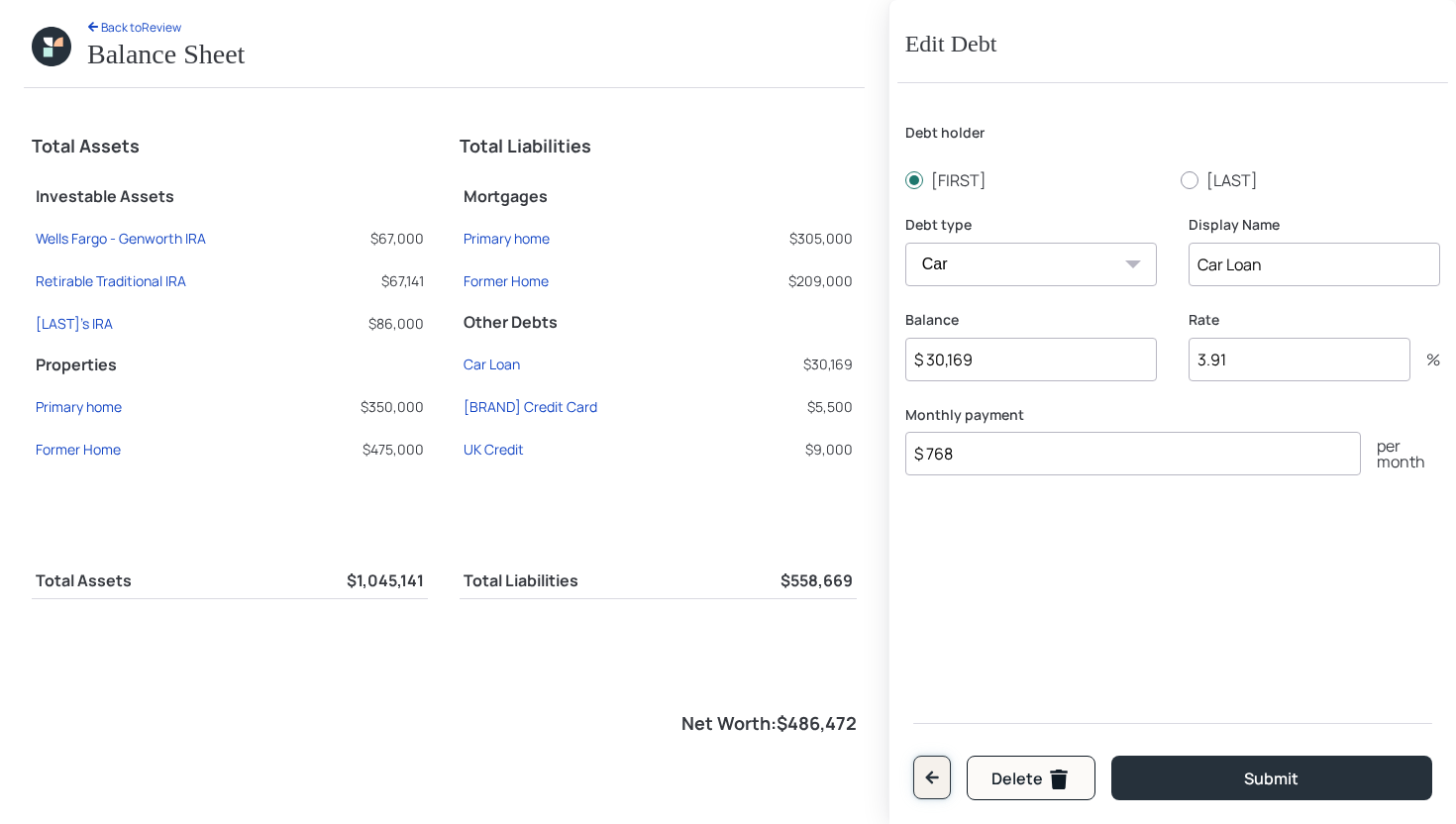 click at bounding box center [932, 777] 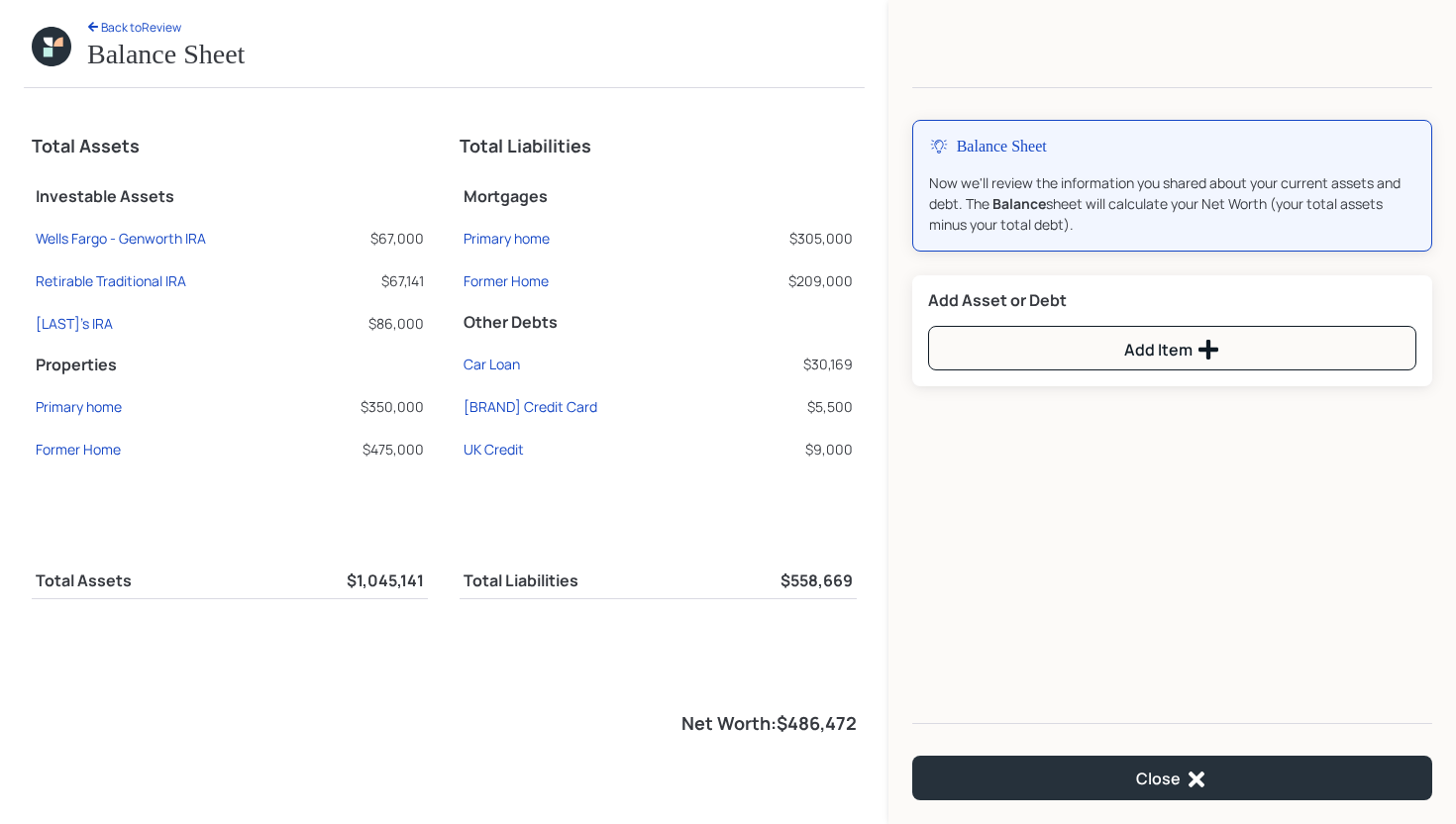 click on "Car Loan" at bounding box center [173, 235] 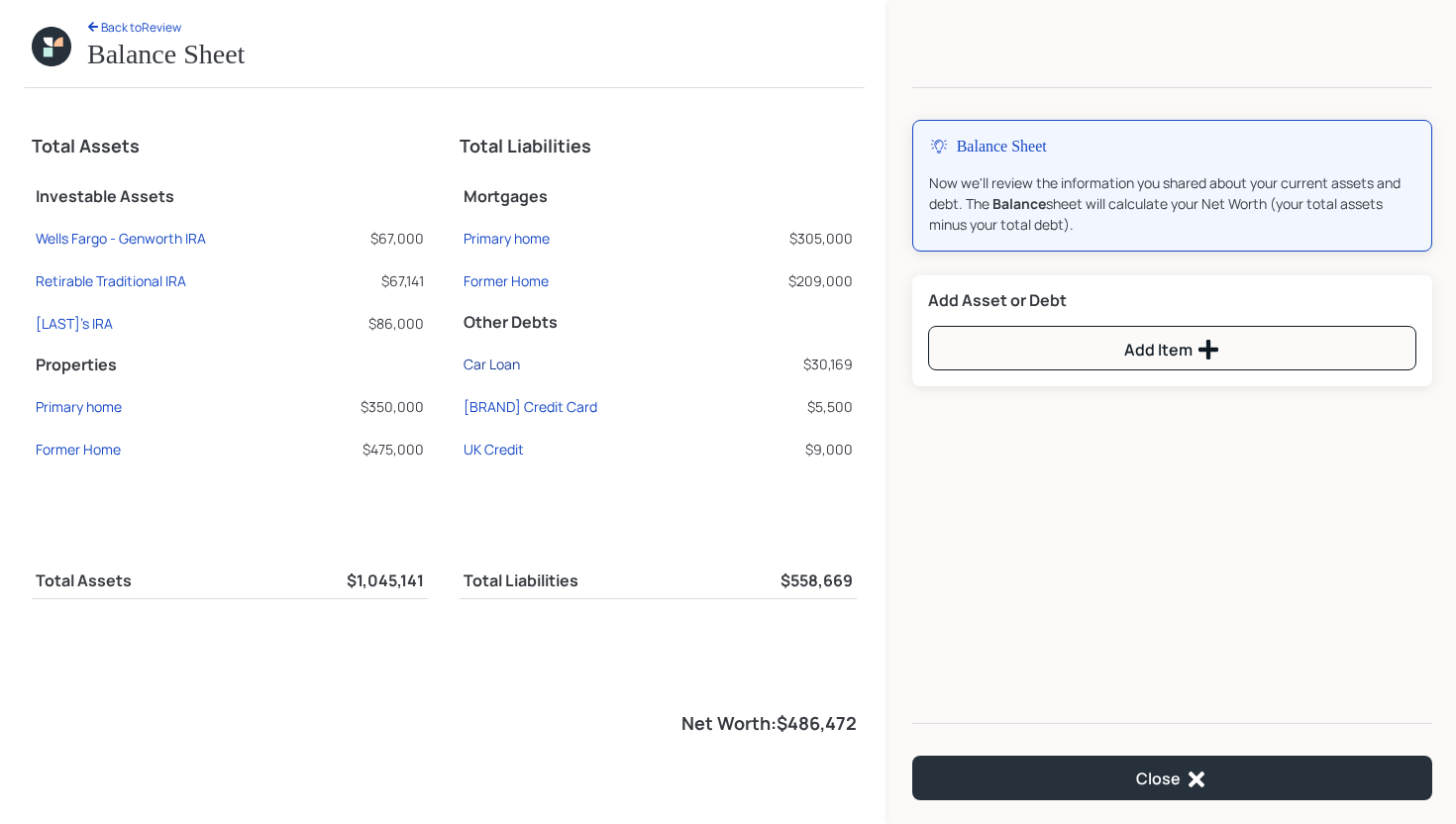 click on "Car Loan" at bounding box center [121, 238] 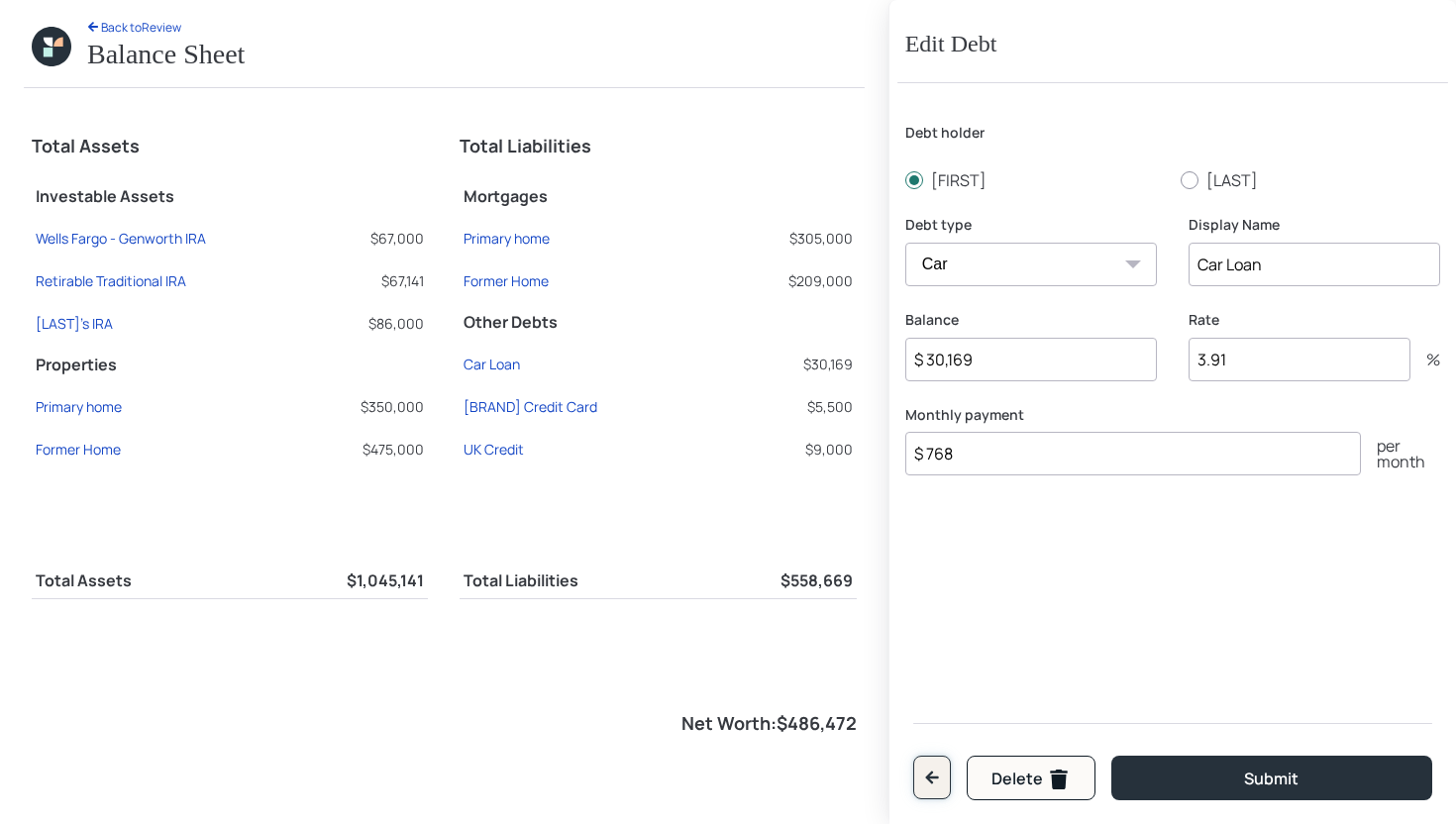 click at bounding box center [931, 777] 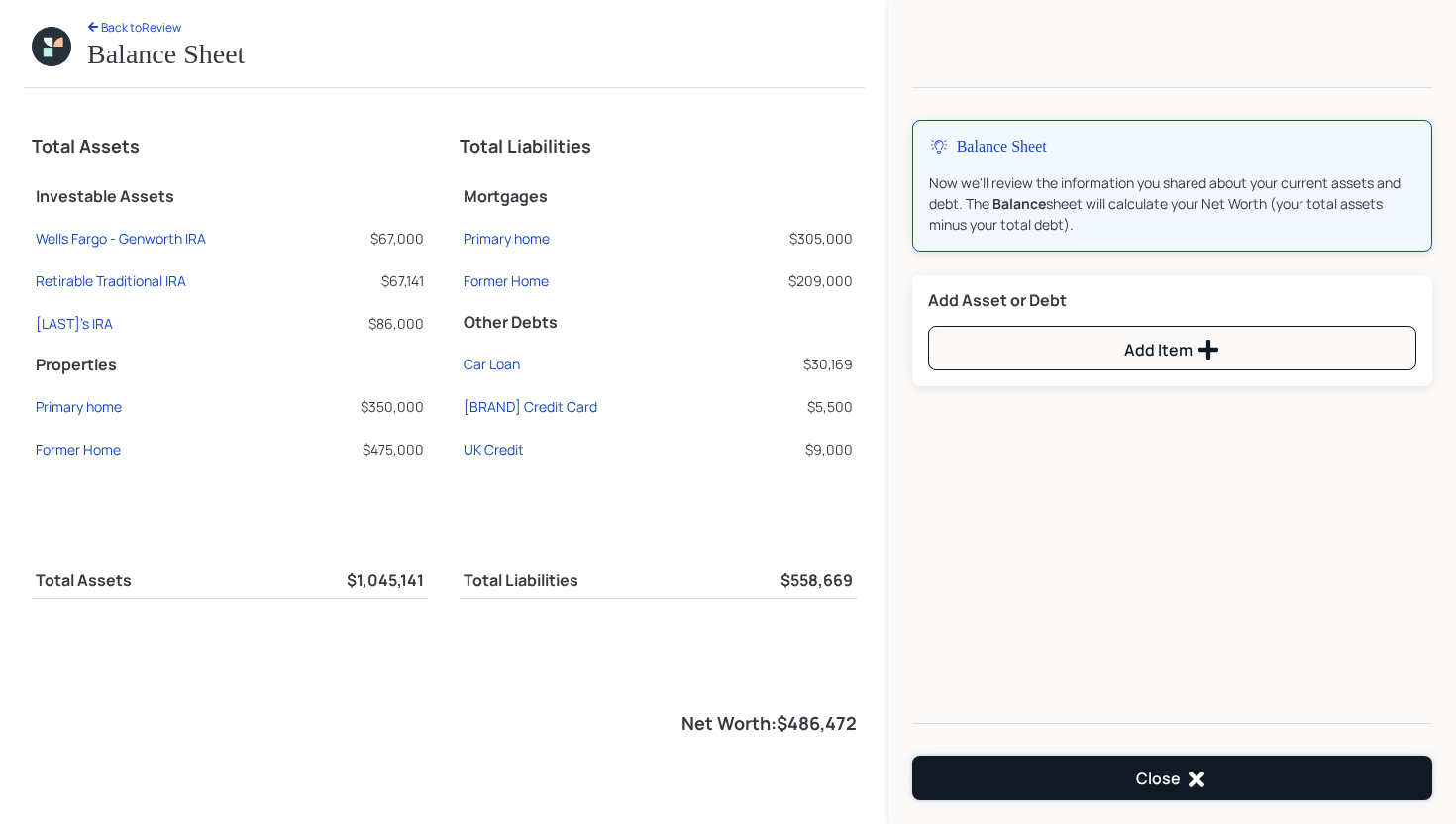 click on "Close" at bounding box center (1172, 777) 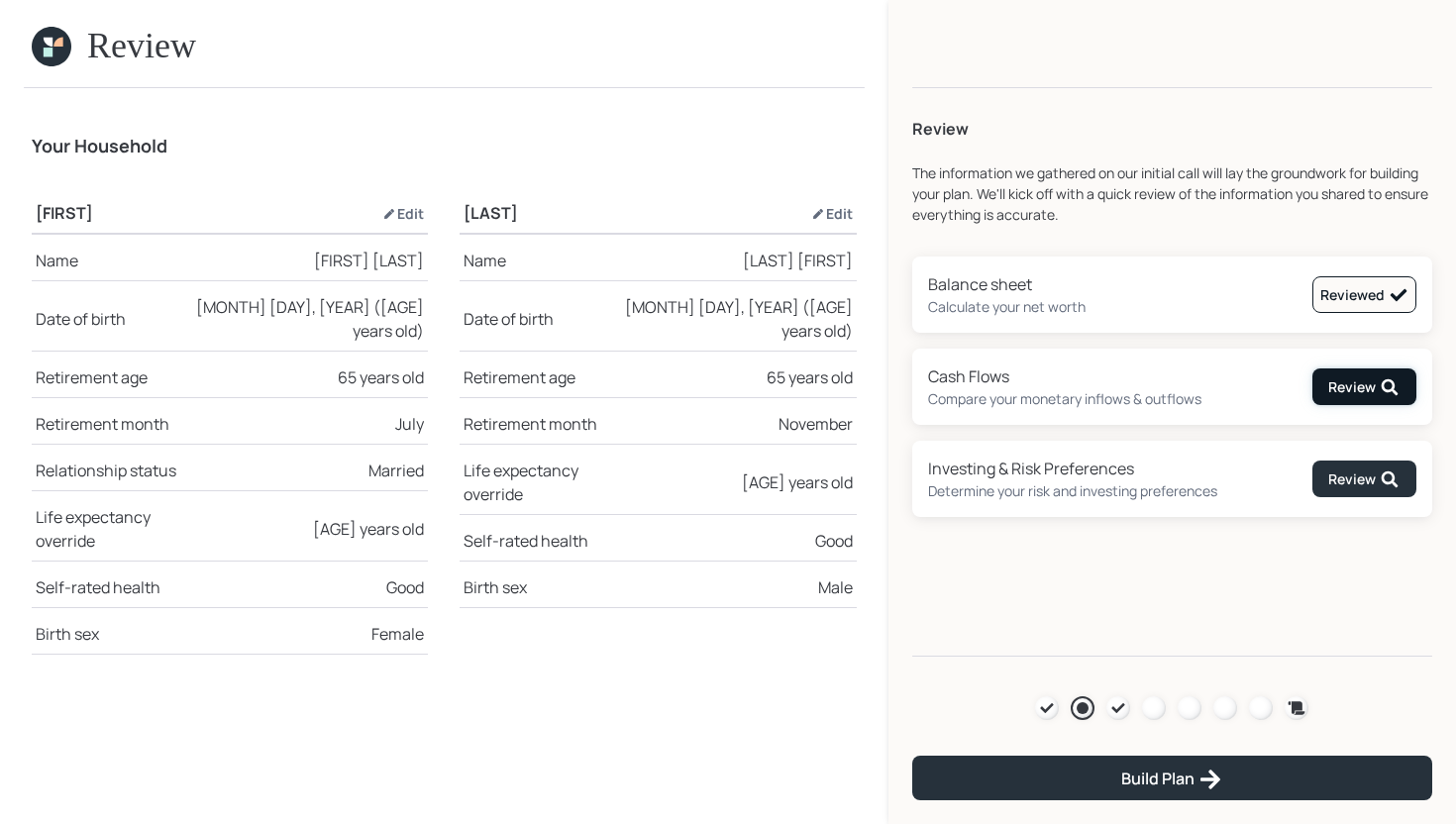click on "Review" at bounding box center (1364, 386) 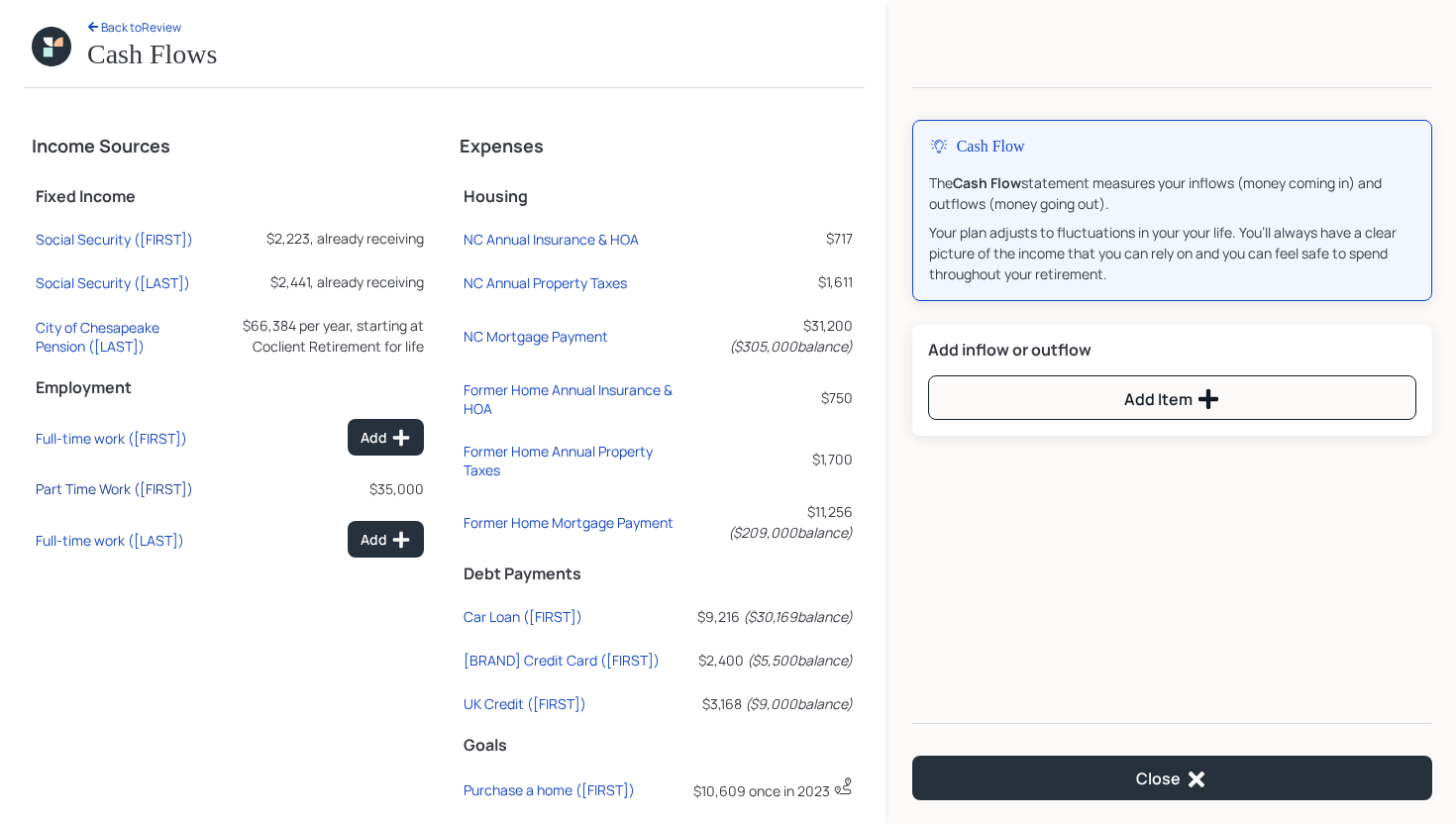 click on "Part Time Work   (Romel)" at bounding box center [114, 239] 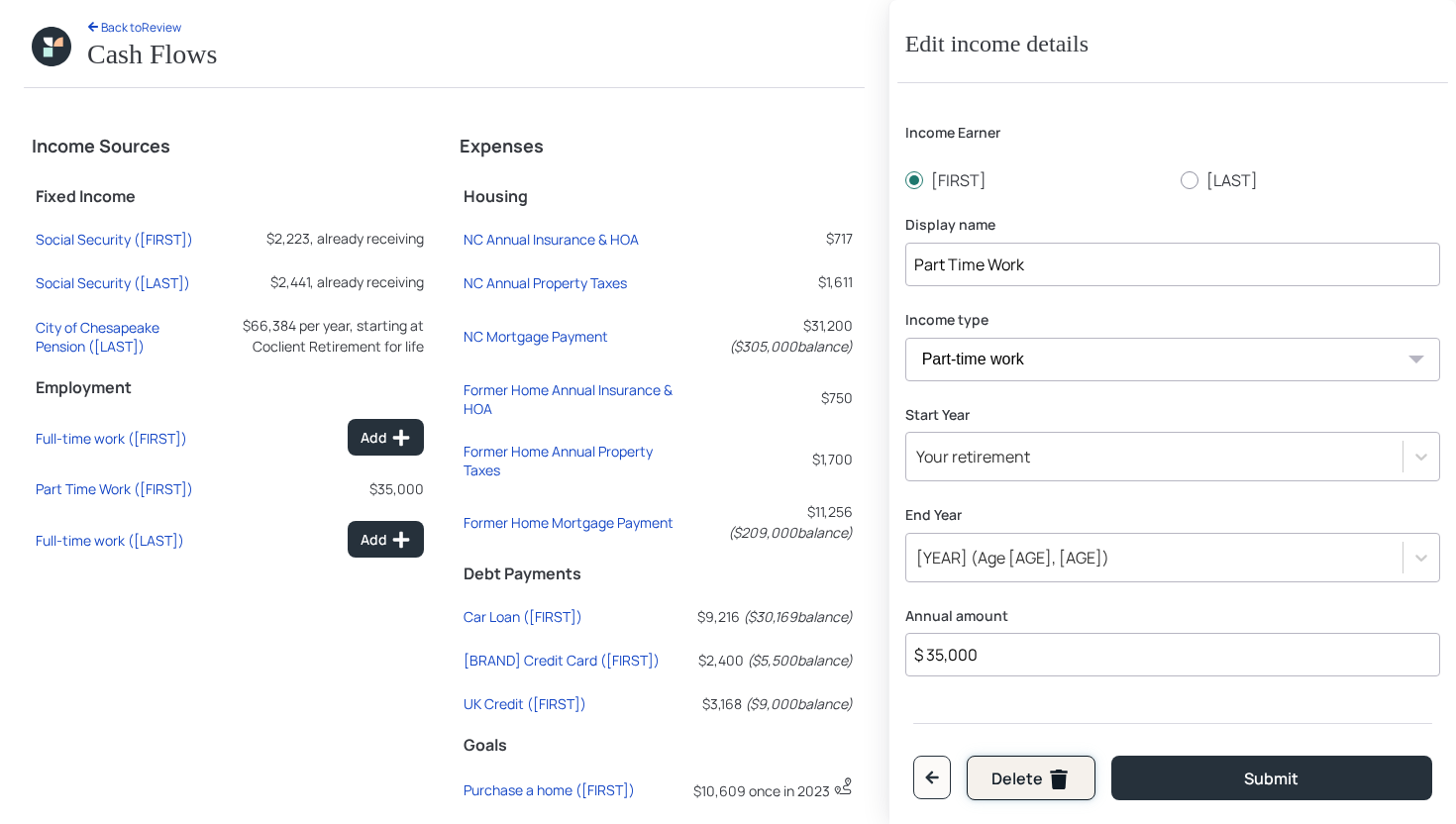 click on "Delete" at bounding box center (1031, 779) 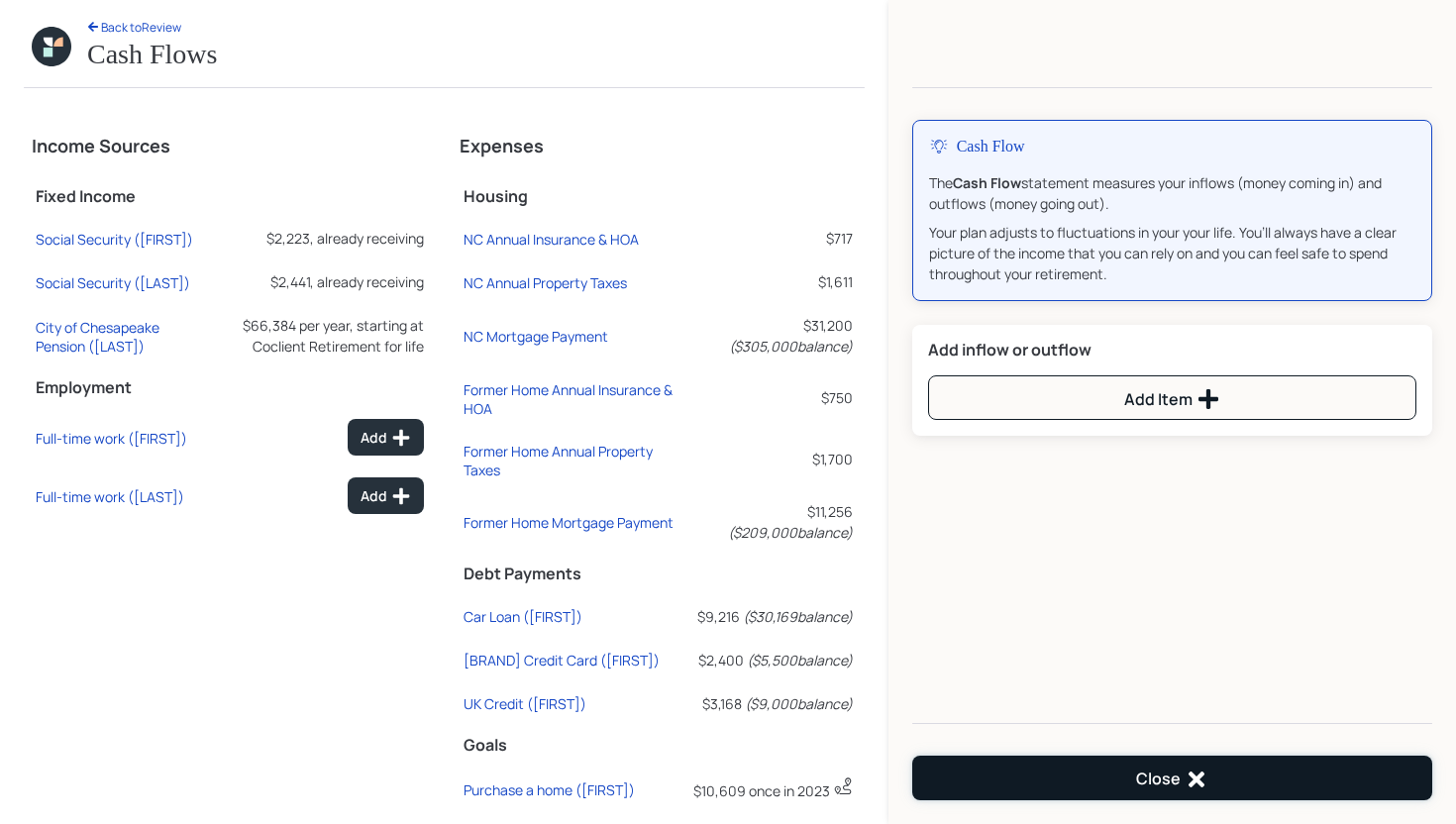 click on "Close" at bounding box center (1172, 777) 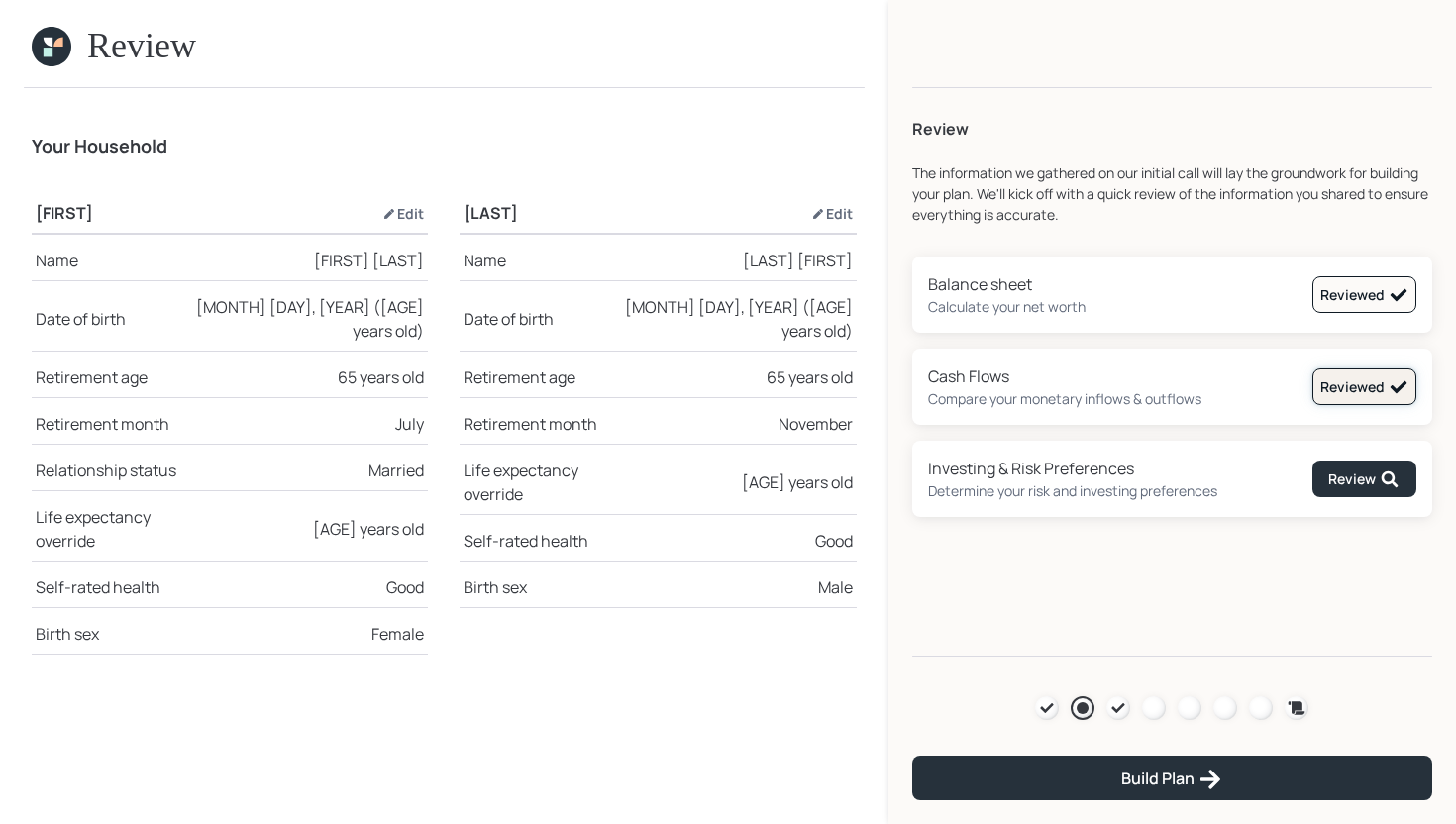 click on "Reviewed" at bounding box center (1364, 295) 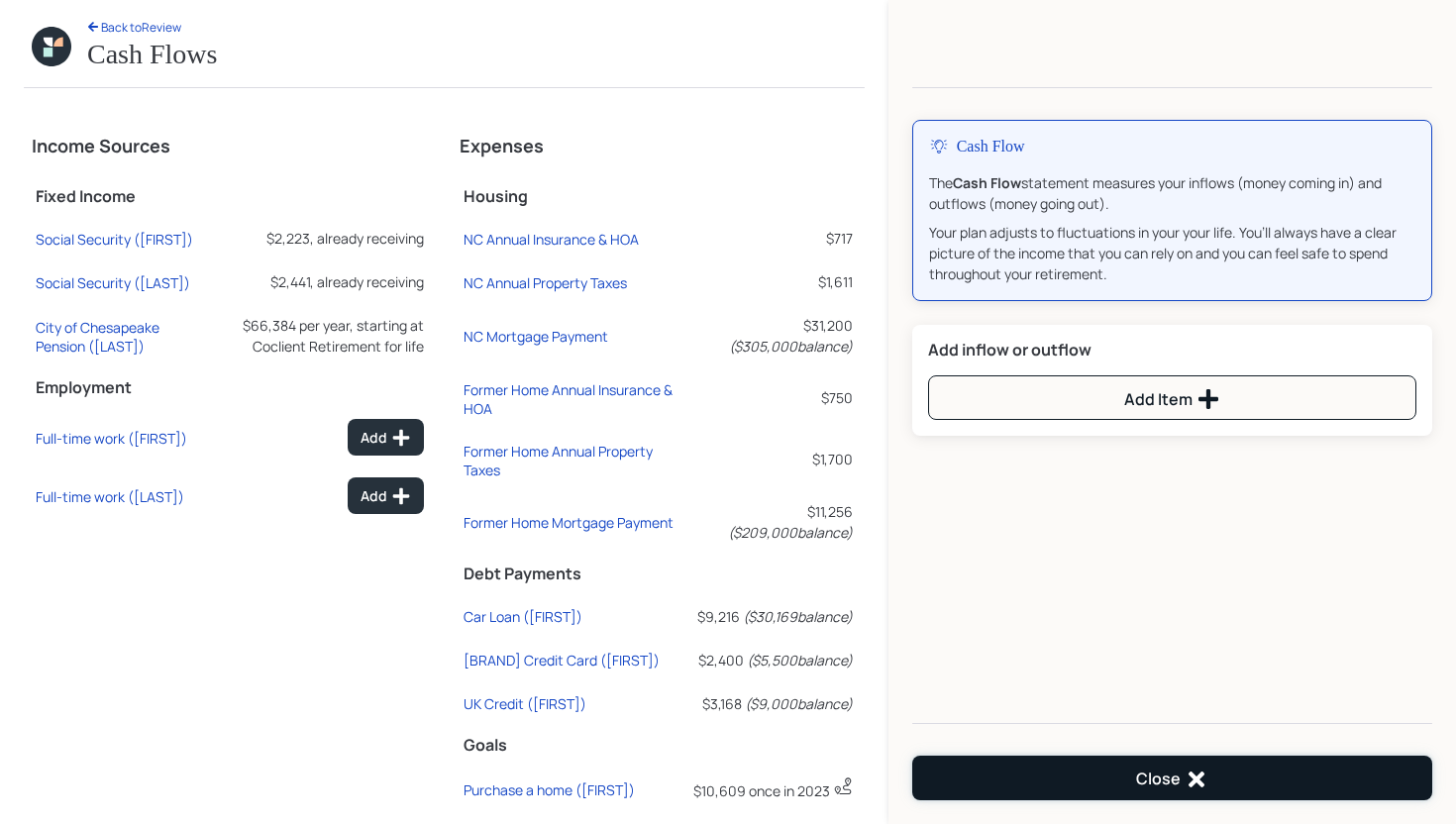 click on "Close" at bounding box center (1172, 777) 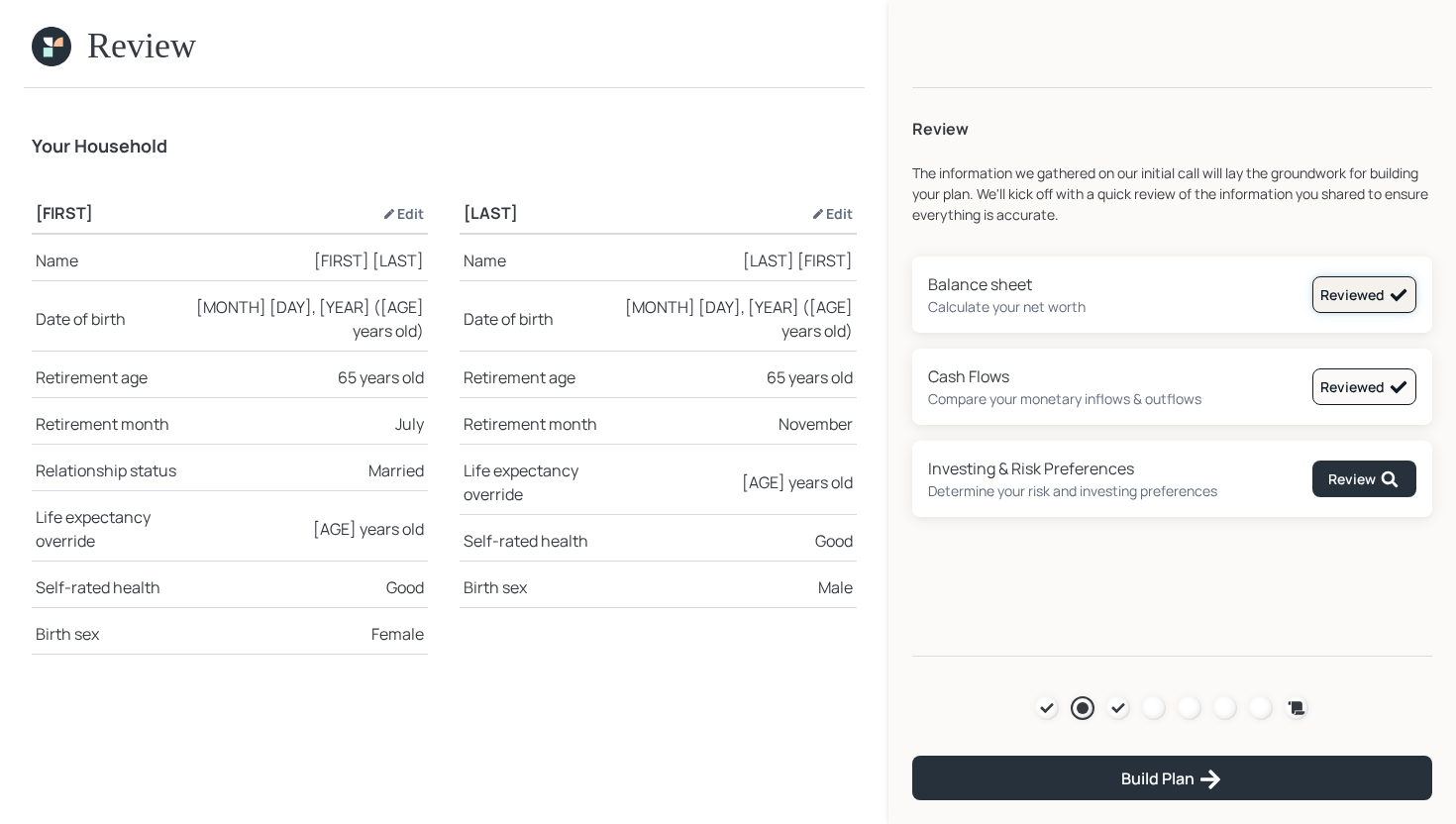 click on "Reviewed" at bounding box center [1364, 294] 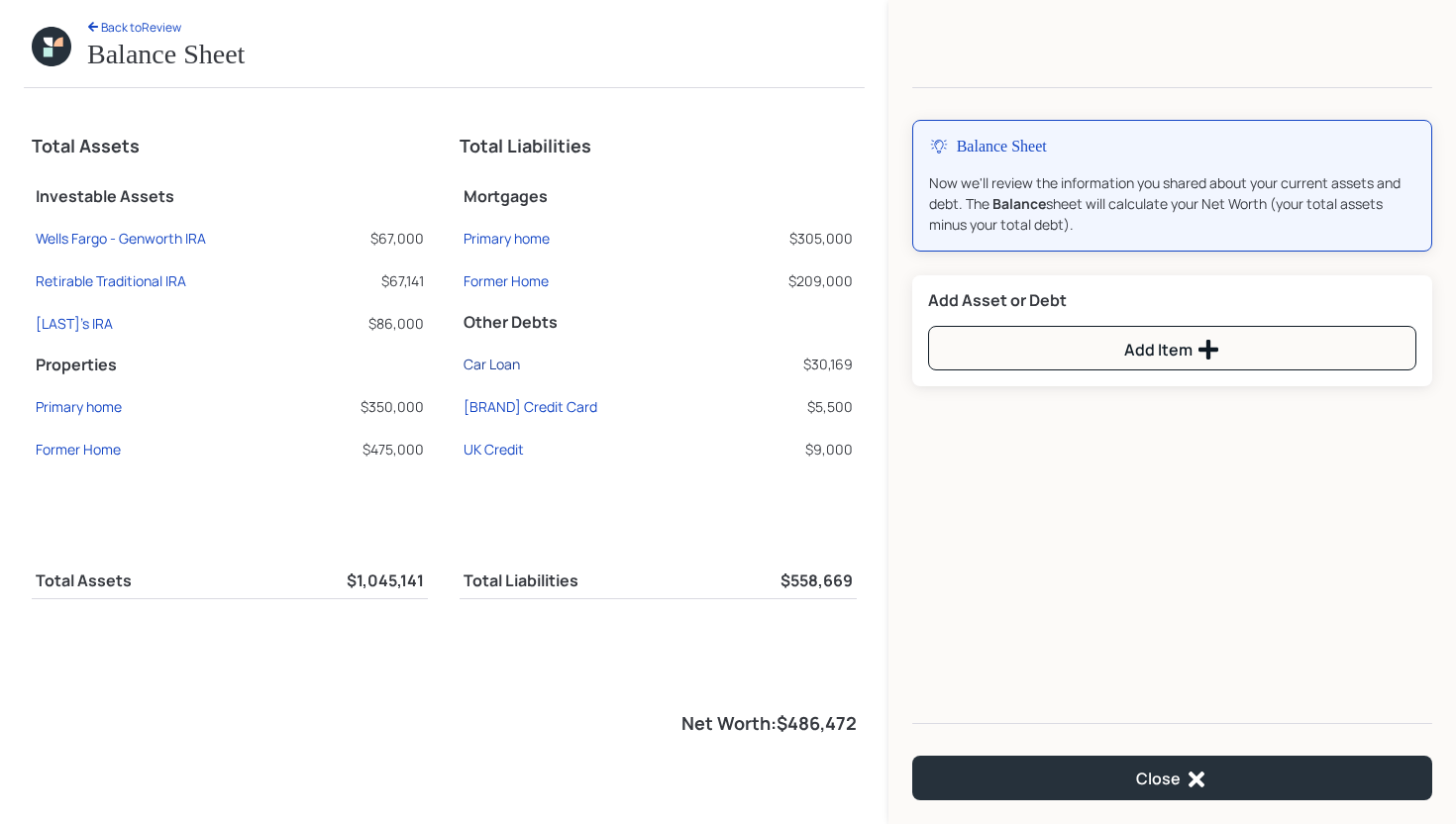 click on "Car Loan" at bounding box center (121, 238) 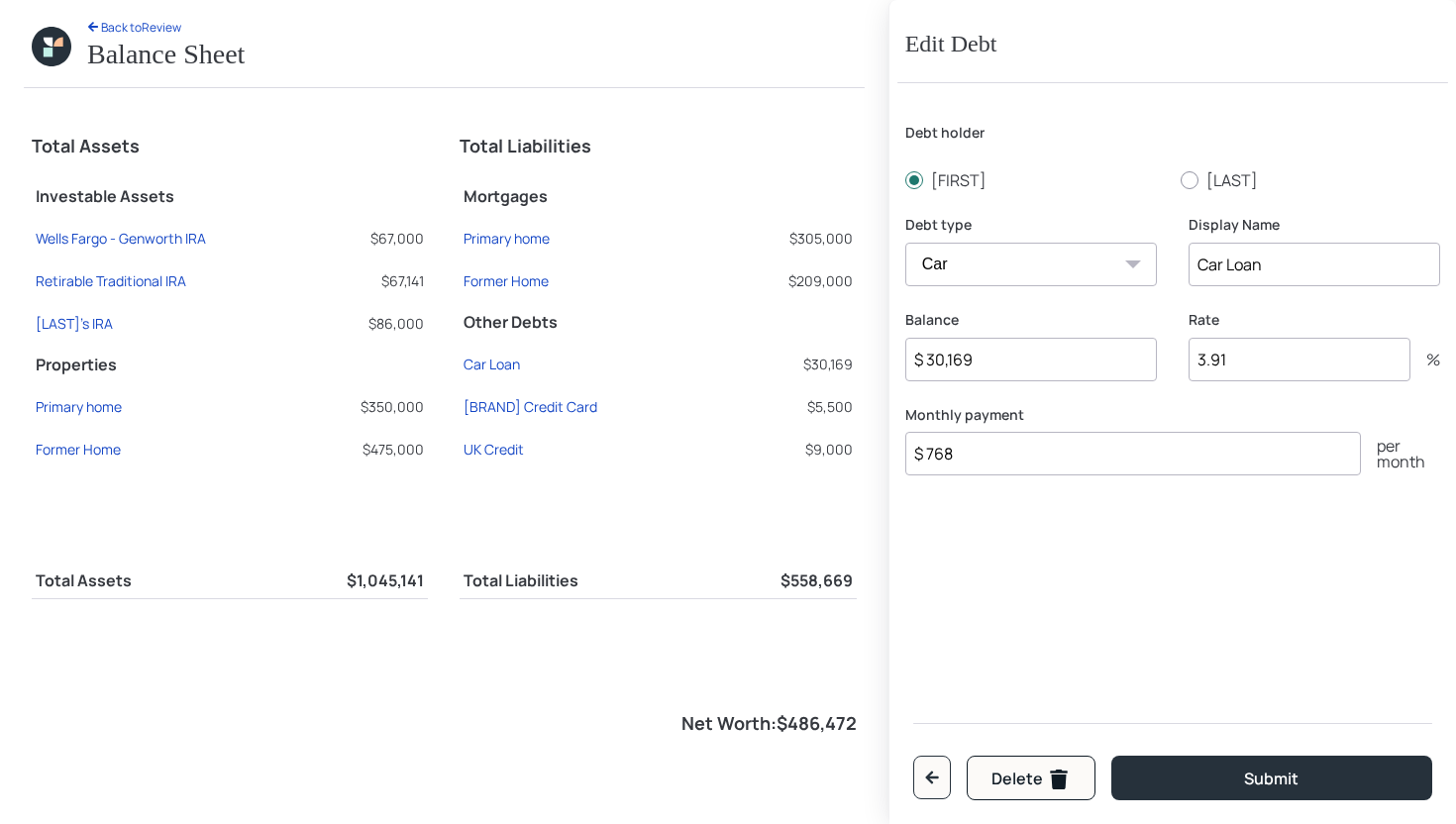 click on "$ 768" at bounding box center [1133, 454] 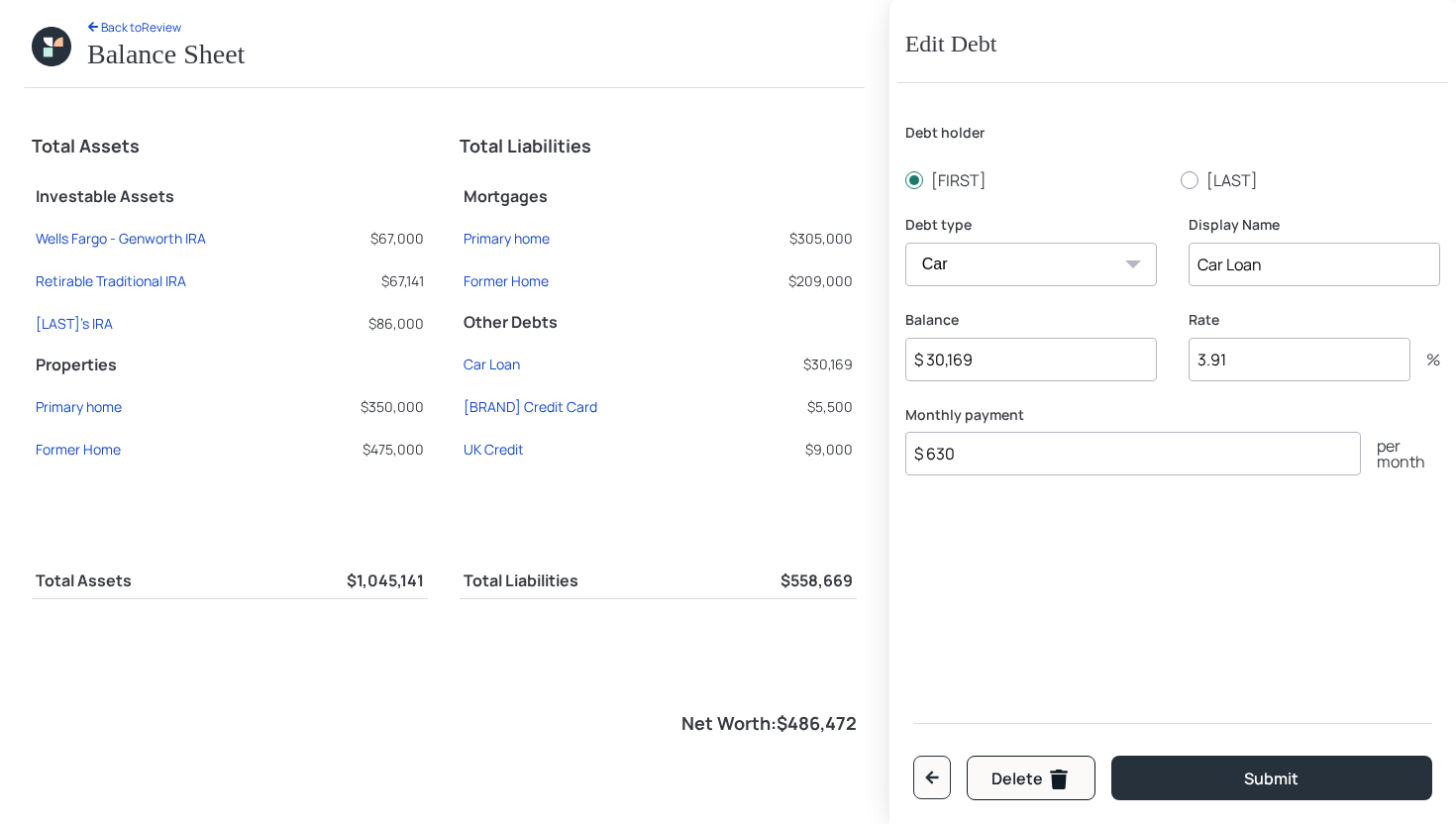 type on "$ 630" 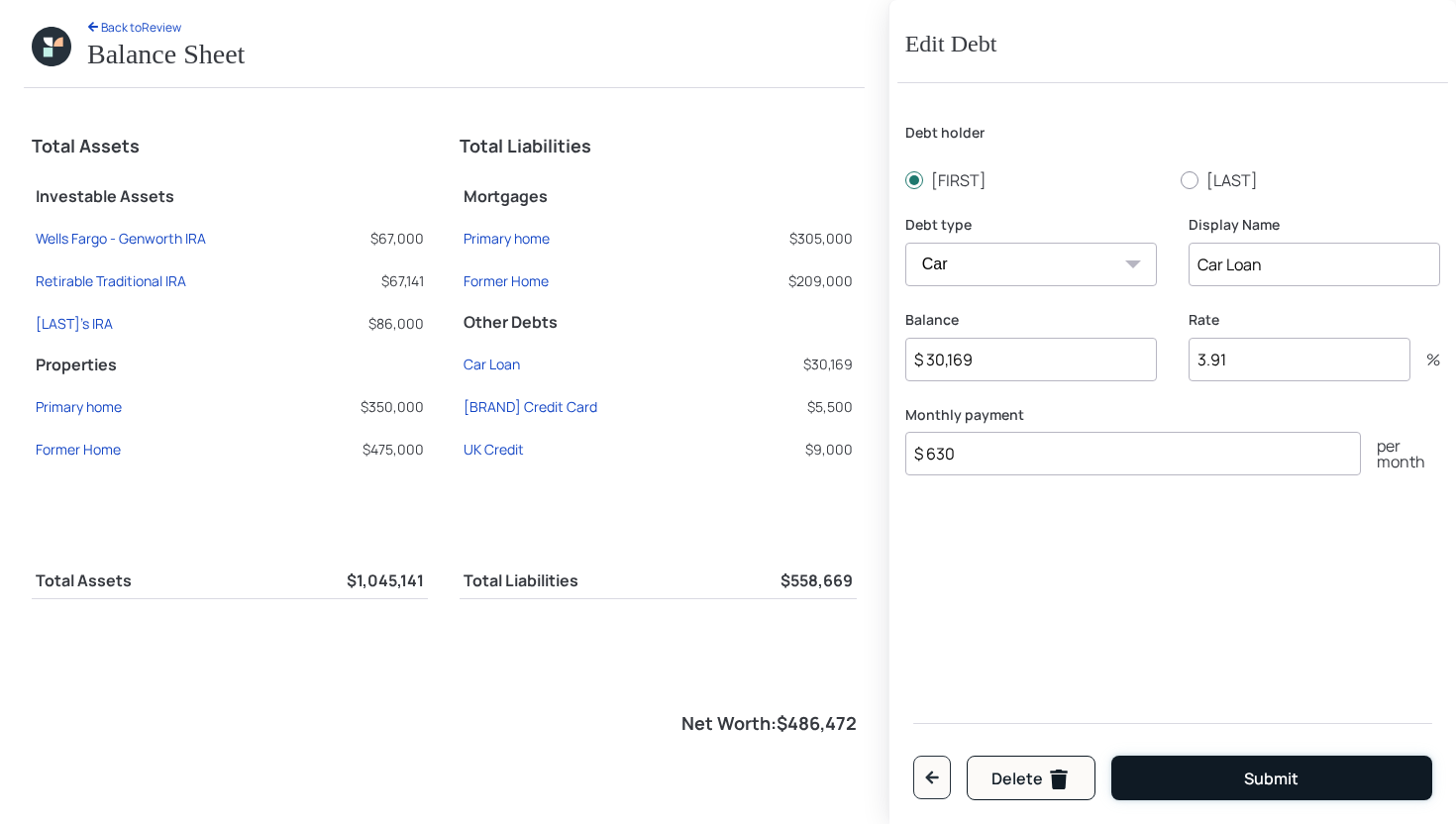 click on "Submit" at bounding box center [1272, 777] 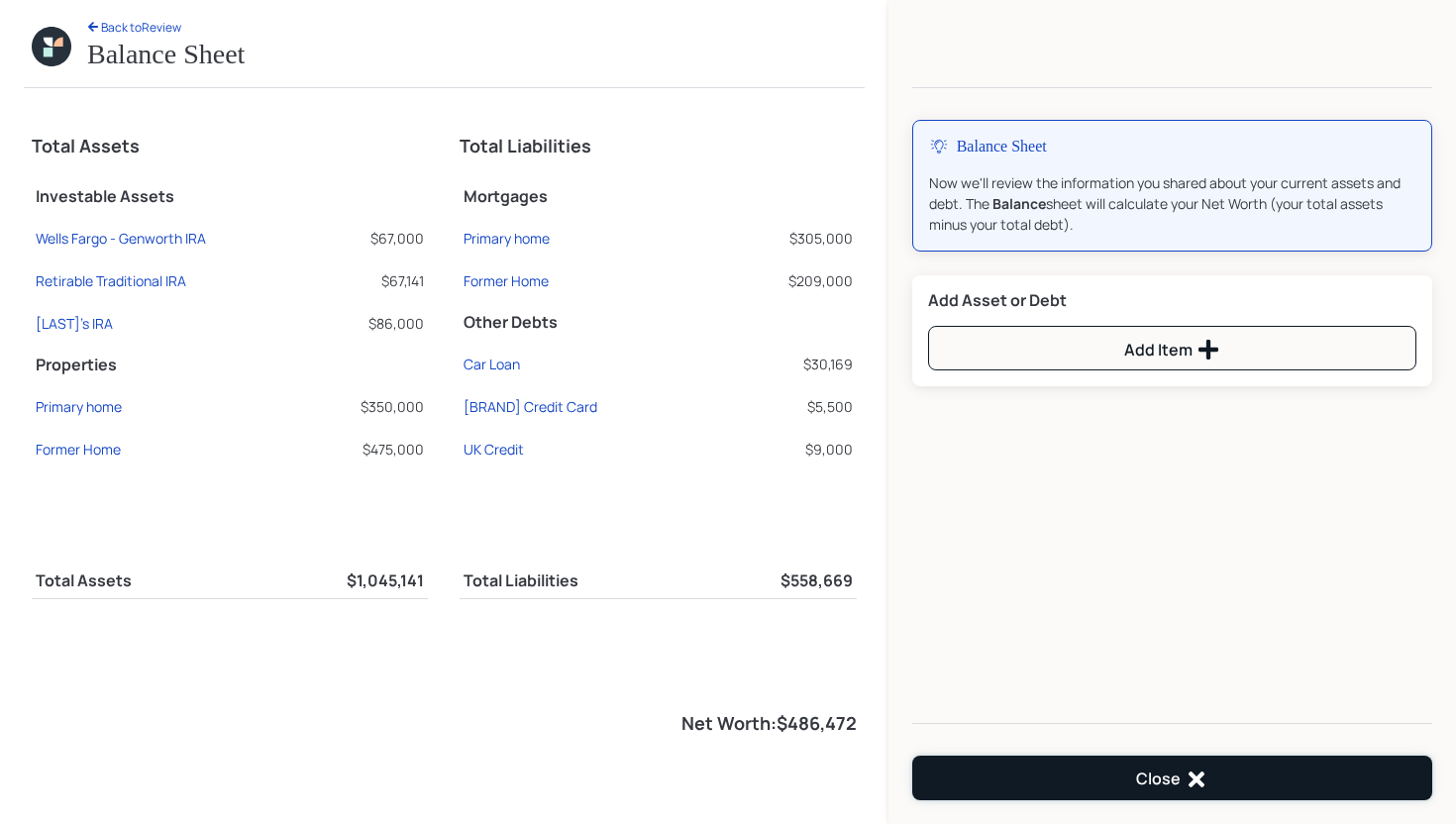 click on "Close" at bounding box center [1172, 777] 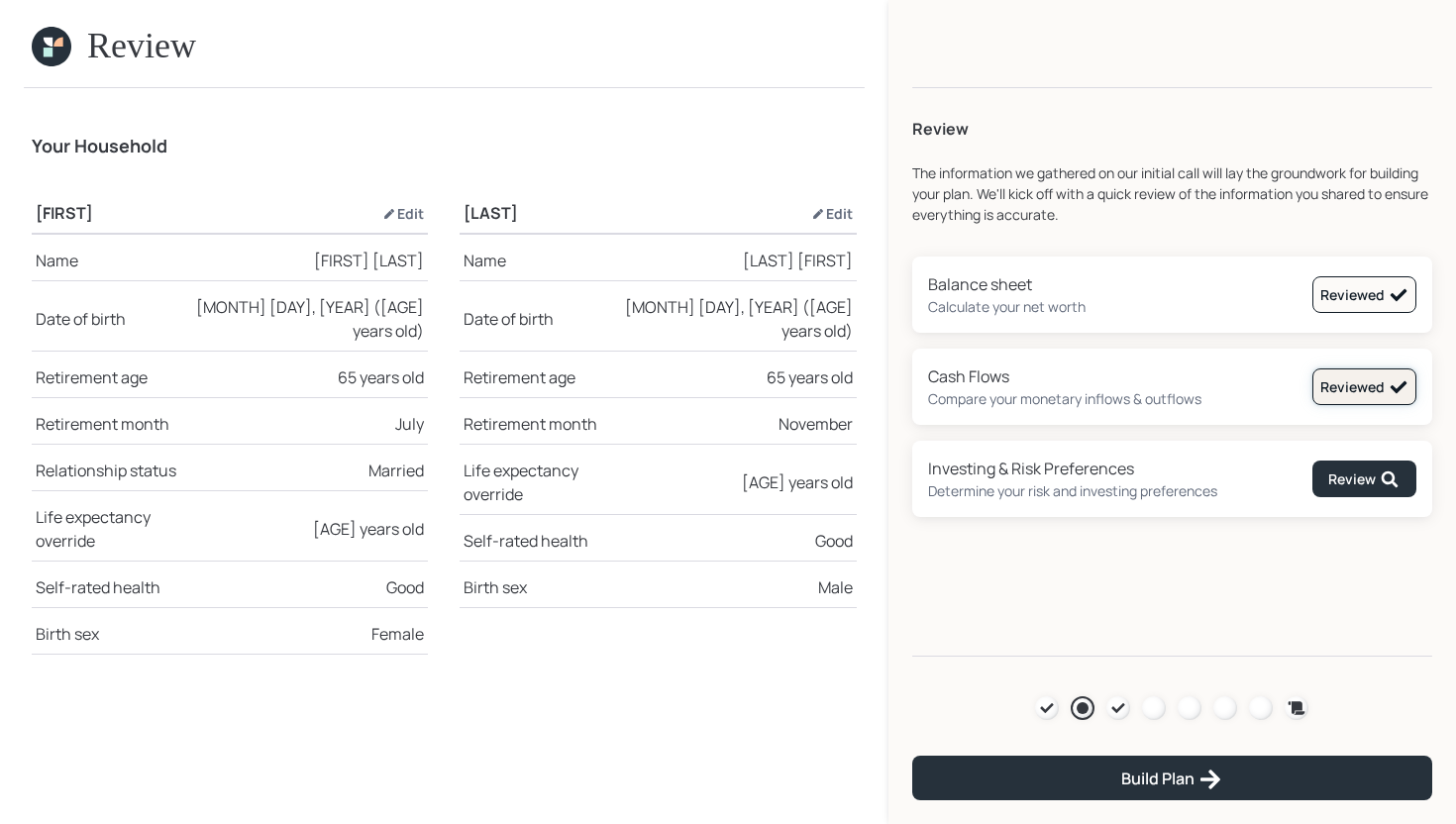 click on "Reviewed" at bounding box center [1364, 294] 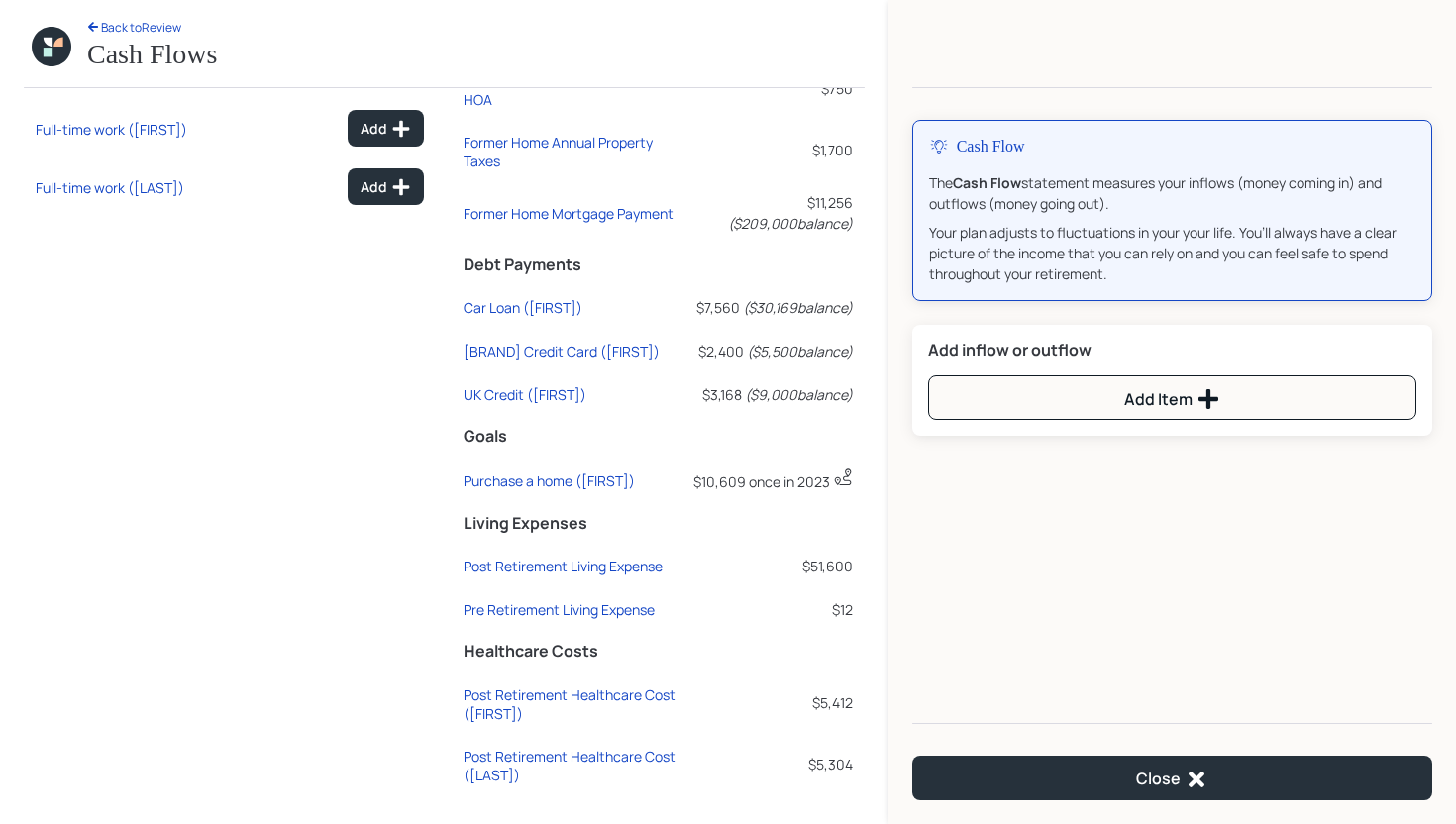 scroll, scrollTop: 0, scrollLeft: 0, axis: both 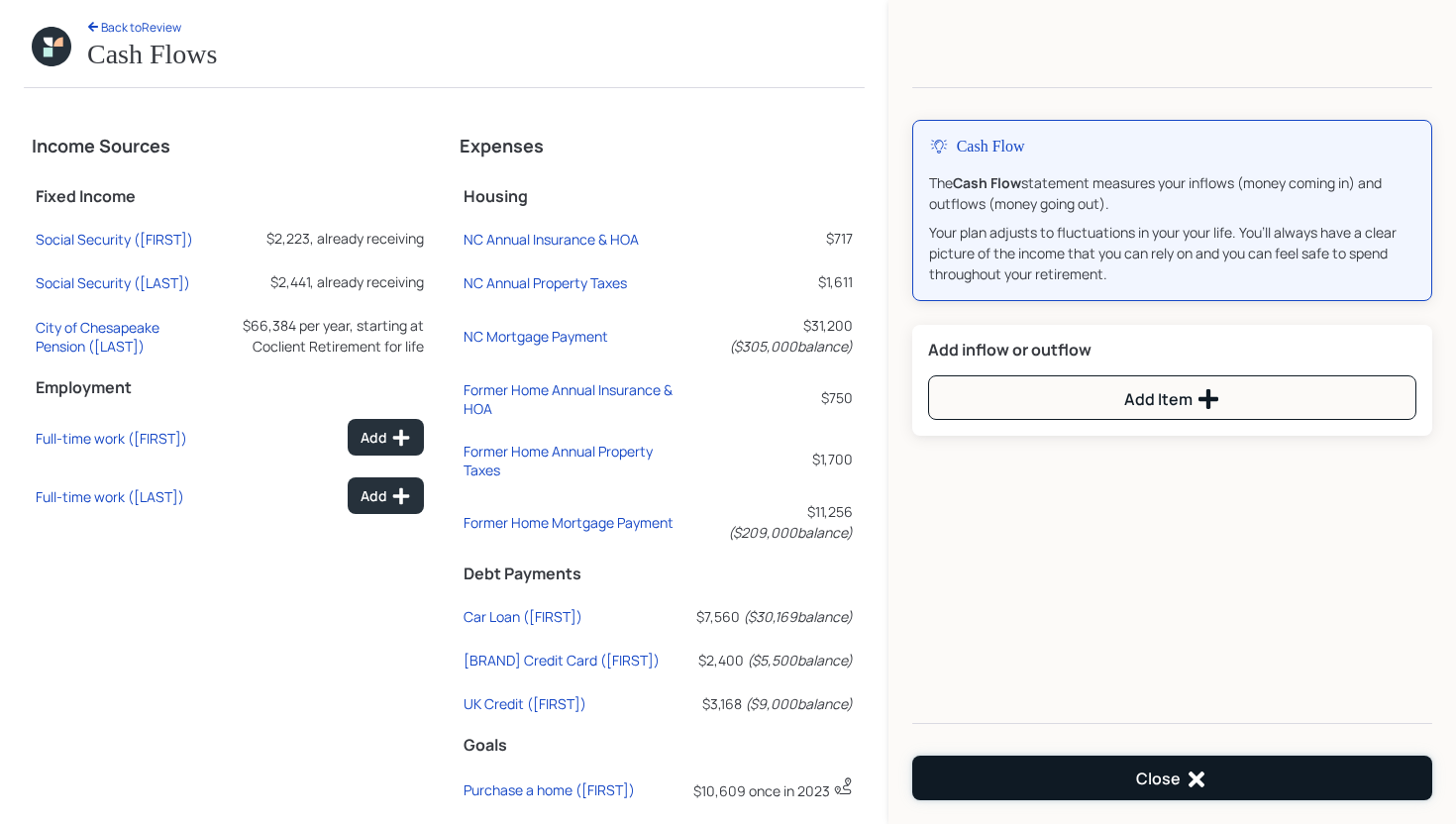 click on "Close" at bounding box center [1172, 777] 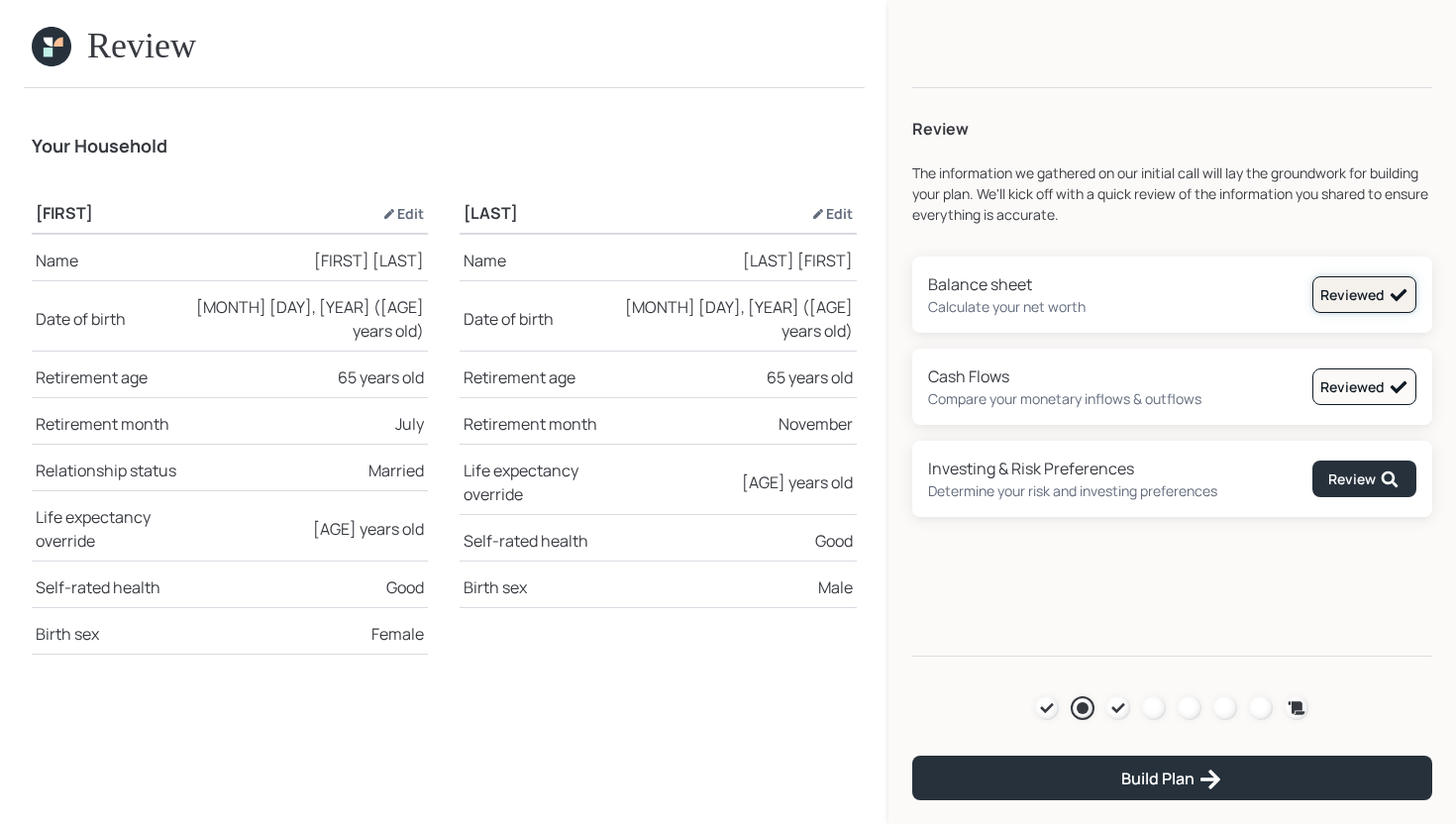 click on "Reviewed" at bounding box center (1364, 294) 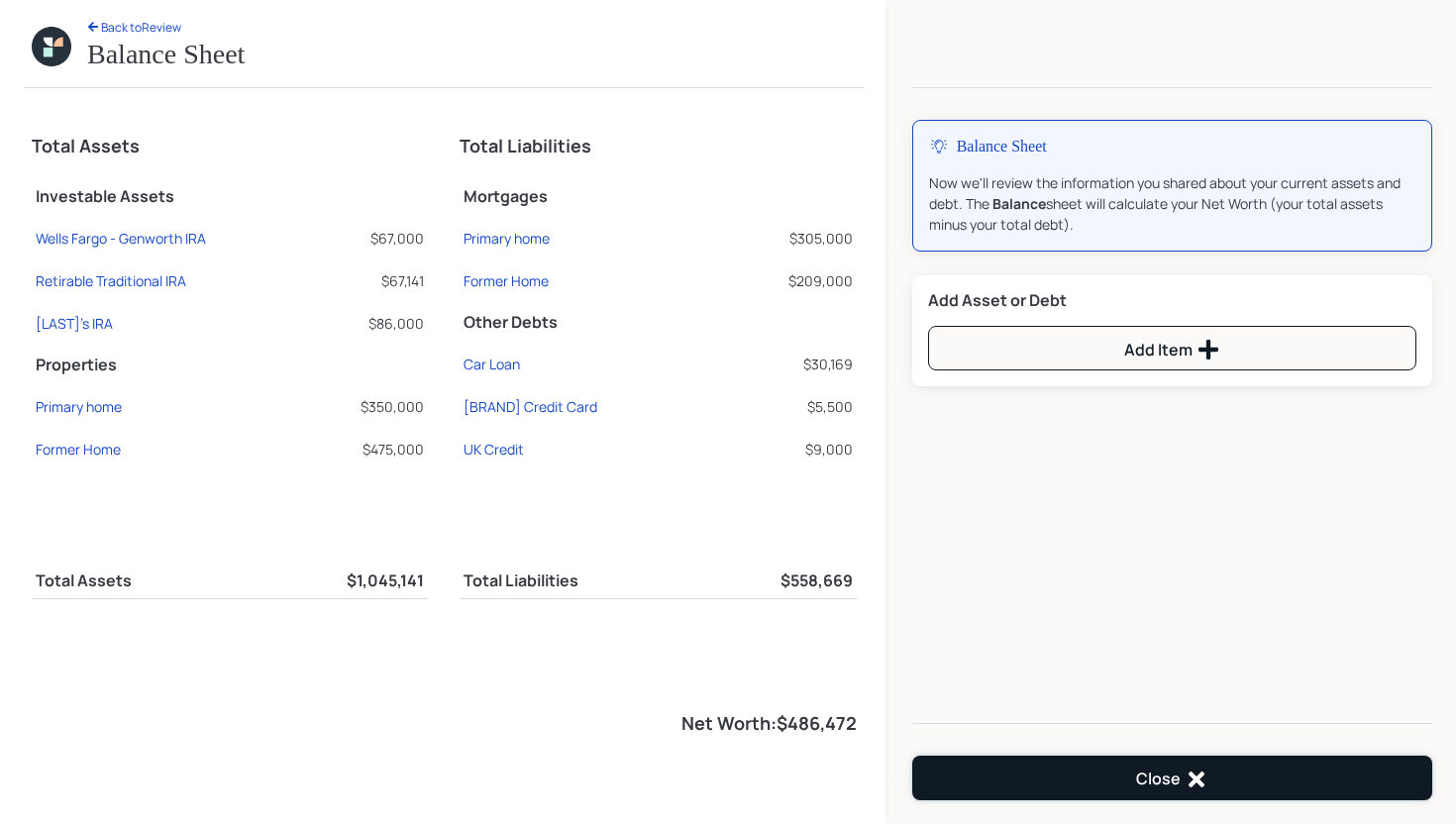 click on "Close" at bounding box center (1172, 777) 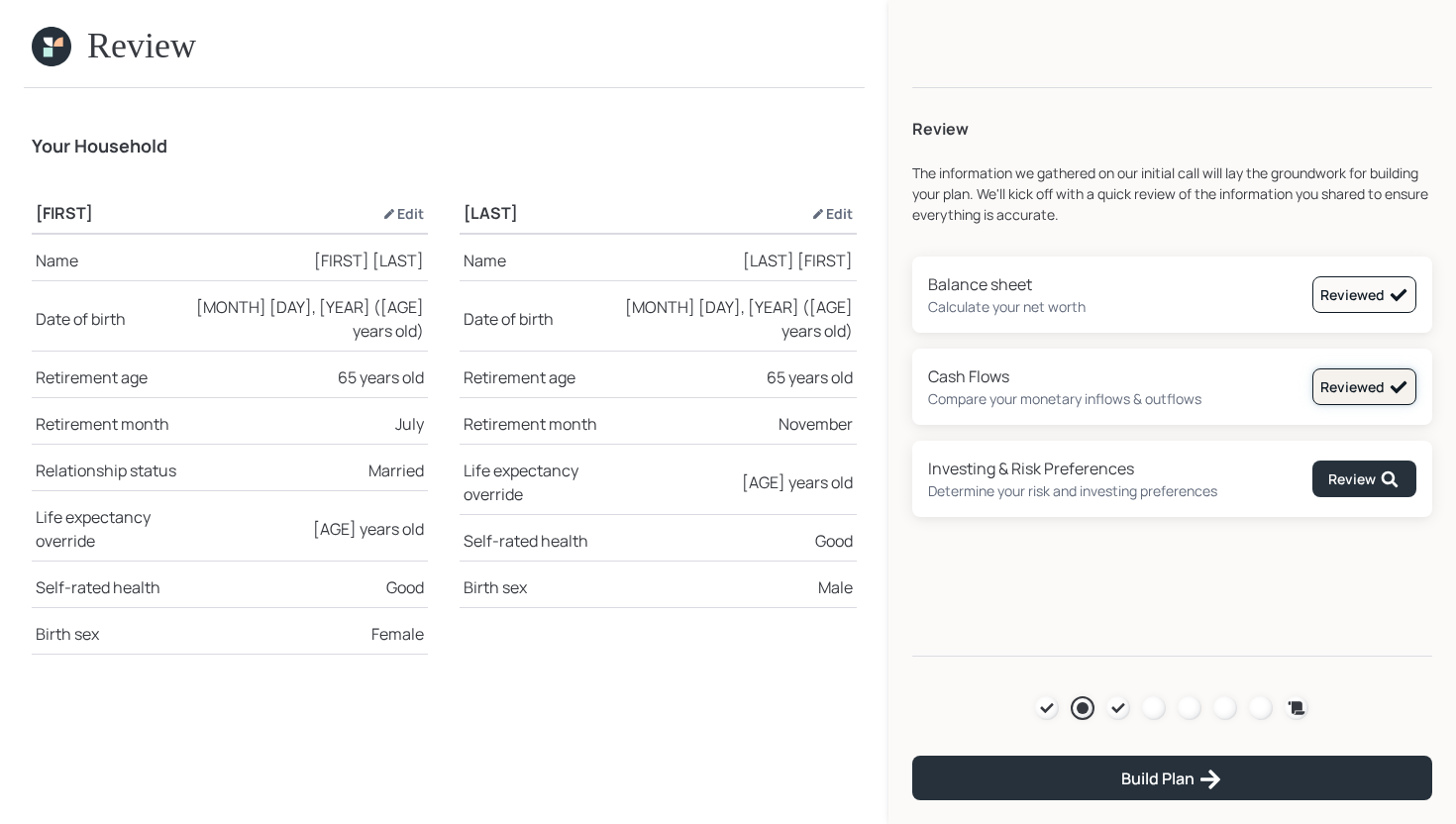 click on "Reviewed" at bounding box center [1364, 294] 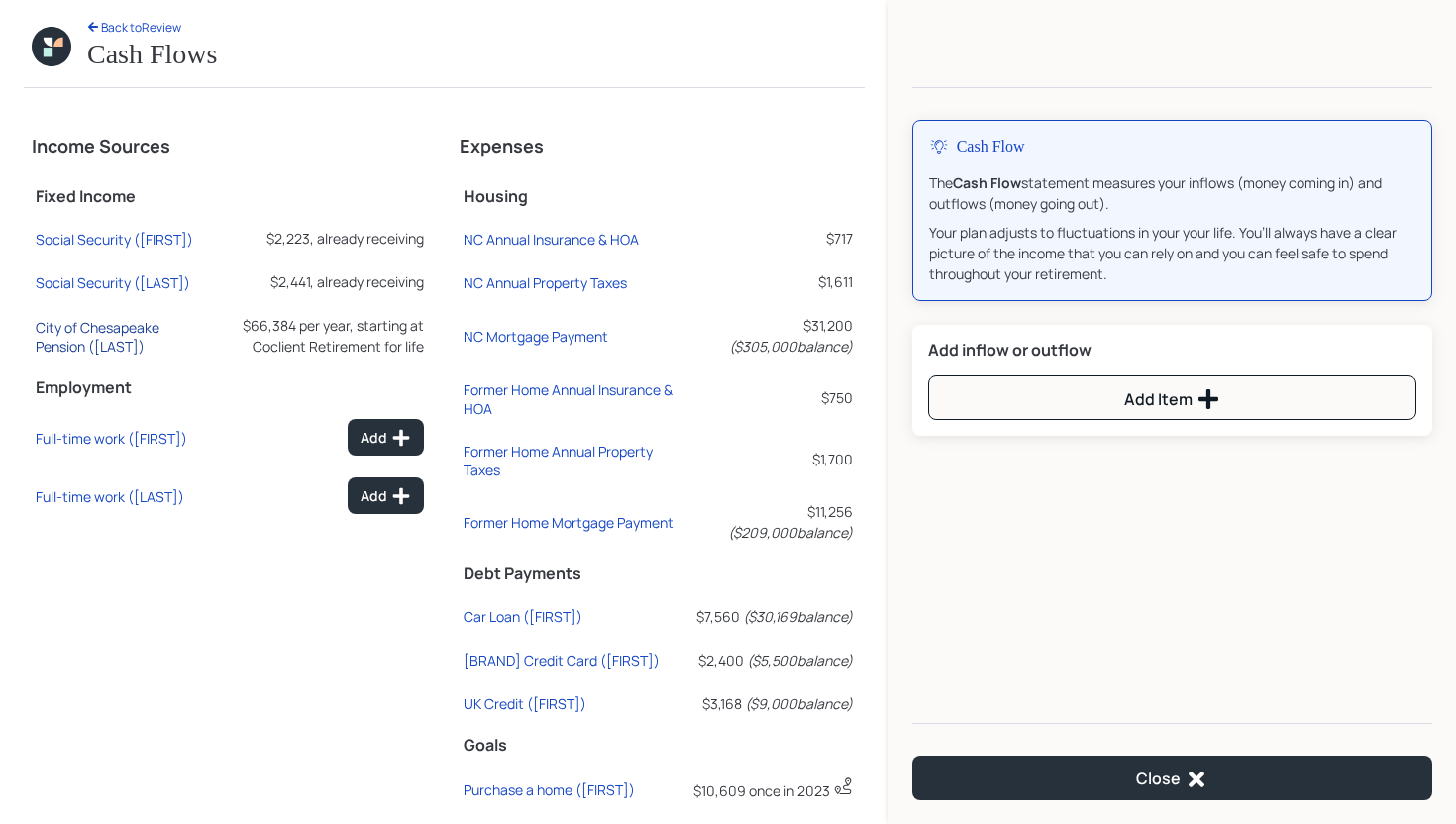 click on "City of Chesapeake Pension ([NAME])" at bounding box center [114, 239] 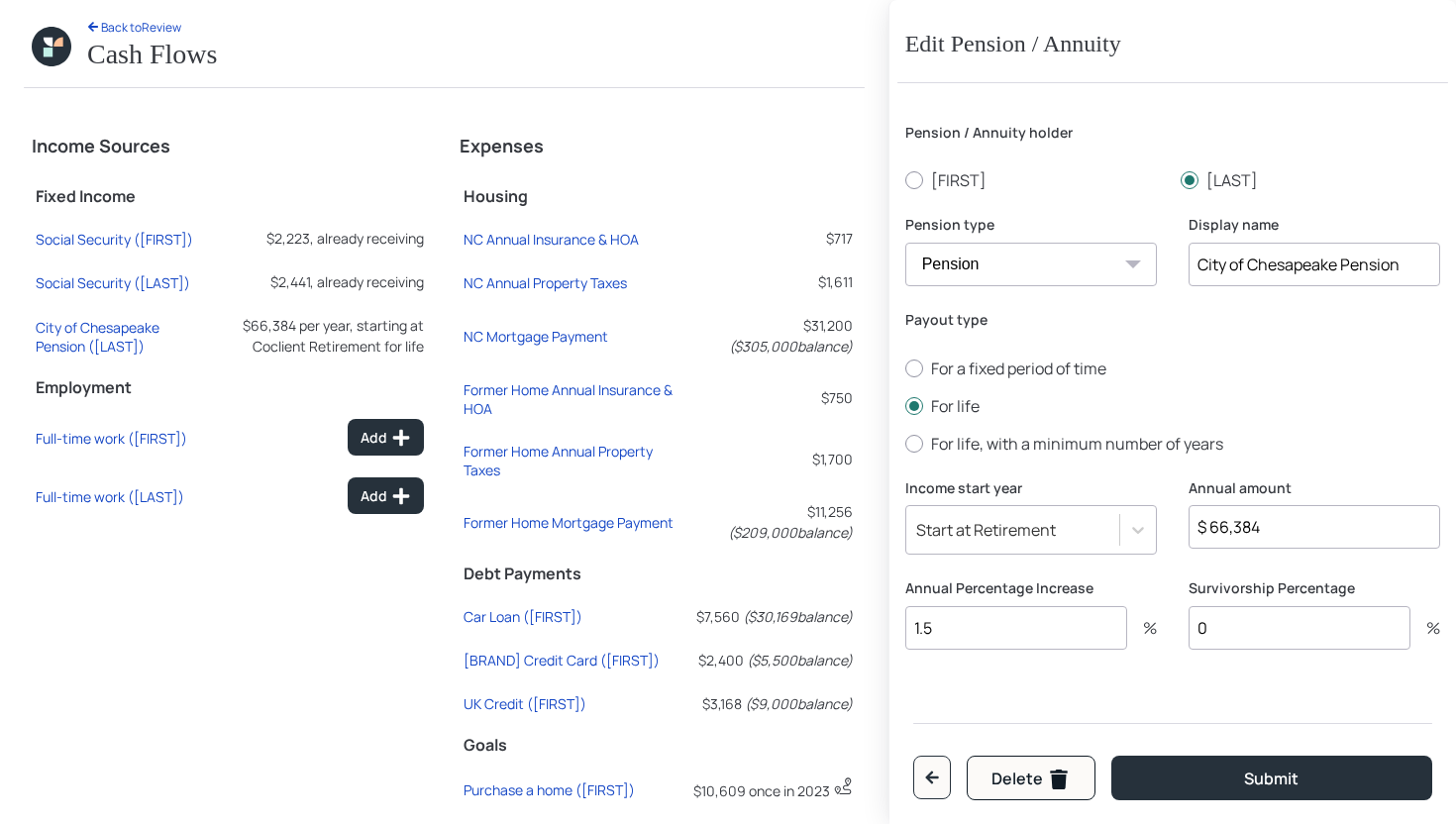 click on "Delete Submit" at bounding box center (1173, 777) 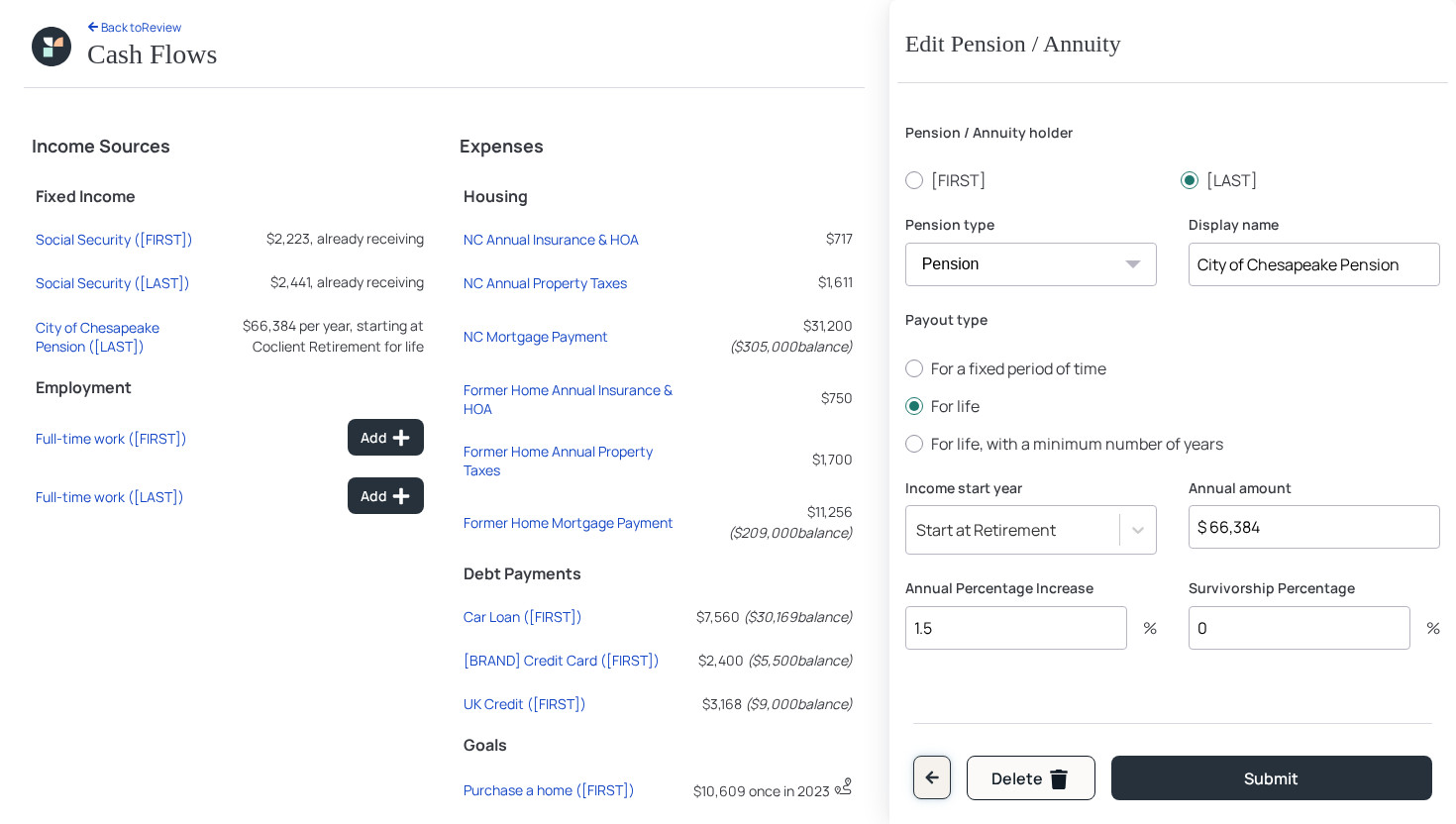 click at bounding box center (932, 777) 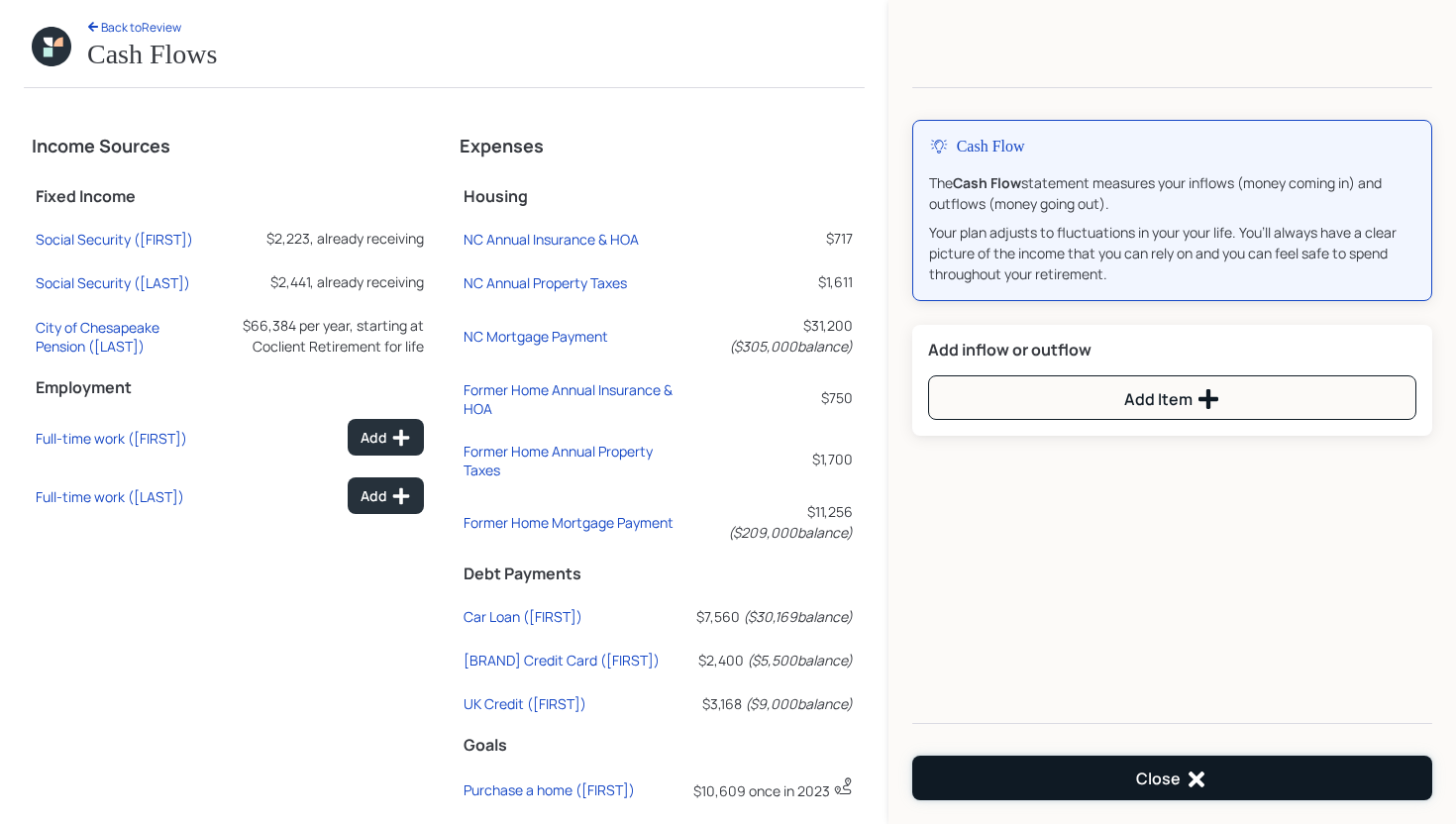 click on "Close" at bounding box center [1172, 777] 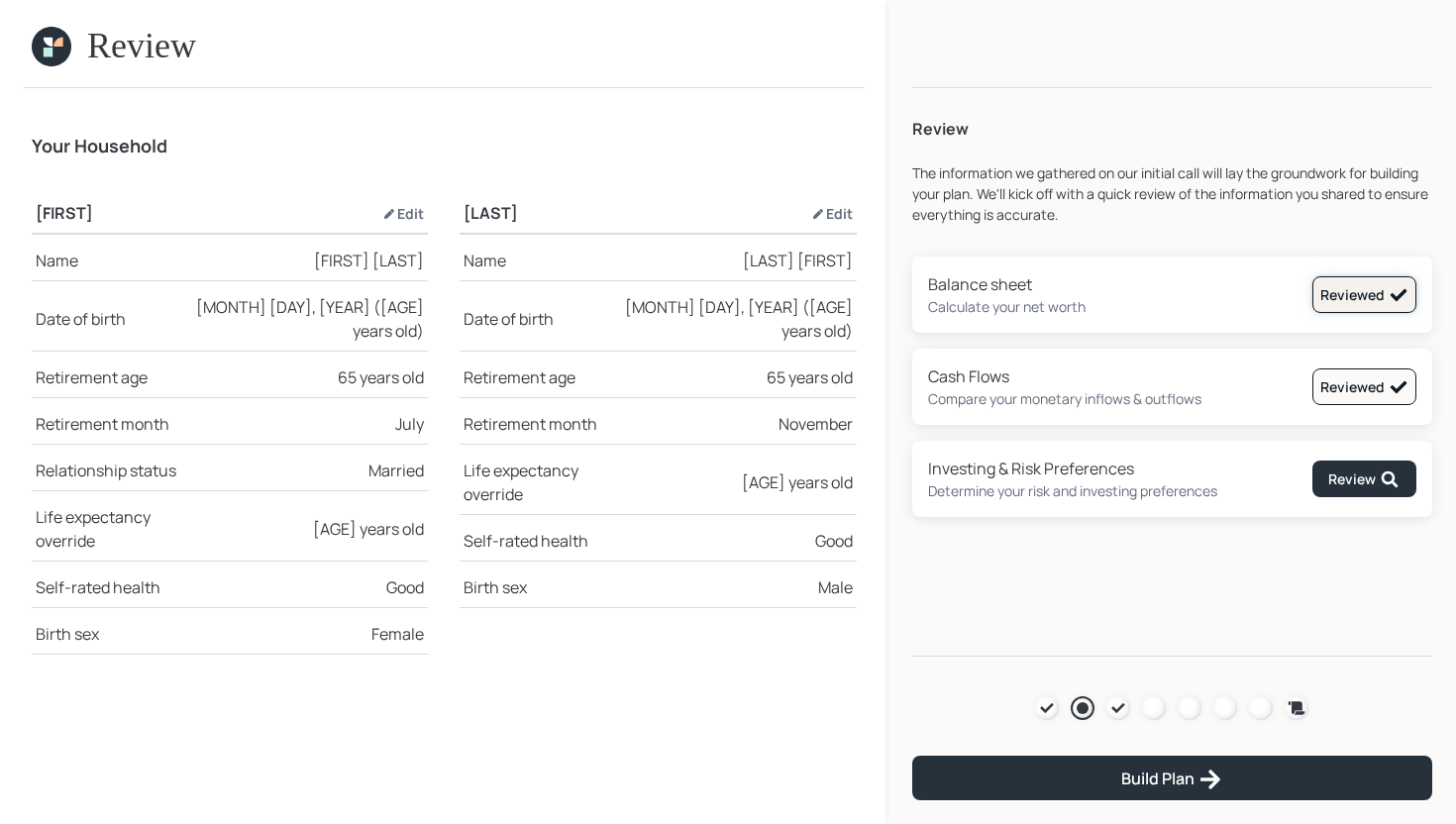 click on "Reviewed" at bounding box center [1364, 294] 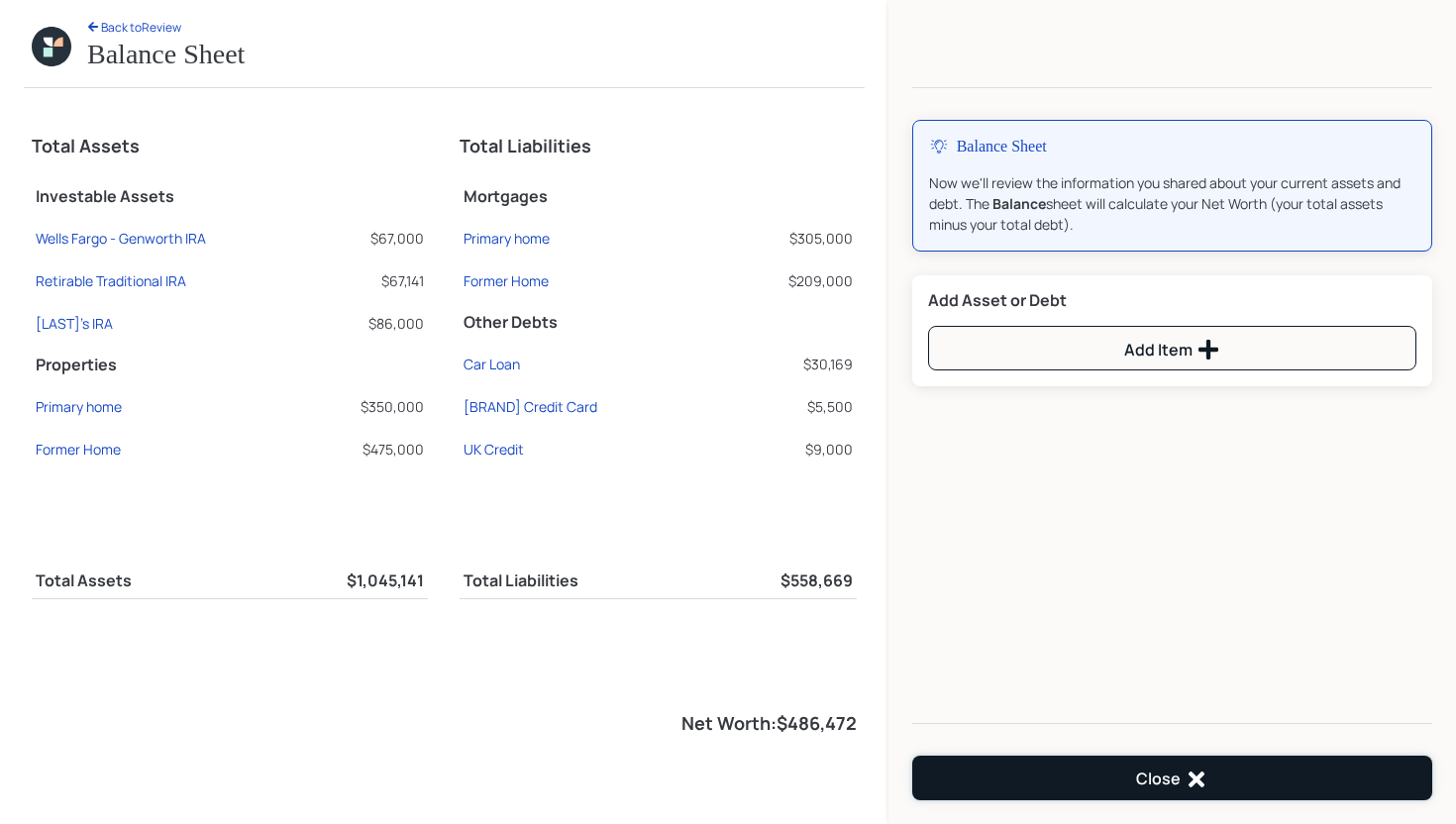click on "Close" at bounding box center (1172, 777) 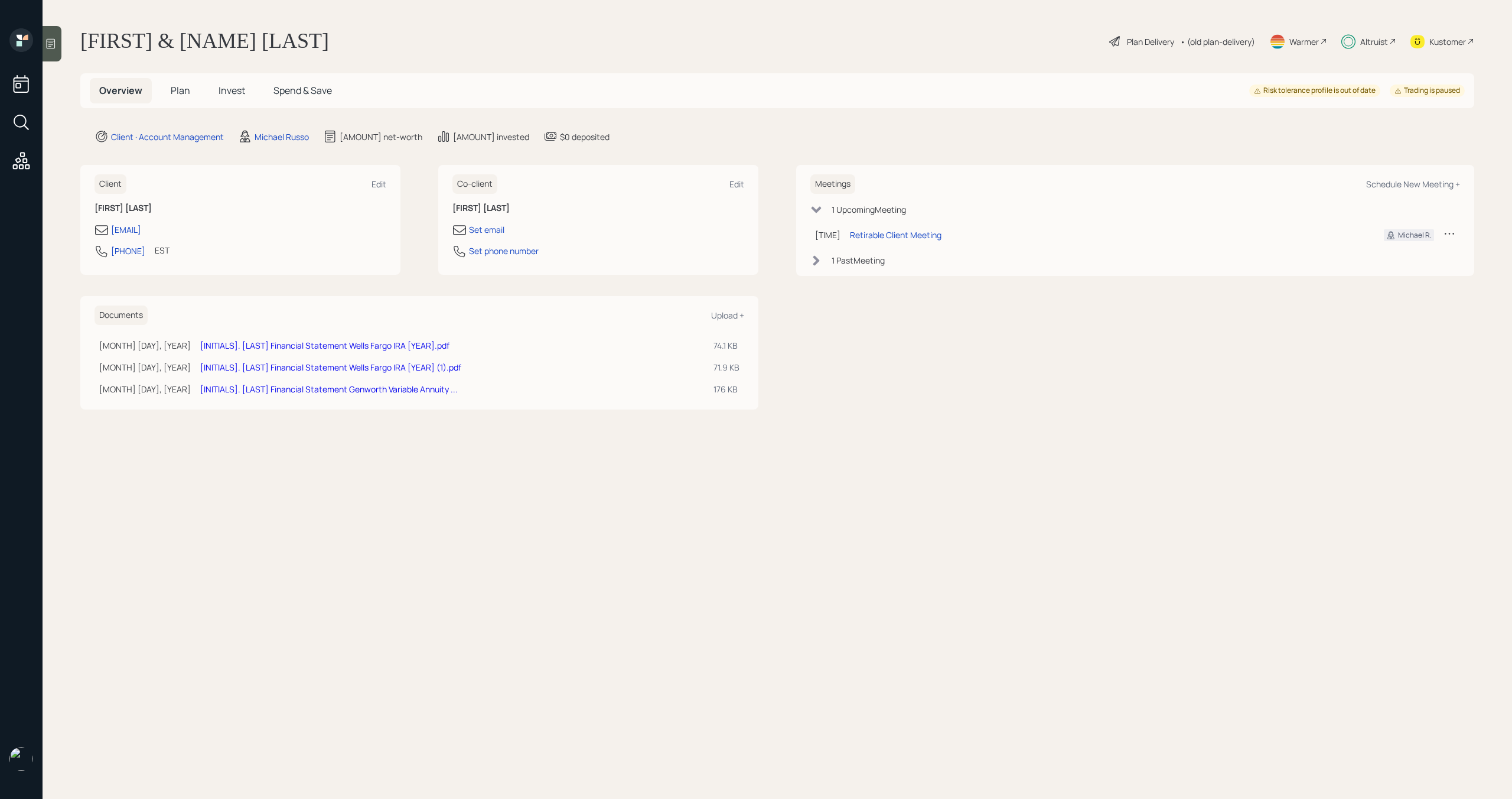 scroll, scrollTop: 0, scrollLeft: 0, axis: both 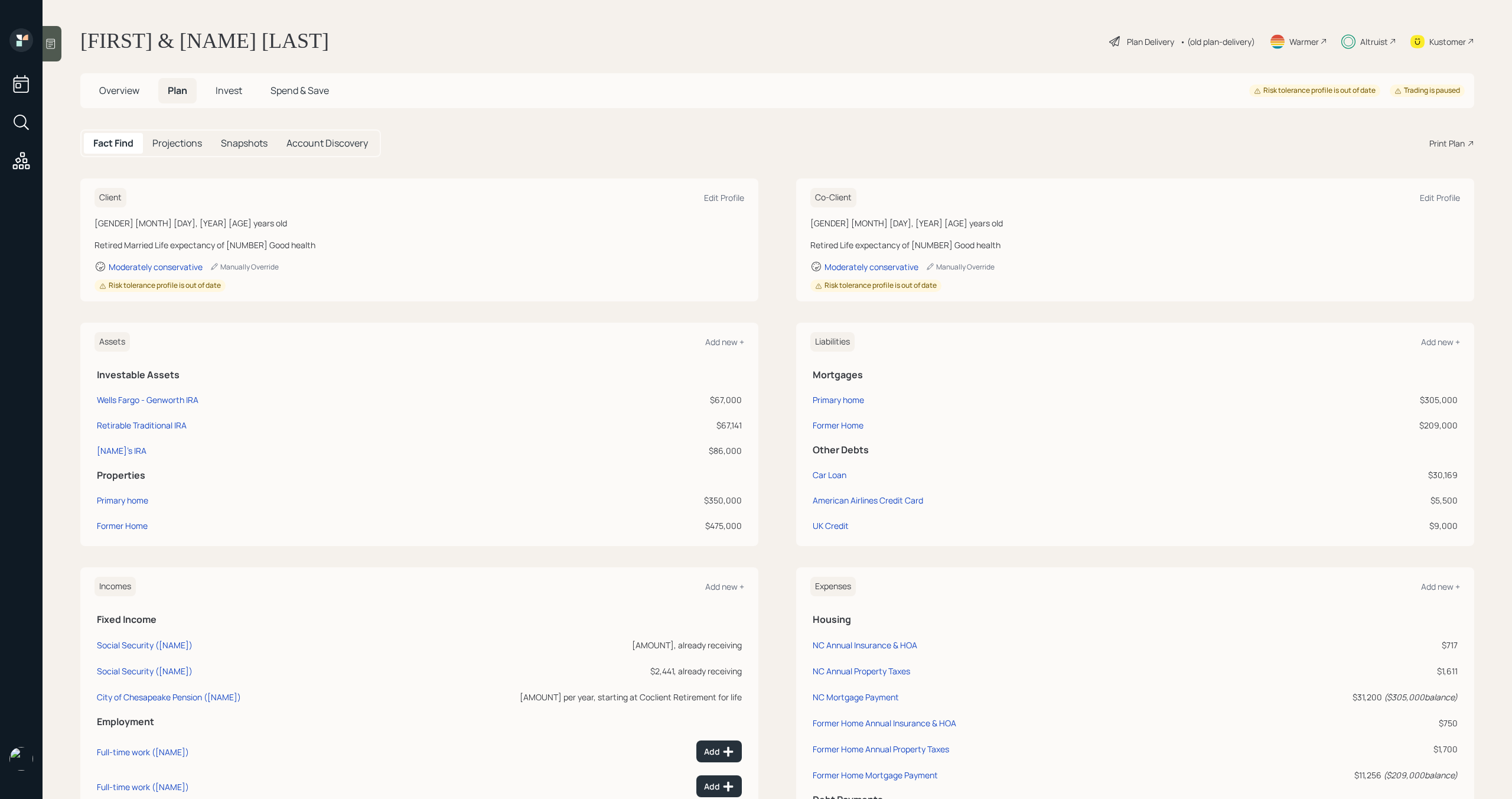 click on "Invest" at bounding box center (119, 90) 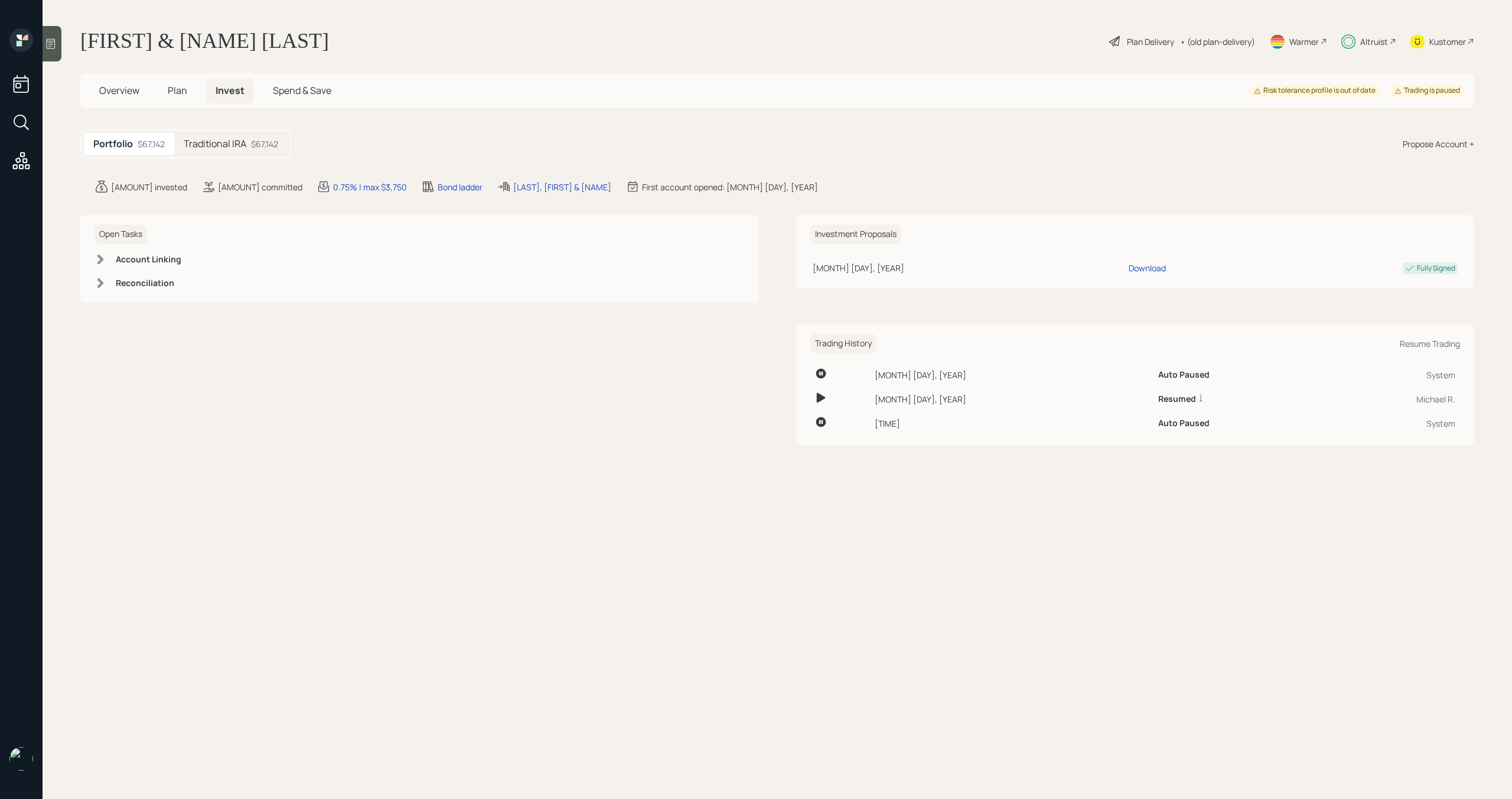 click on "Plan" at bounding box center (177, 90) 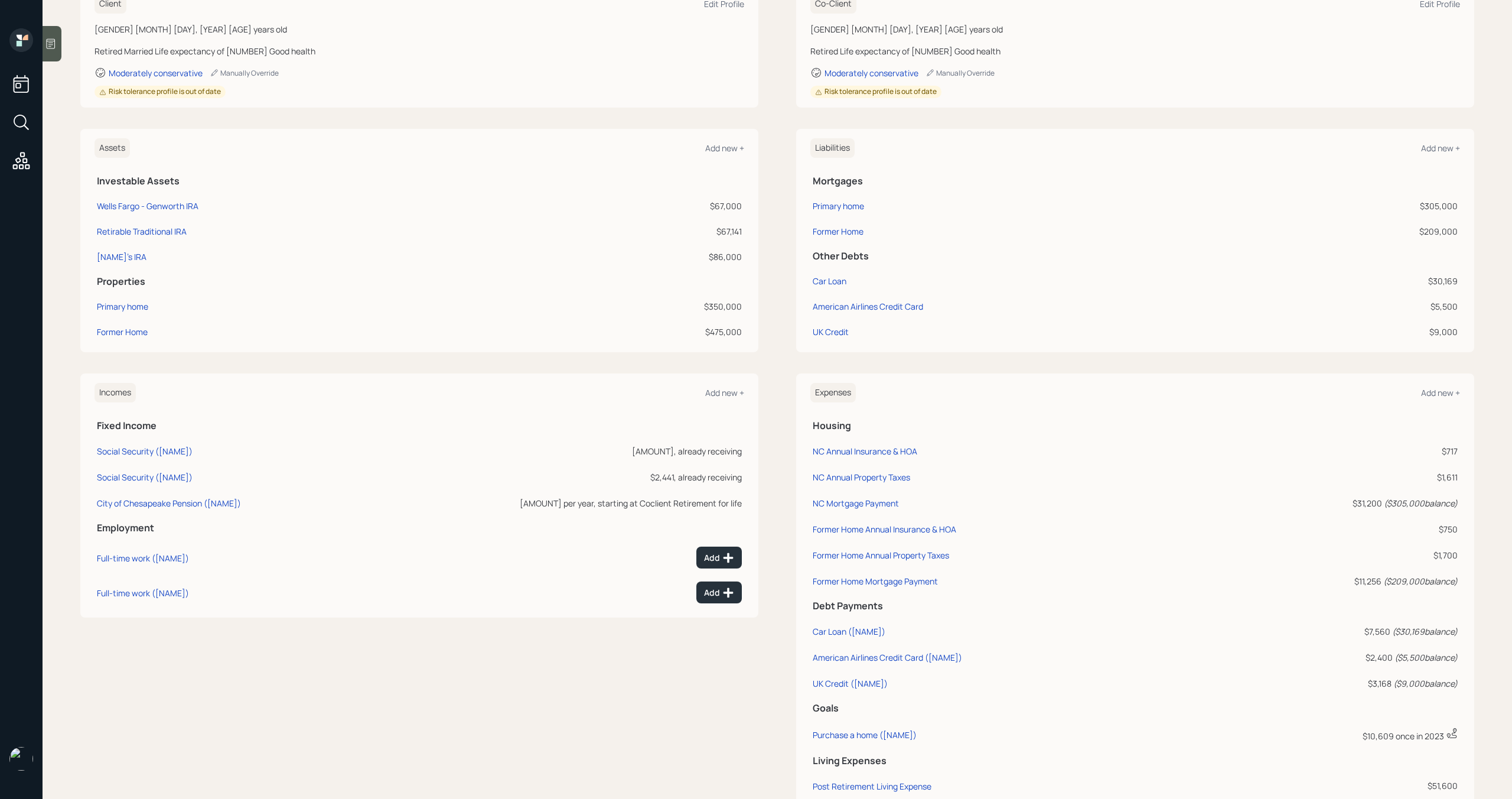scroll, scrollTop: 332, scrollLeft: 0, axis: vertical 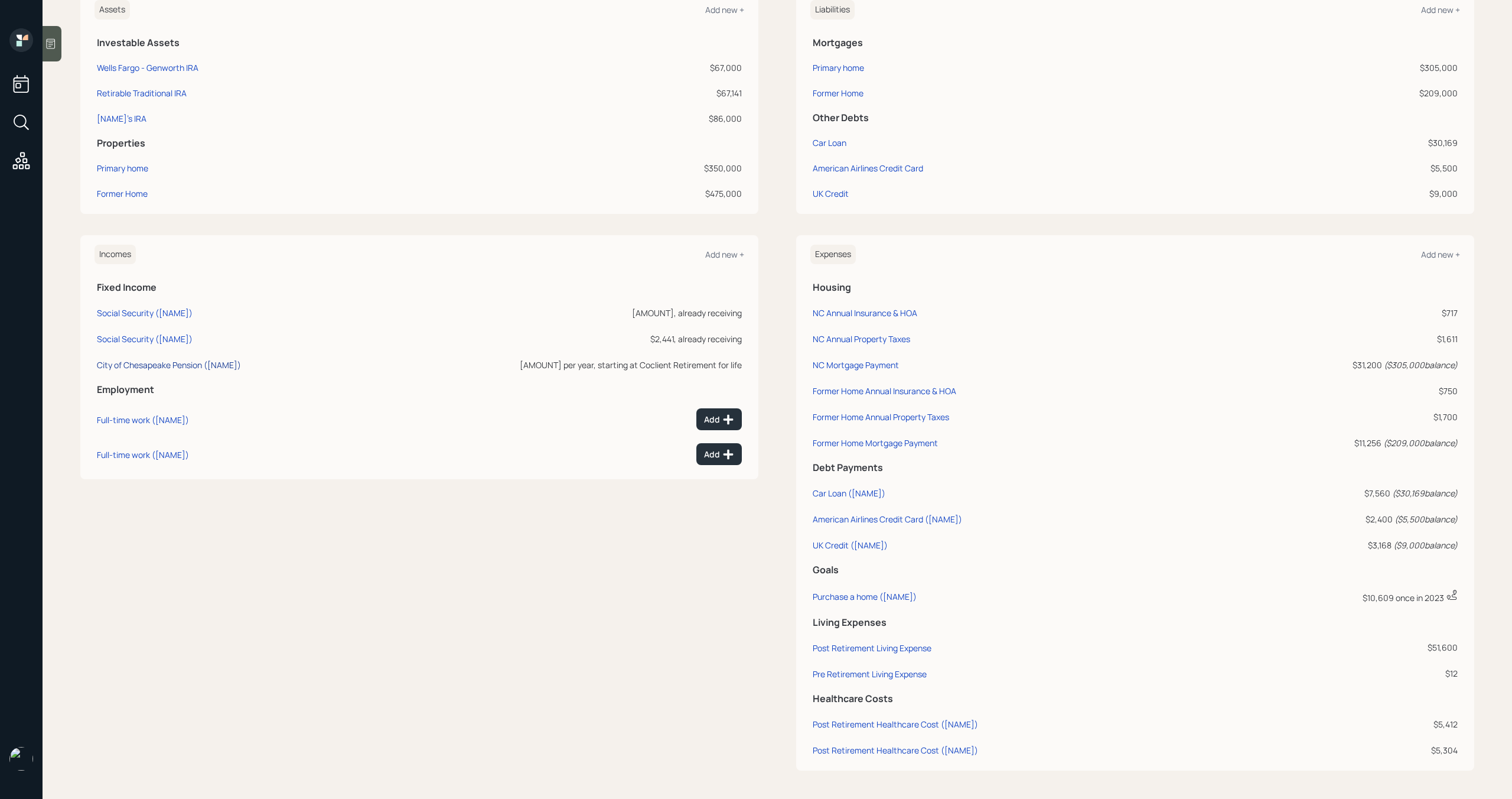 click on "City of Chesapeake Pension ([NAME])" at bounding box center (145, 313) 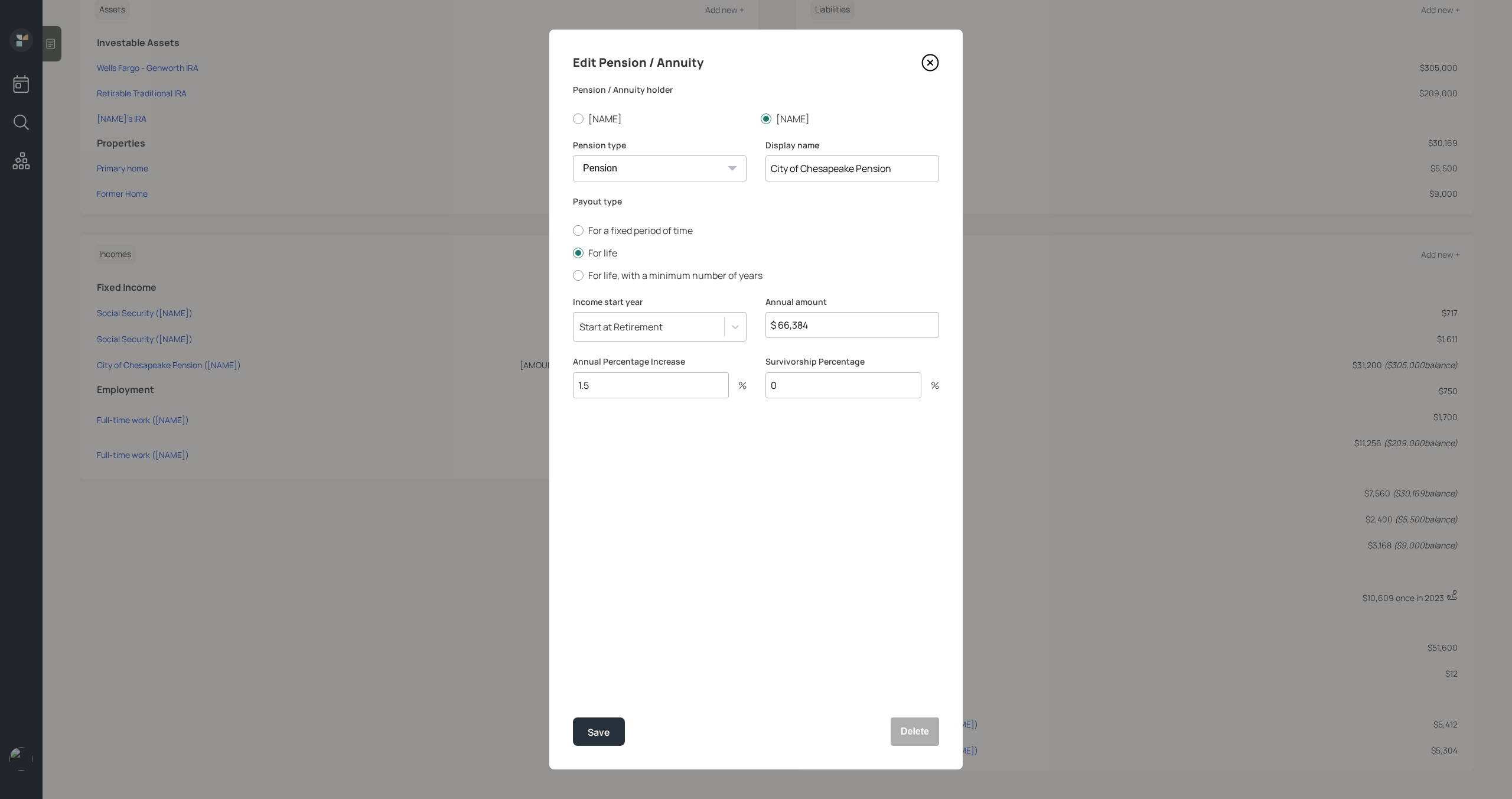 click on "$ 66,384" at bounding box center [852, 325] 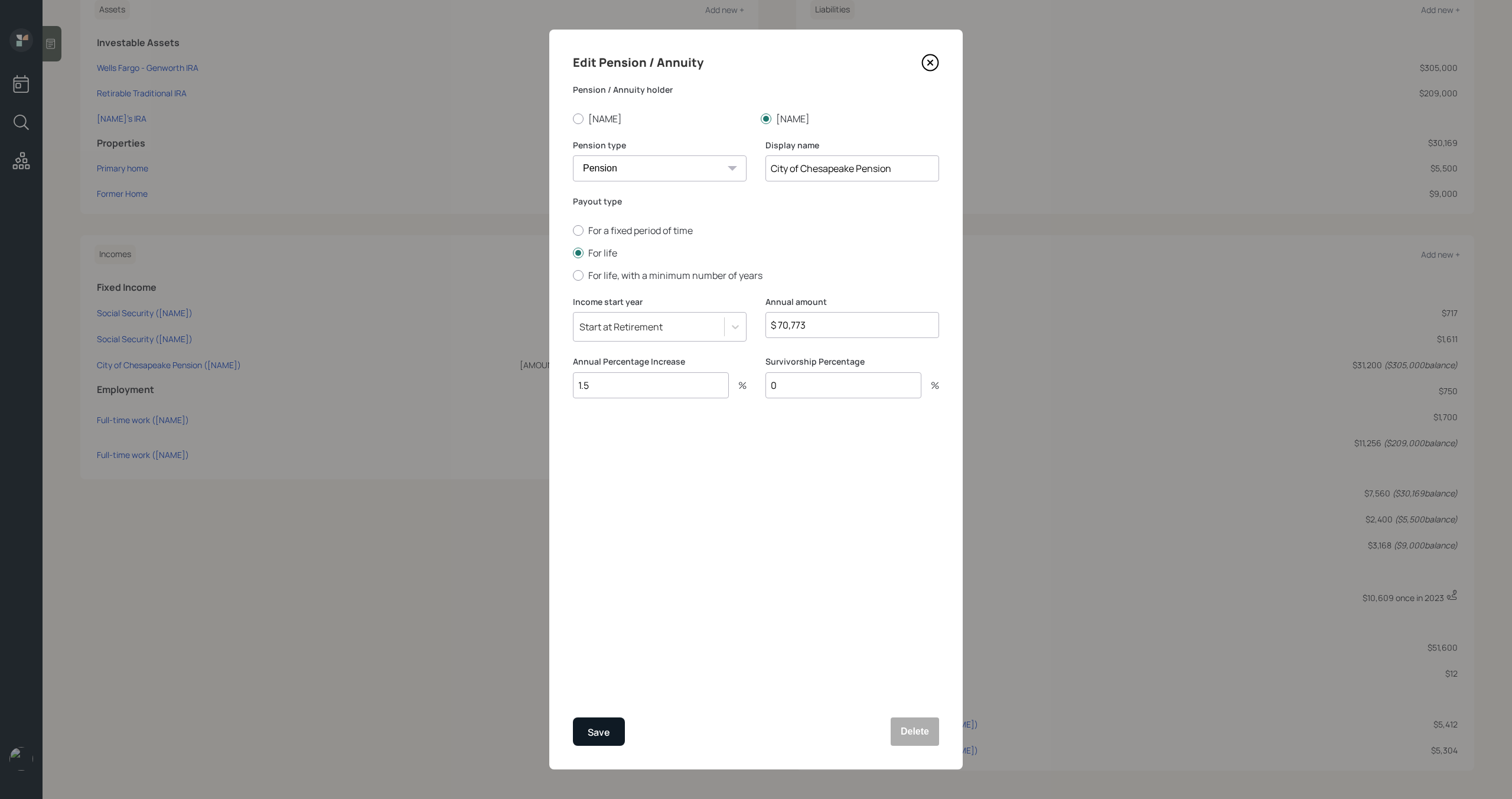 type on "$ 70,773" 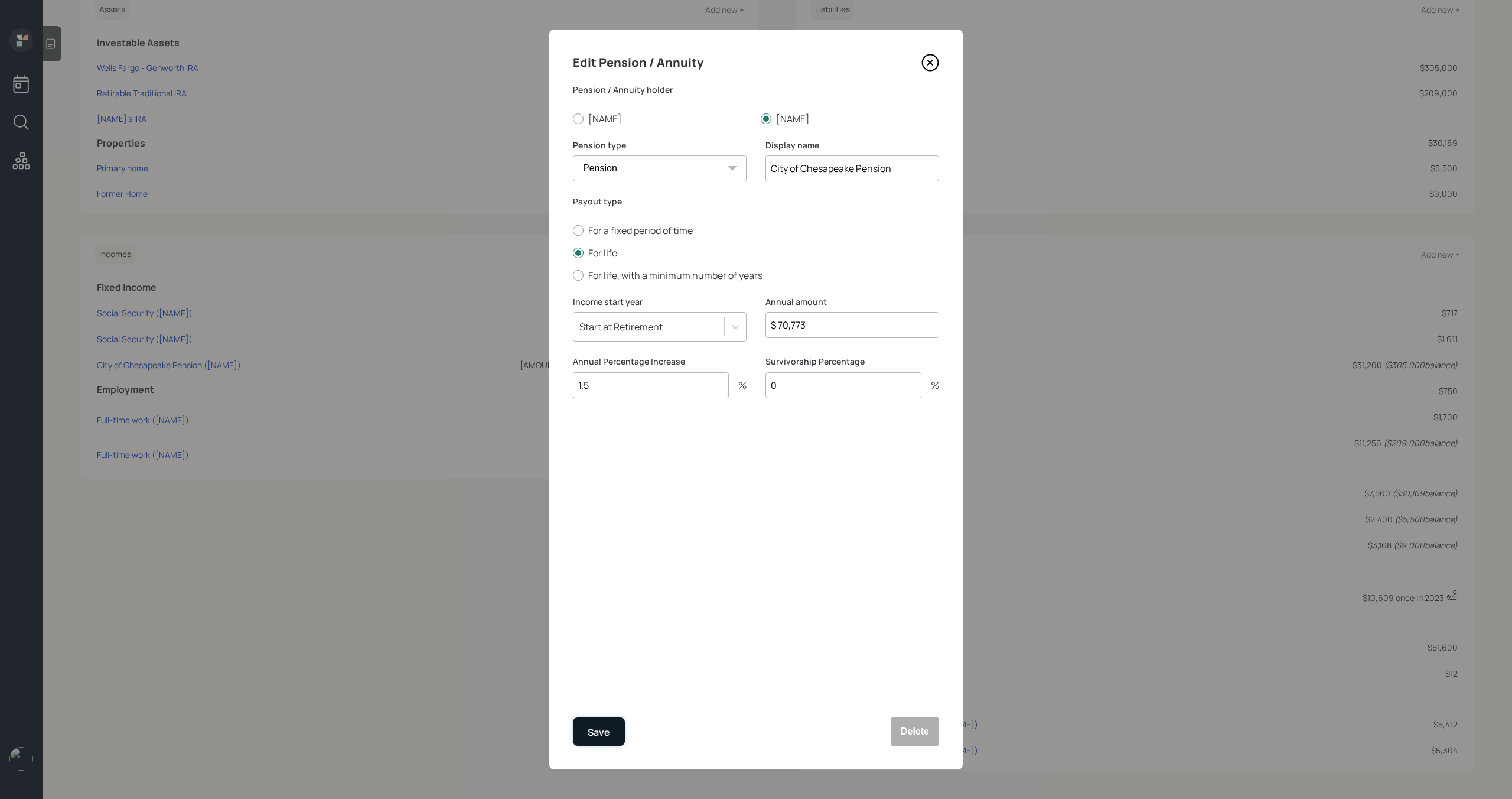 click on "Save" at bounding box center (599, 732) 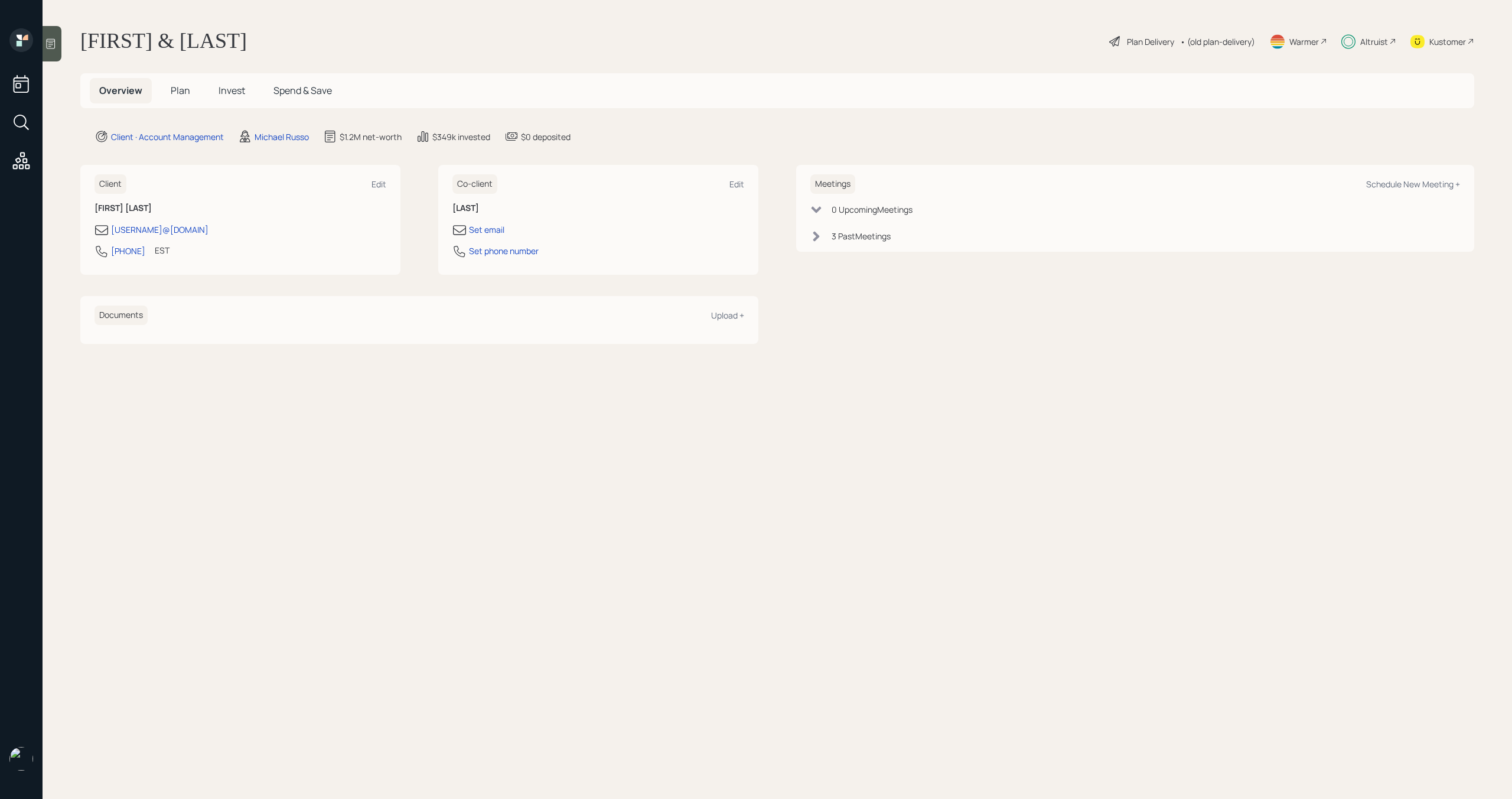 scroll, scrollTop: 0, scrollLeft: 0, axis: both 